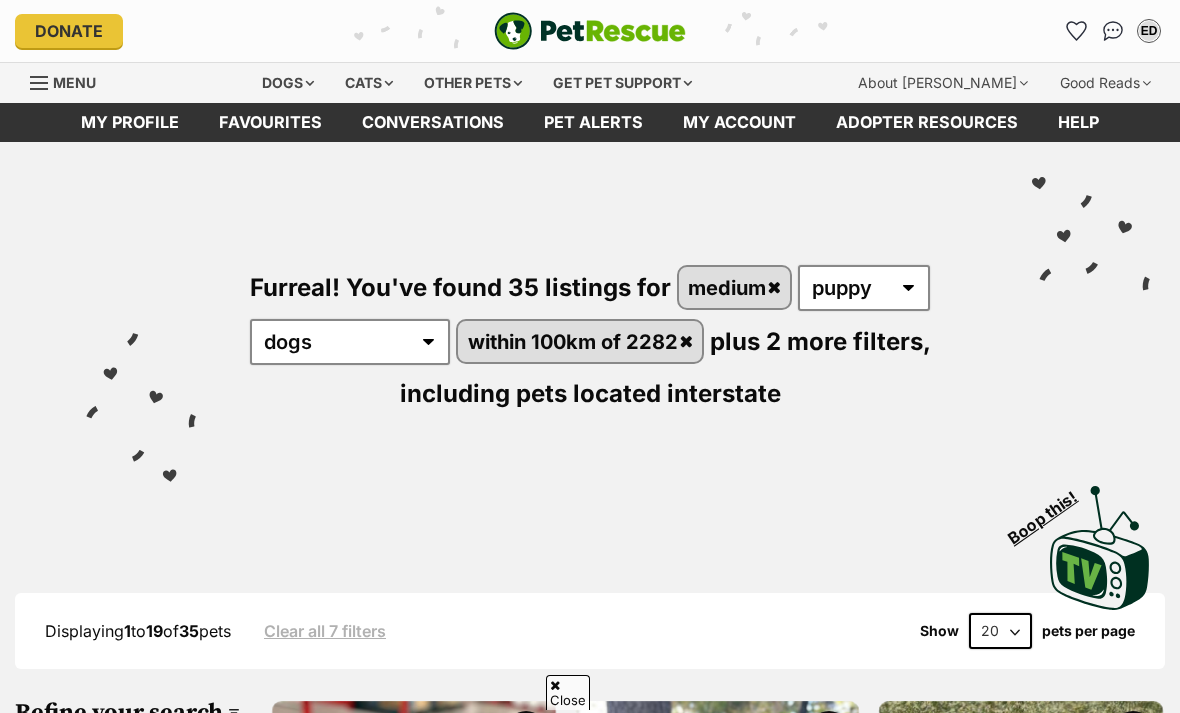 scroll, scrollTop: 2163, scrollLeft: 0, axis: vertical 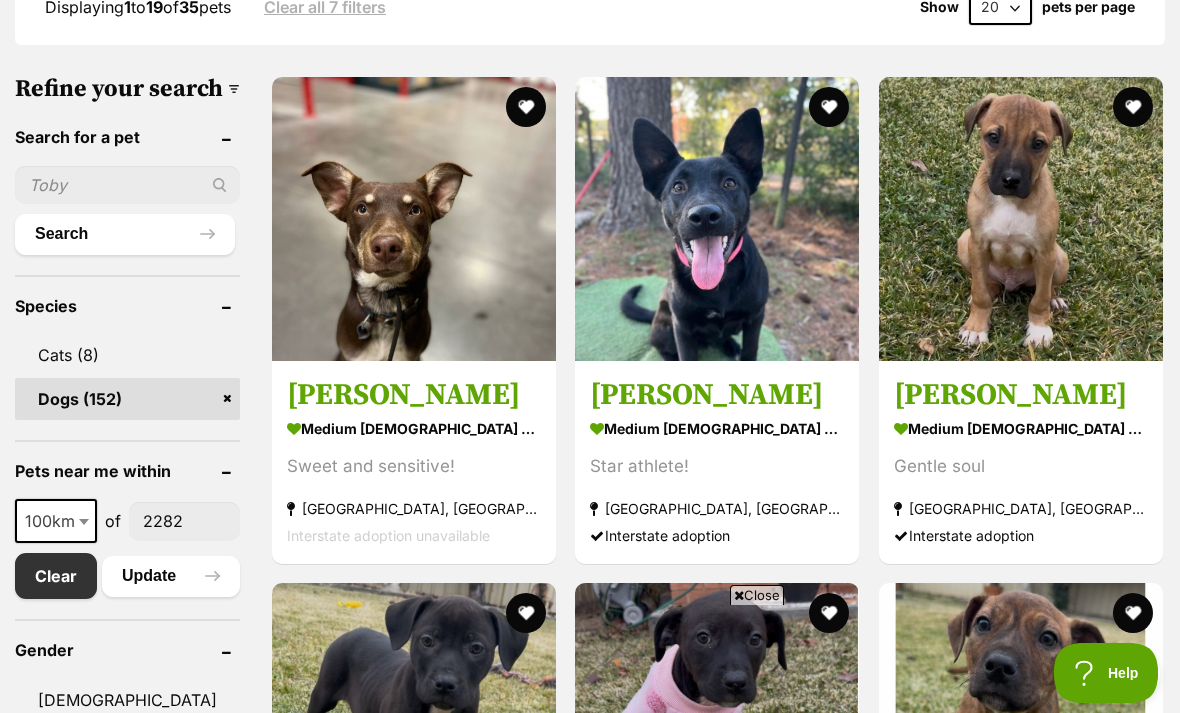 click at bounding box center [1021, 219] 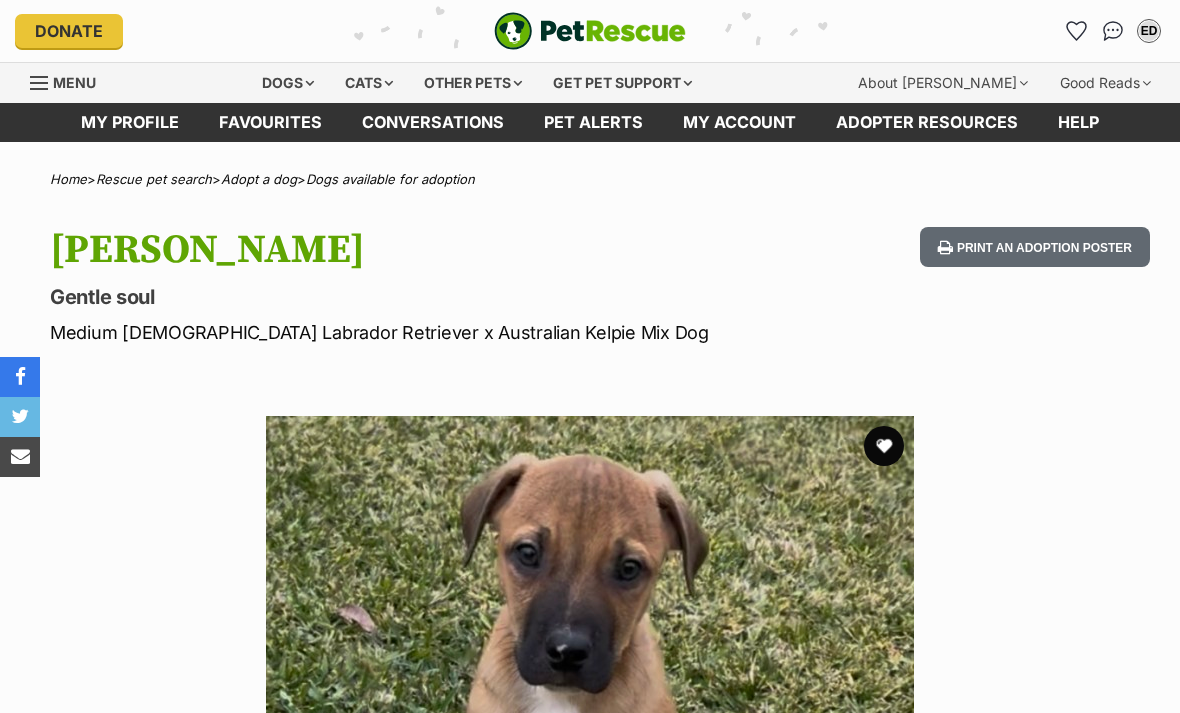 scroll, scrollTop: 0, scrollLeft: 0, axis: both 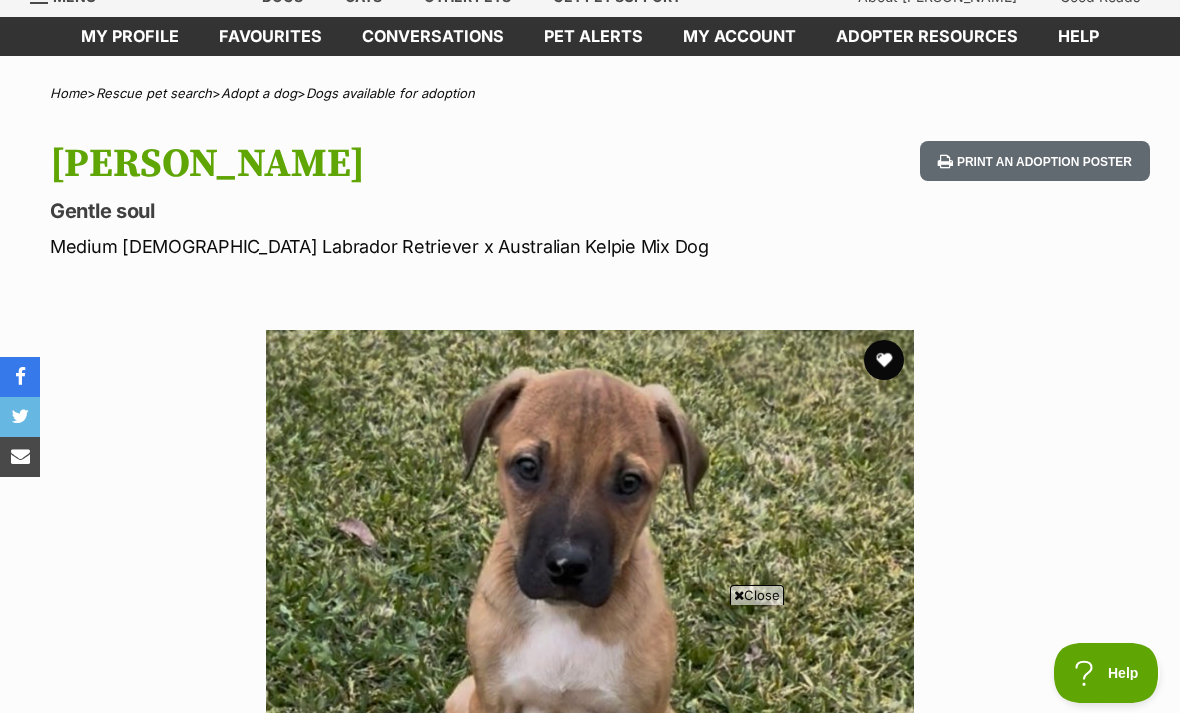 click at bounding box center [884, 360] 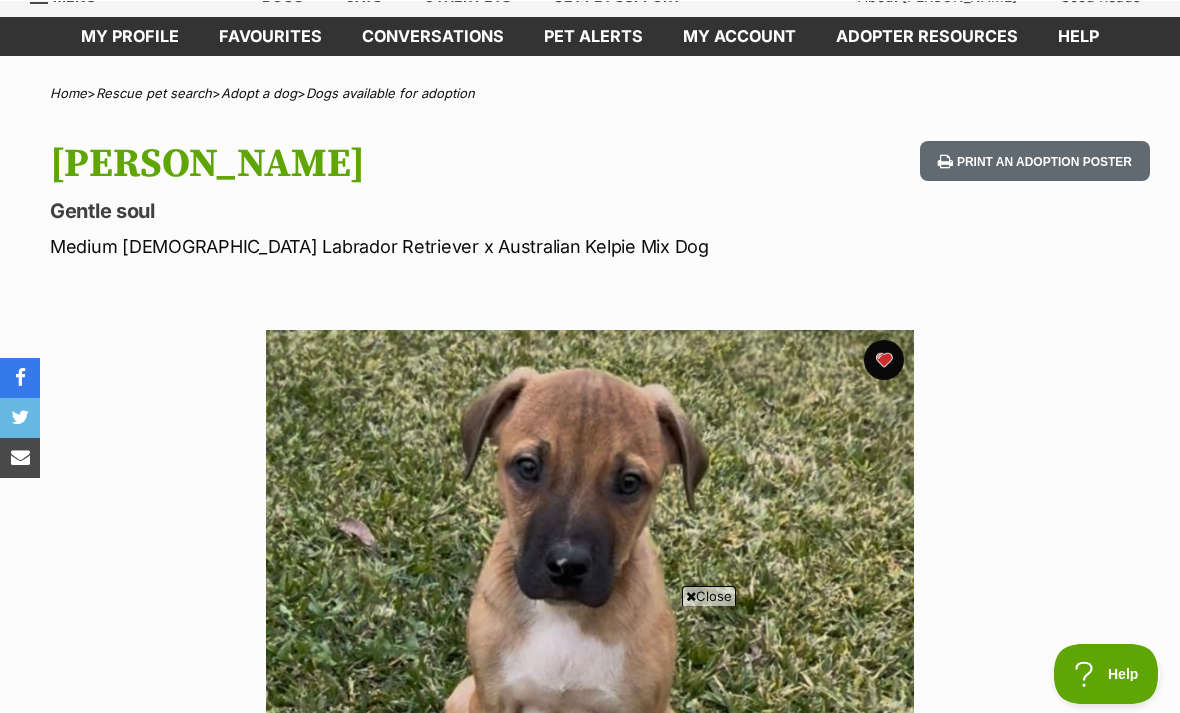 scroll, scrollTop: 0, scrollLeft: 0, axis: both 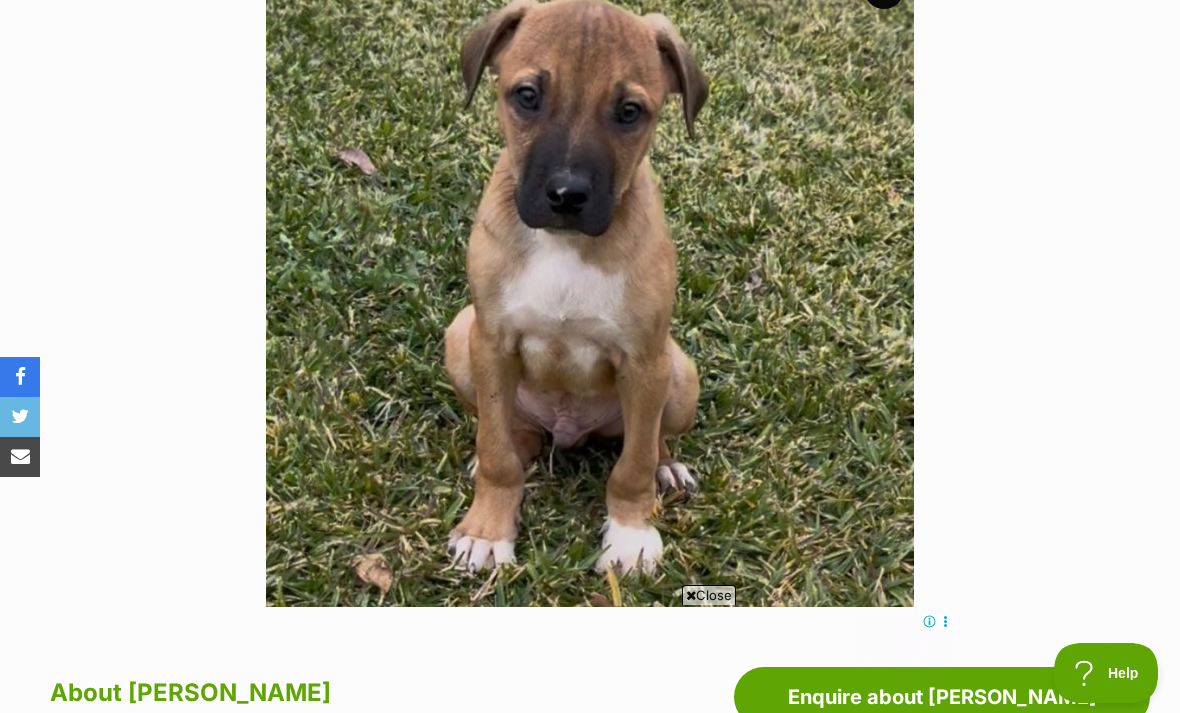 click at bounding box center (590, 283) 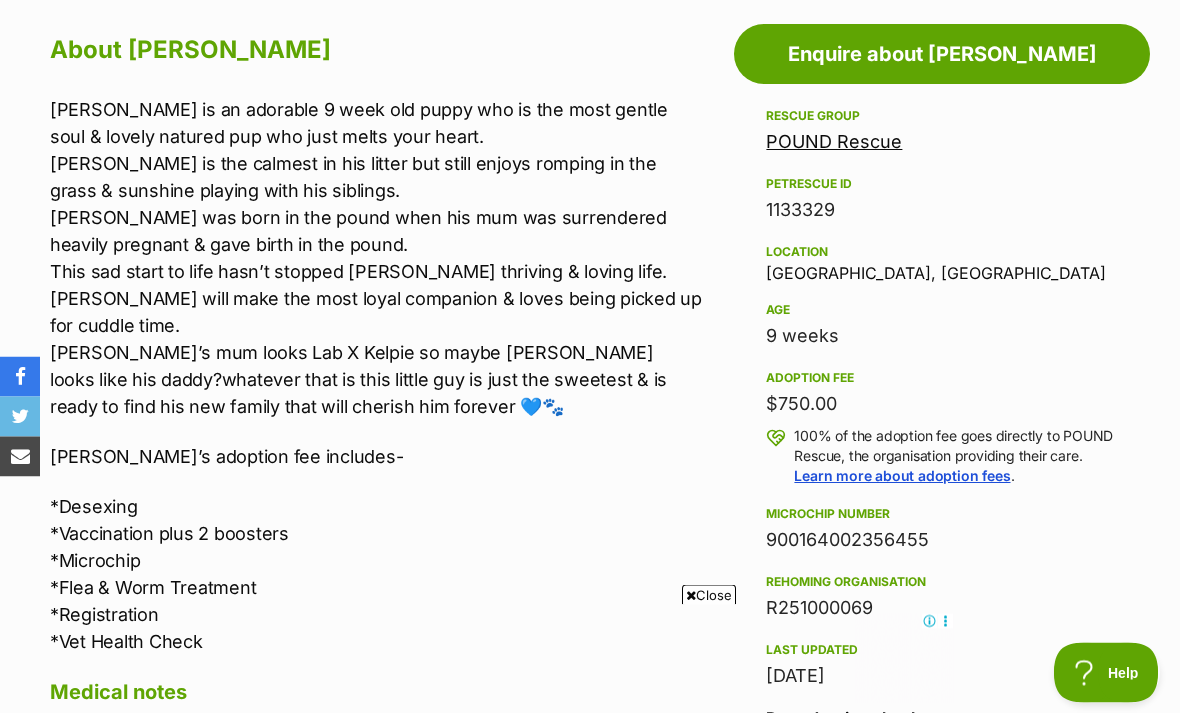 scroll, scrollTop: 1098, scrollLeft: 0, axis: vertical 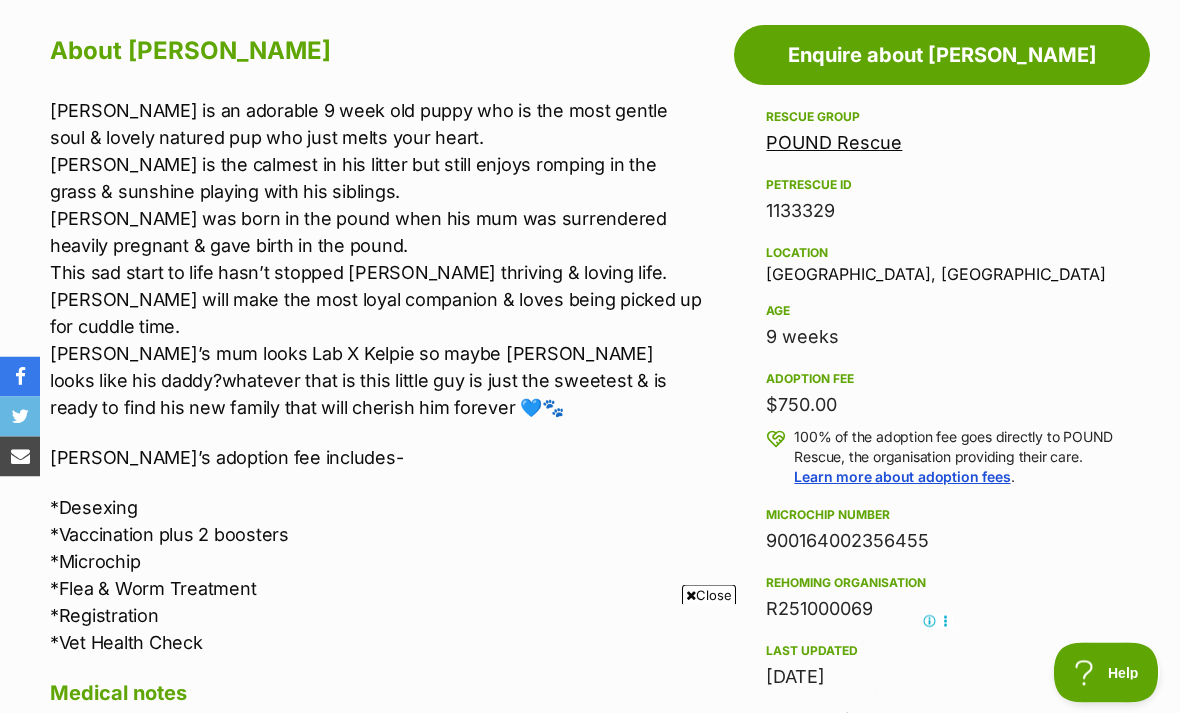 click on "POUND Rescue" at bounding box center (834, 143) 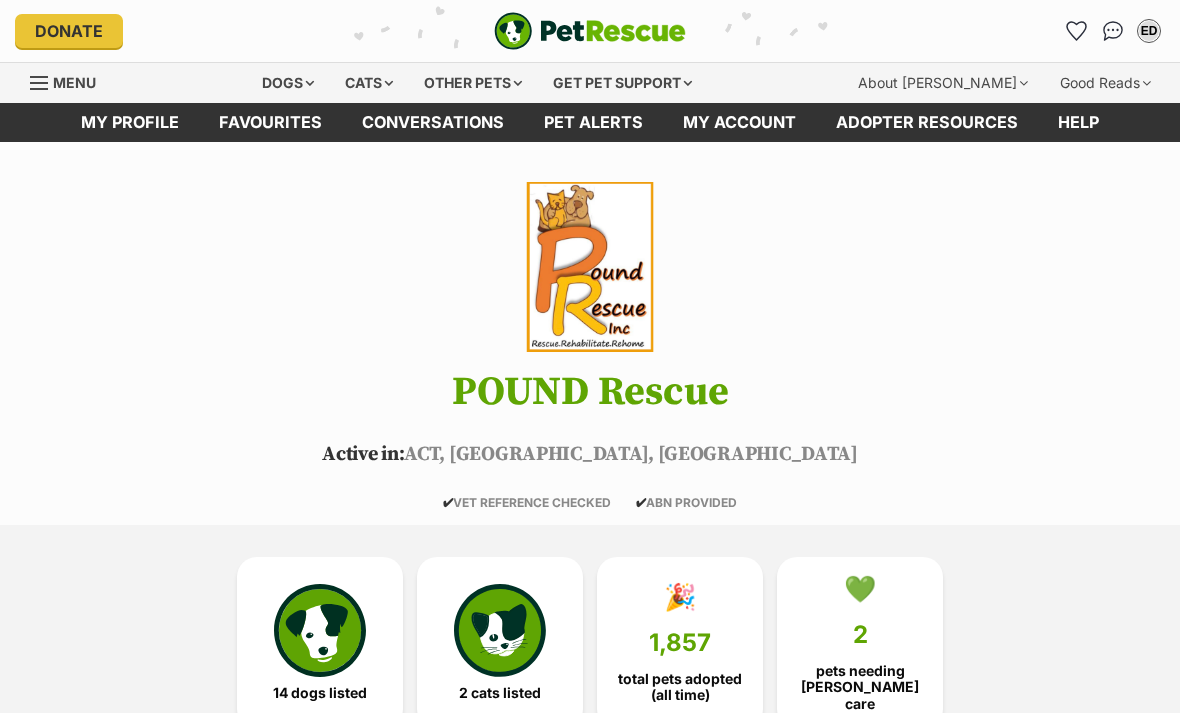 scroll, scrollTop: 0, scrollLeft: 0, axis: both 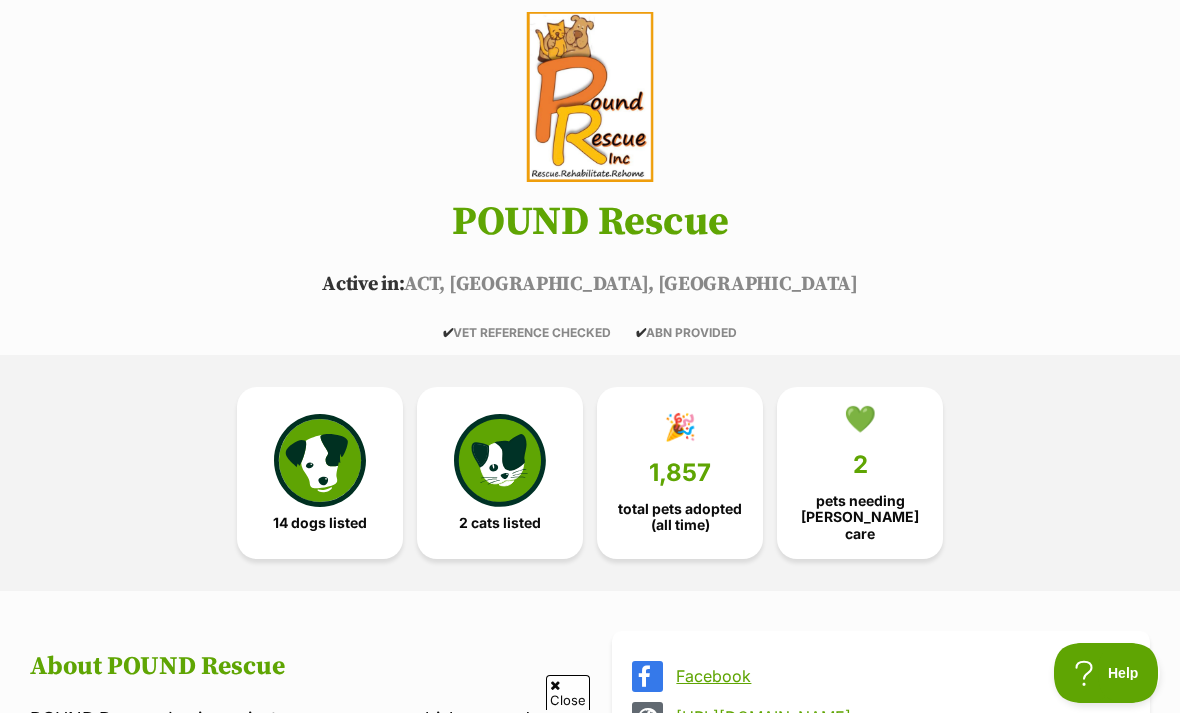 click at bounding box center [320, 460] 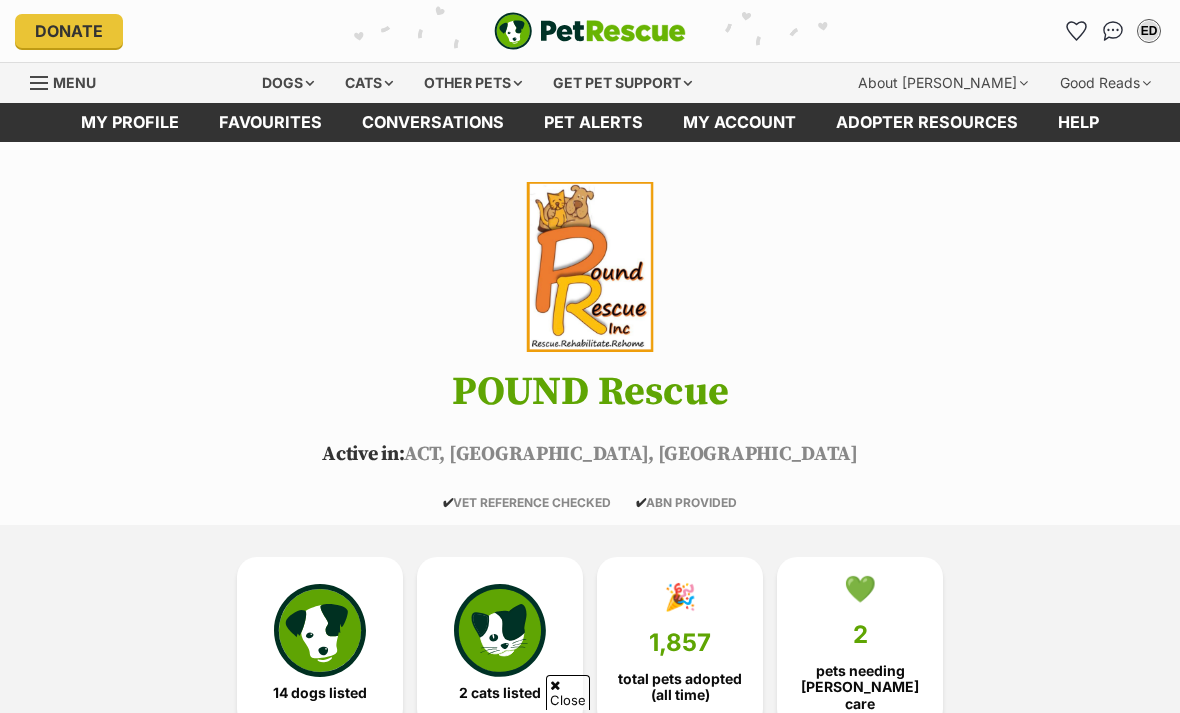 scroll, scrollTop: 2007, scrollLeft: 0, axis: vertical 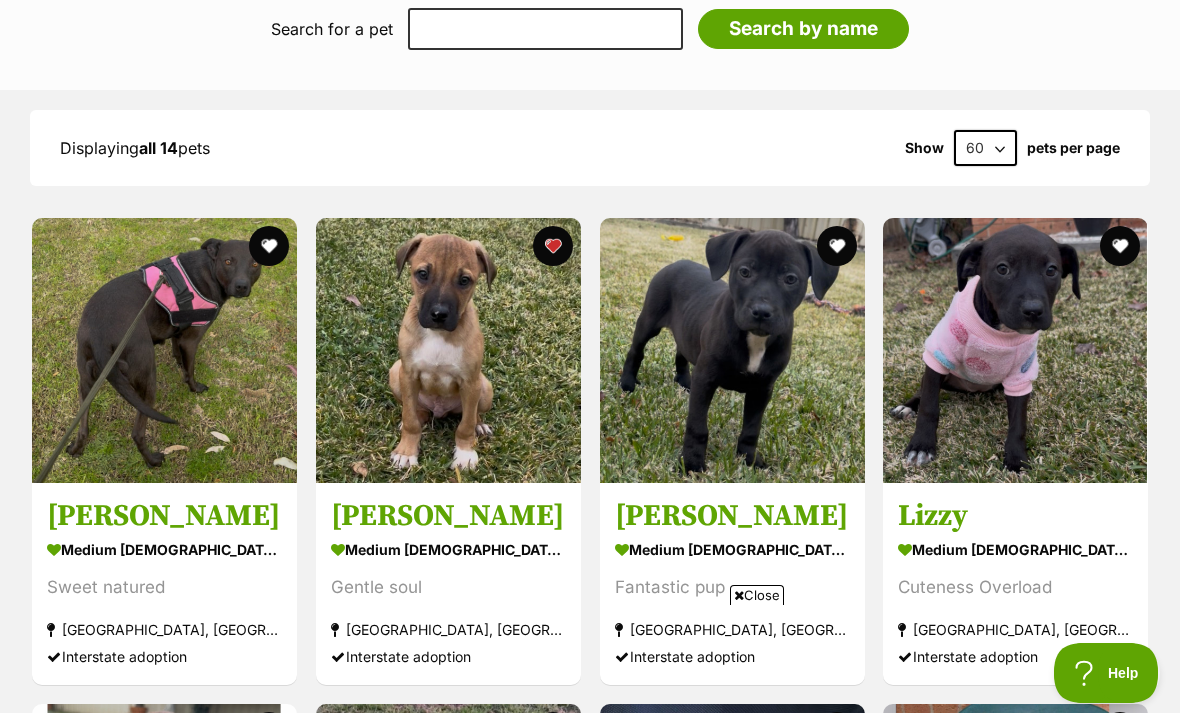 click at bounding box center (732, 350) 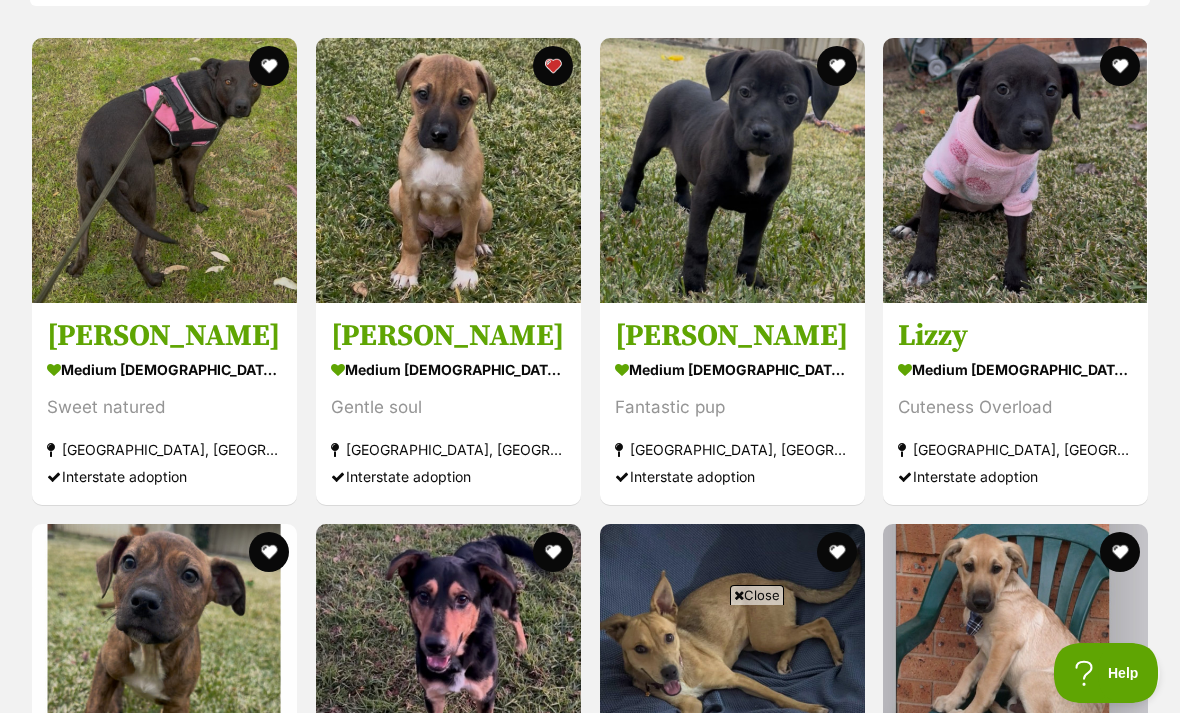 scroll, scrollTop: 2259, scrollLeft: 0, axis: vertical 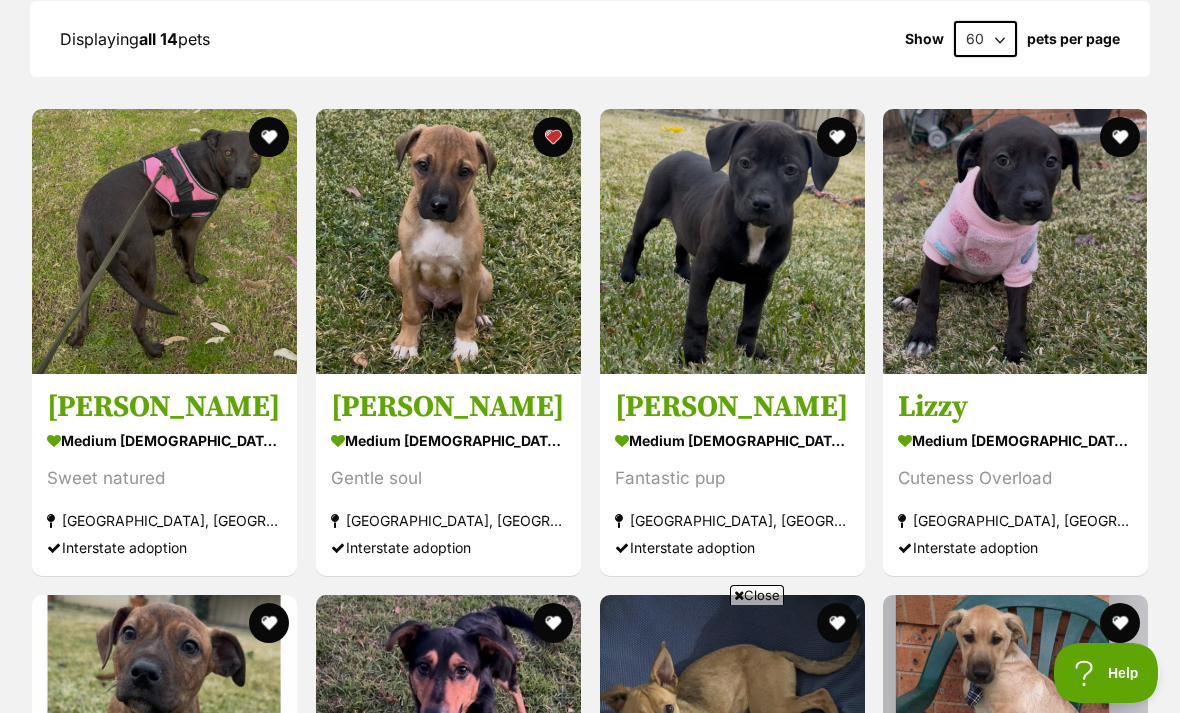 click at bounding box center (1015, 241) 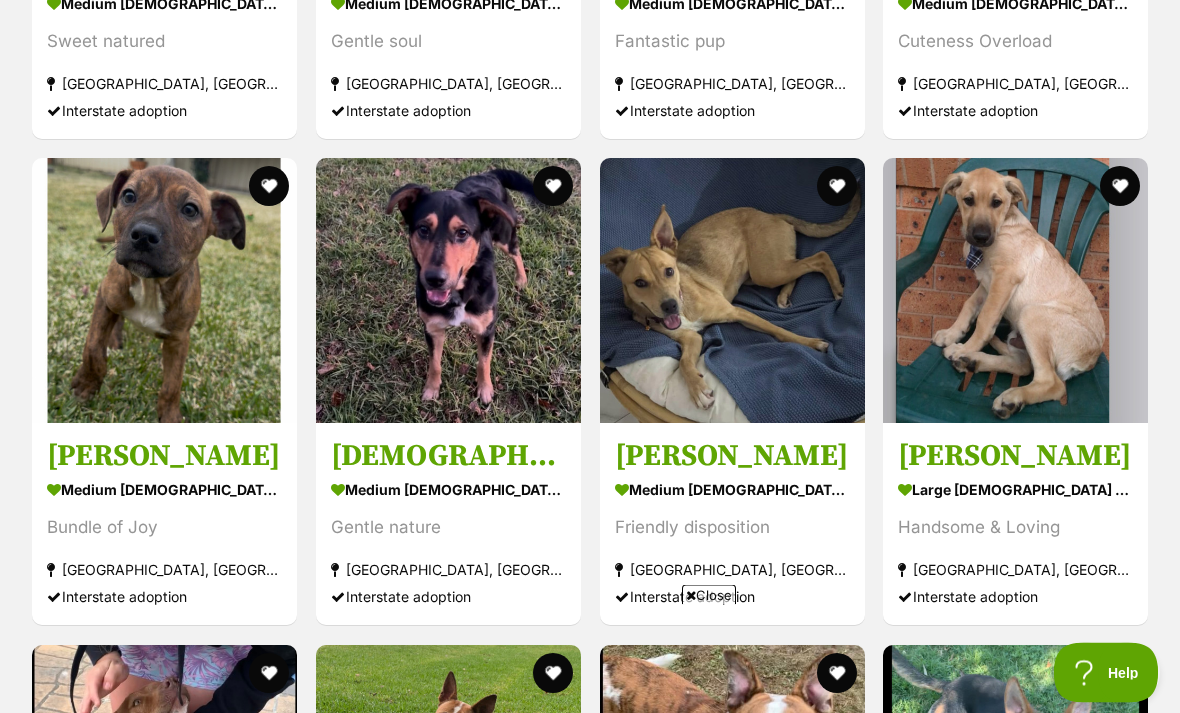 scroll, scrollTop: 2693, scrollLeft: 0, axis: vertical 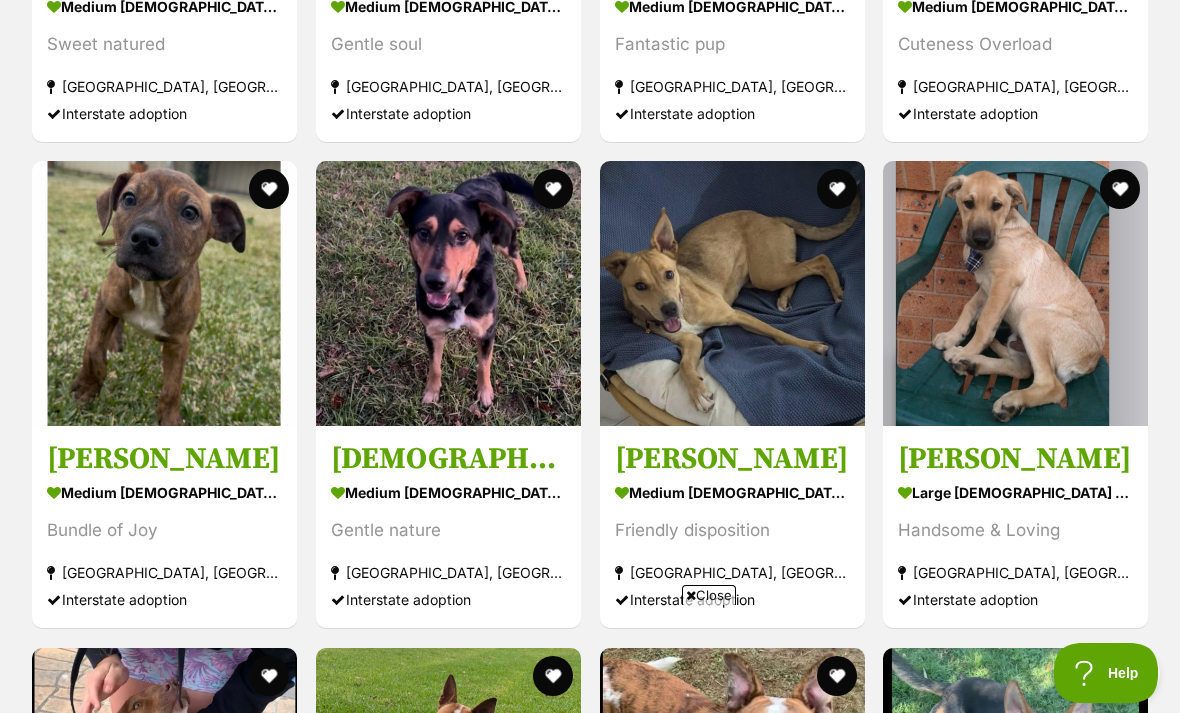 click at bounding box center (1015, 293) 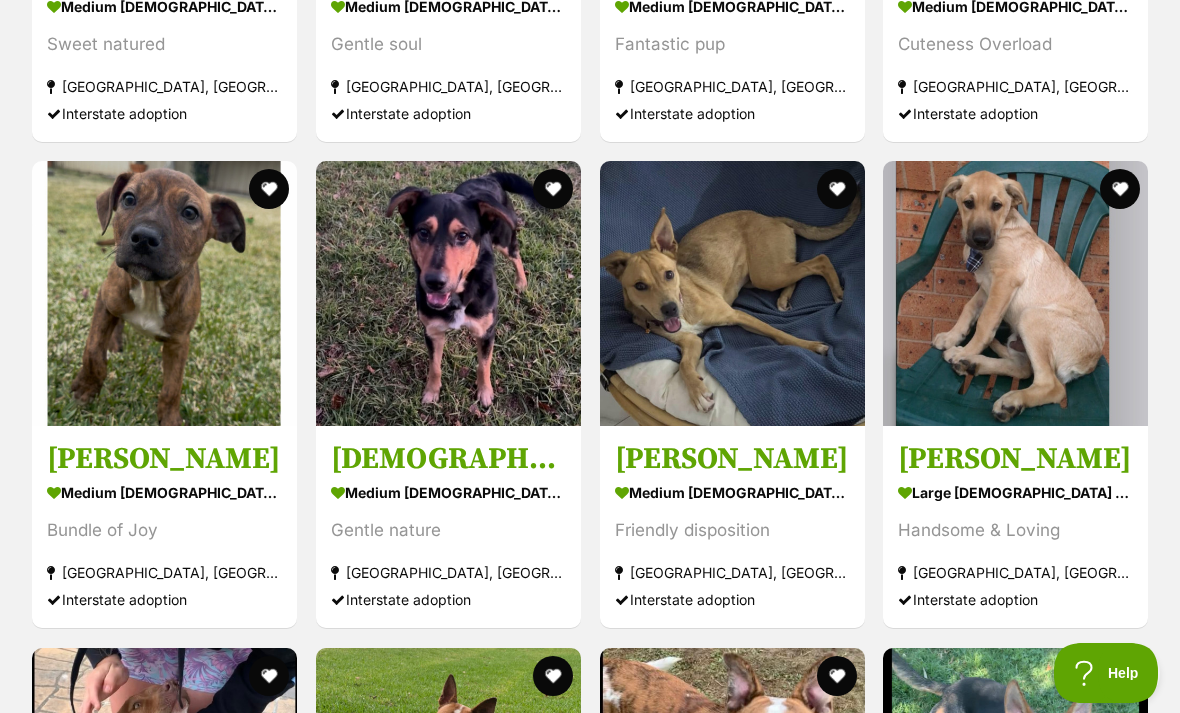 scroll, scrollTop: 2693, scrollLeft: 0, axis: vertical 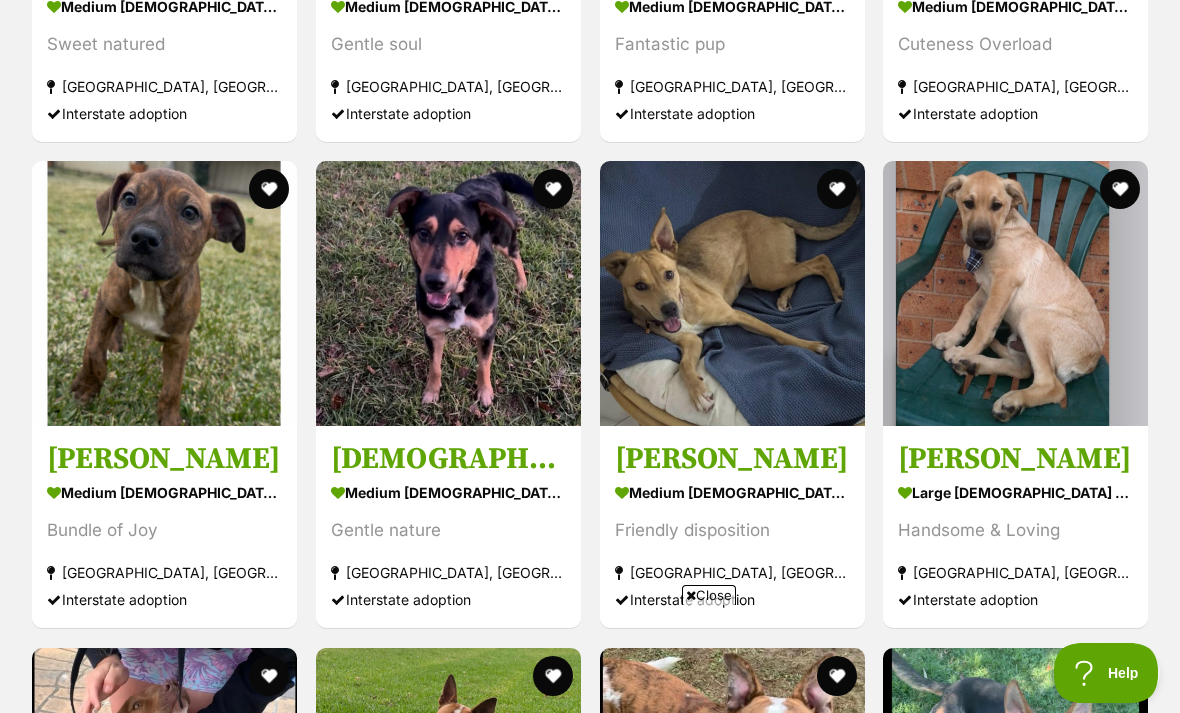 click at bounding box center (448, 293) 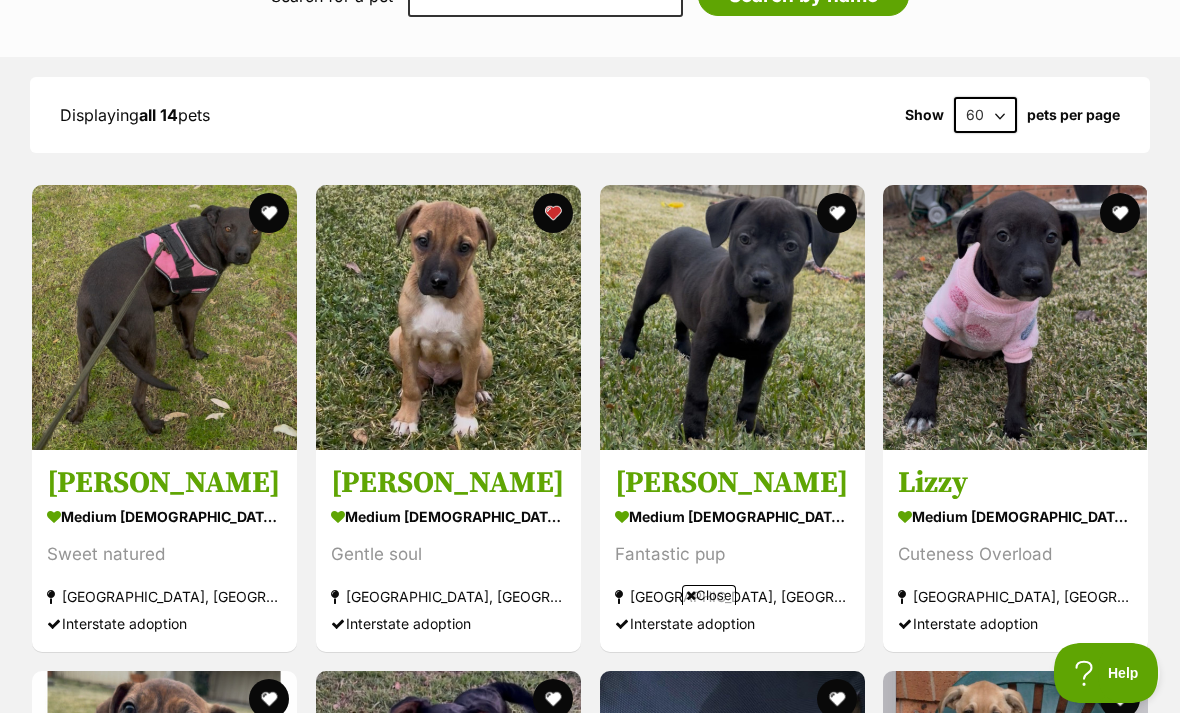scroll, scrollTop: 0, scrollLeft: 0, axis: both 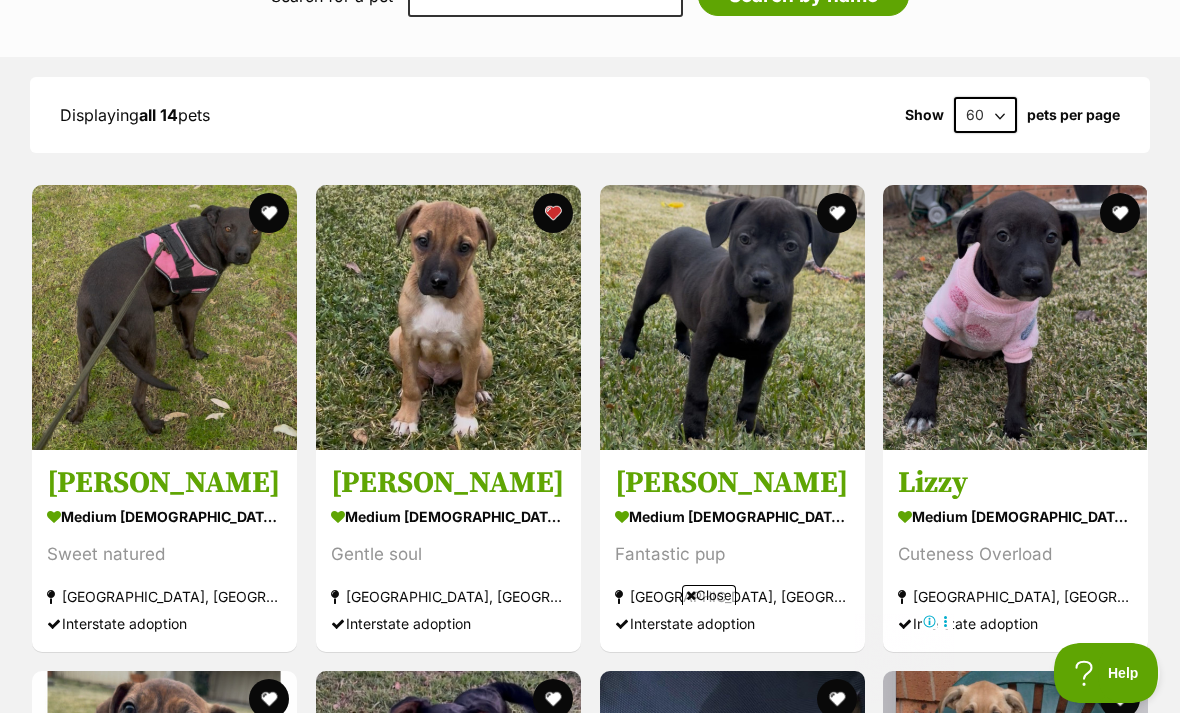 click at bounding box center [836, 213] 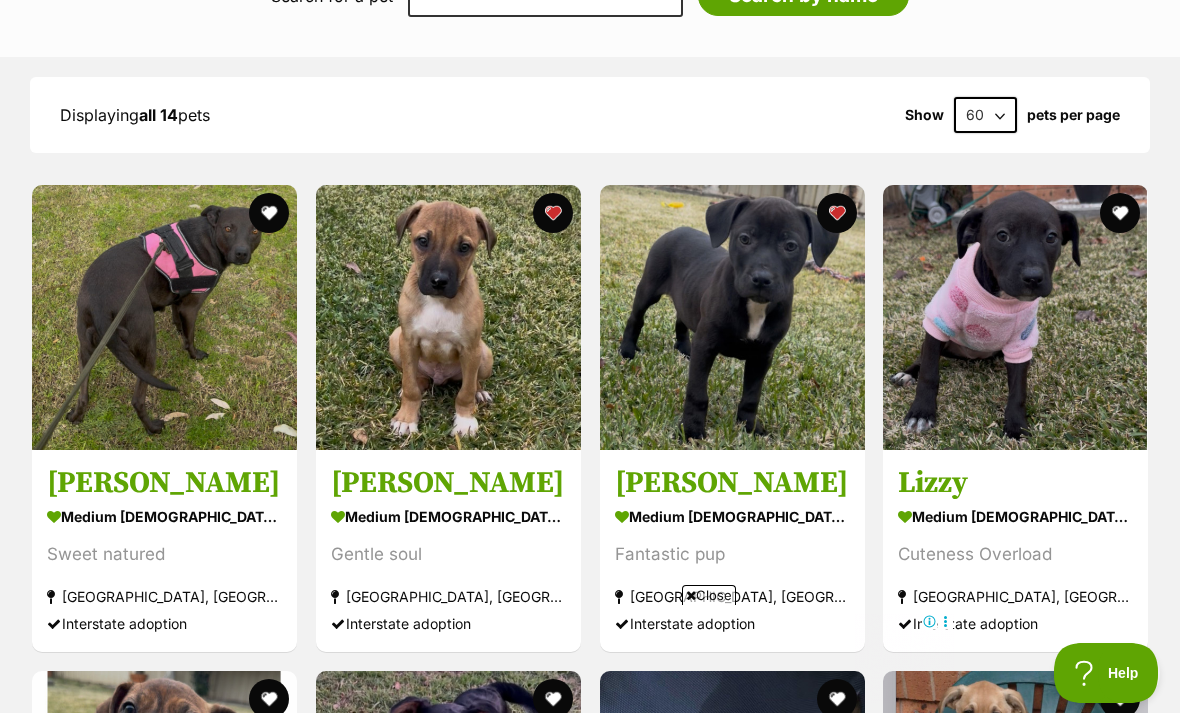 click at bounding box center (732, 317) 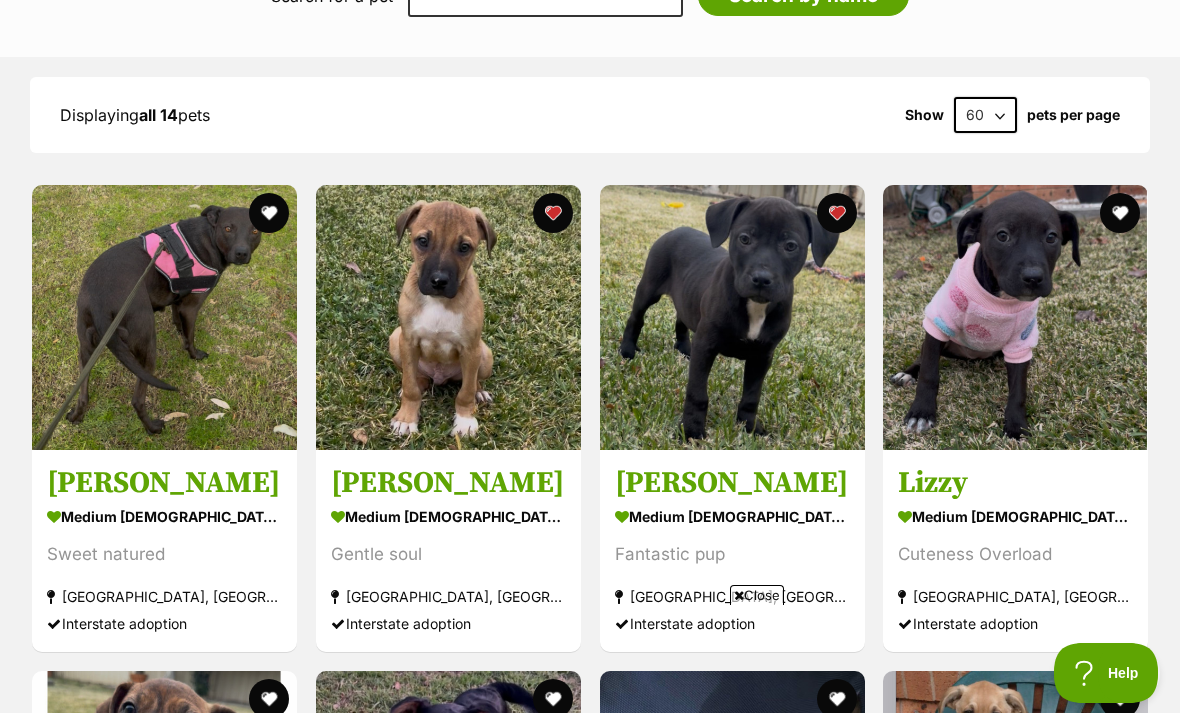 click at bounding box center [448, 317] 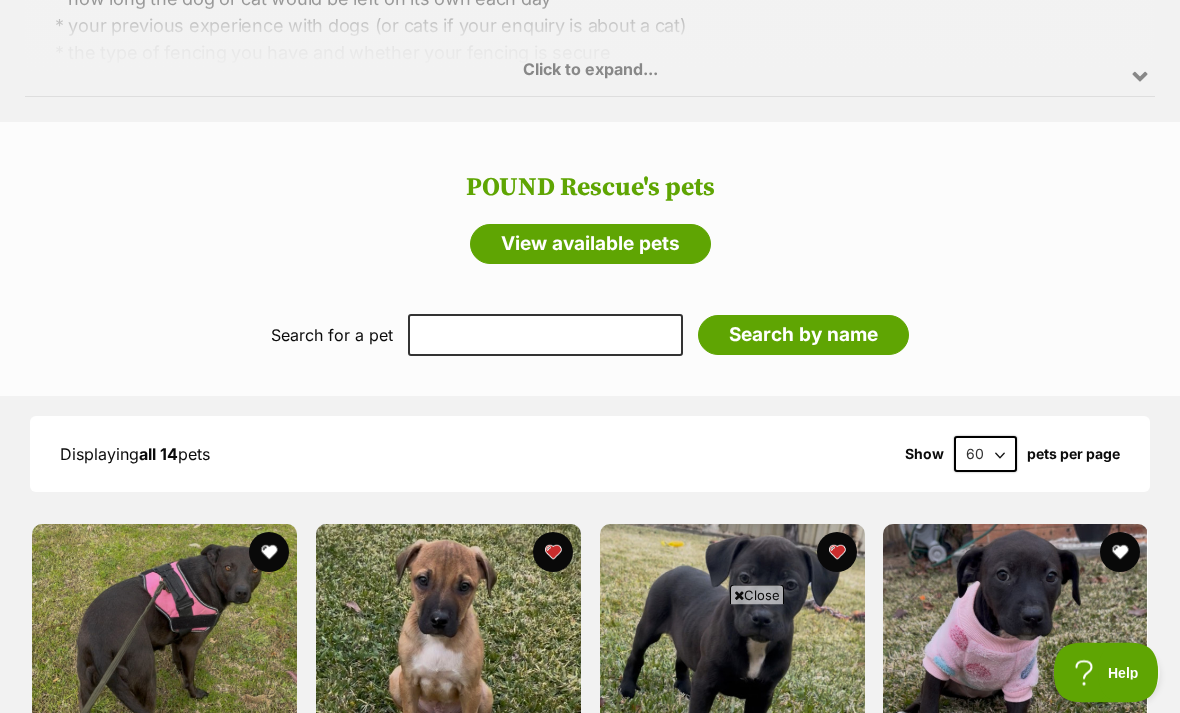 scroll, scrollTop: 1817, scrollLeft: 0, axis: vertical 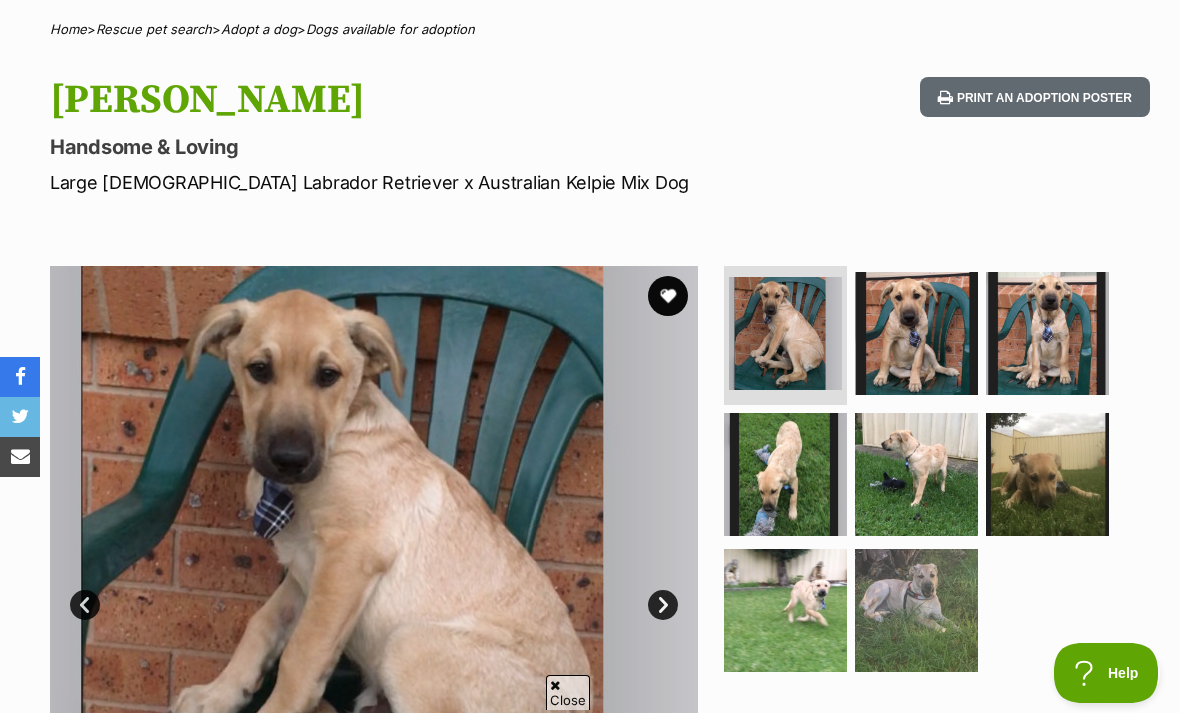 click at bounding box center (916, 333) 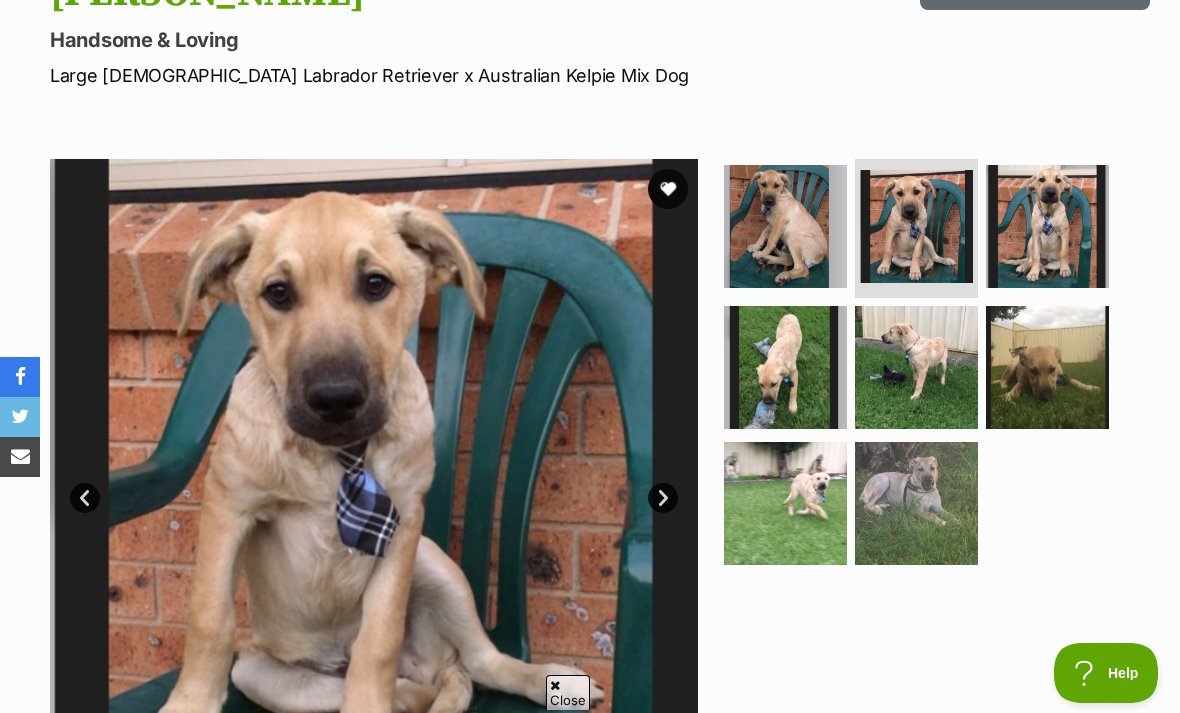 scroll, scrollTop: 264, scrollLeft: 0, axis: vertical 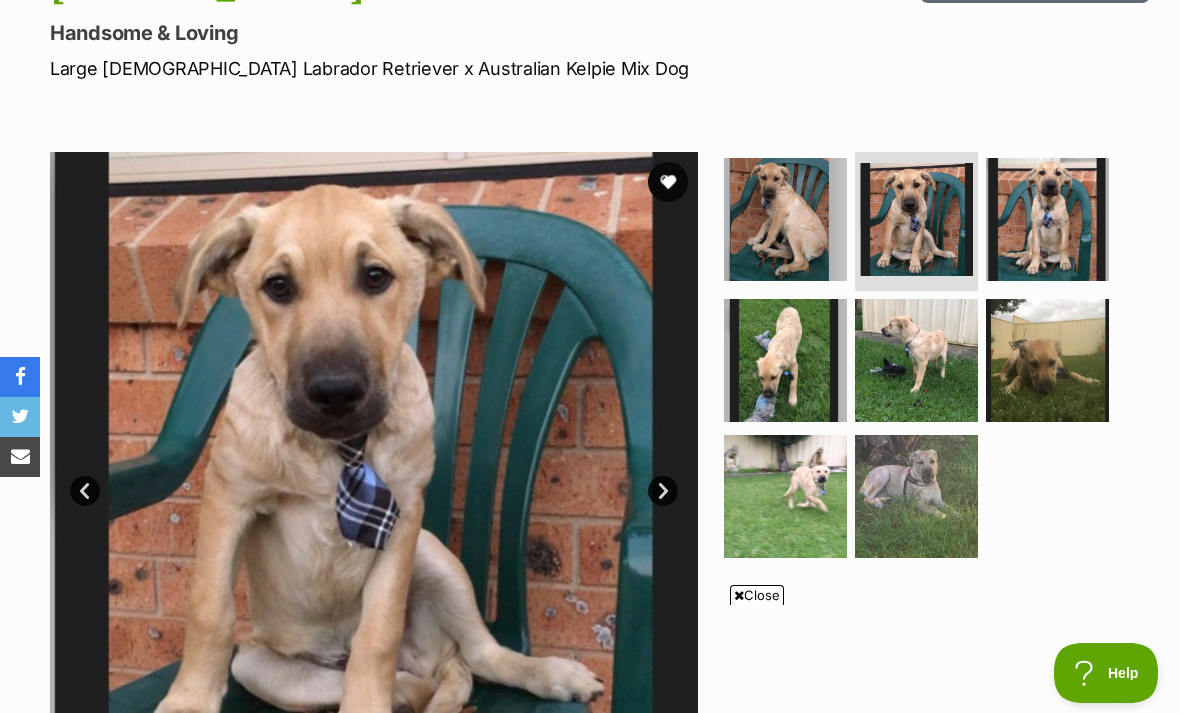 click at bounding box center [1047, 219] 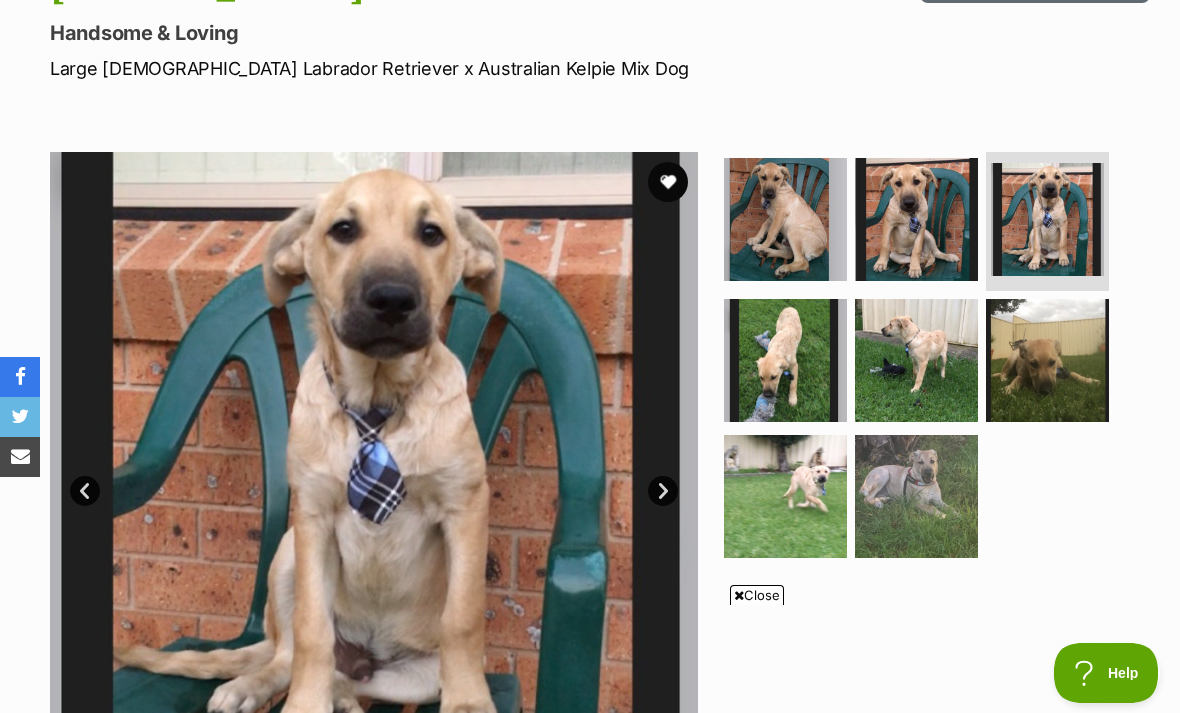click at bounding box center (785, 360) 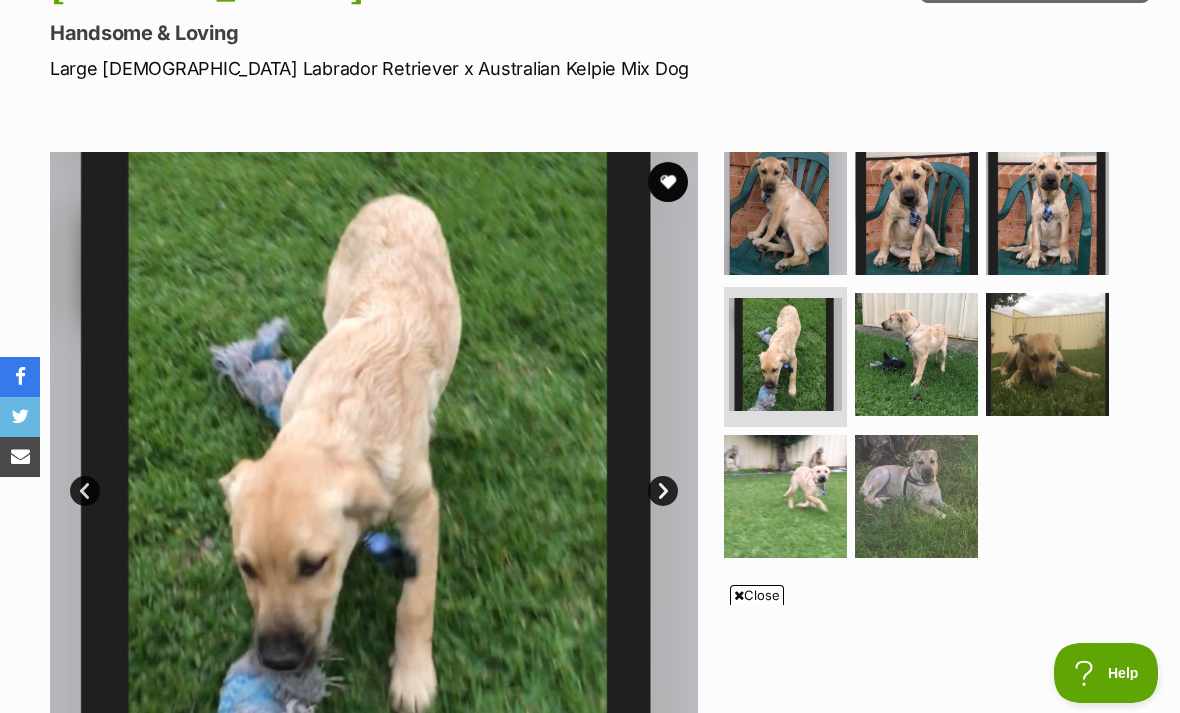 click at bounding box center [916, 354] 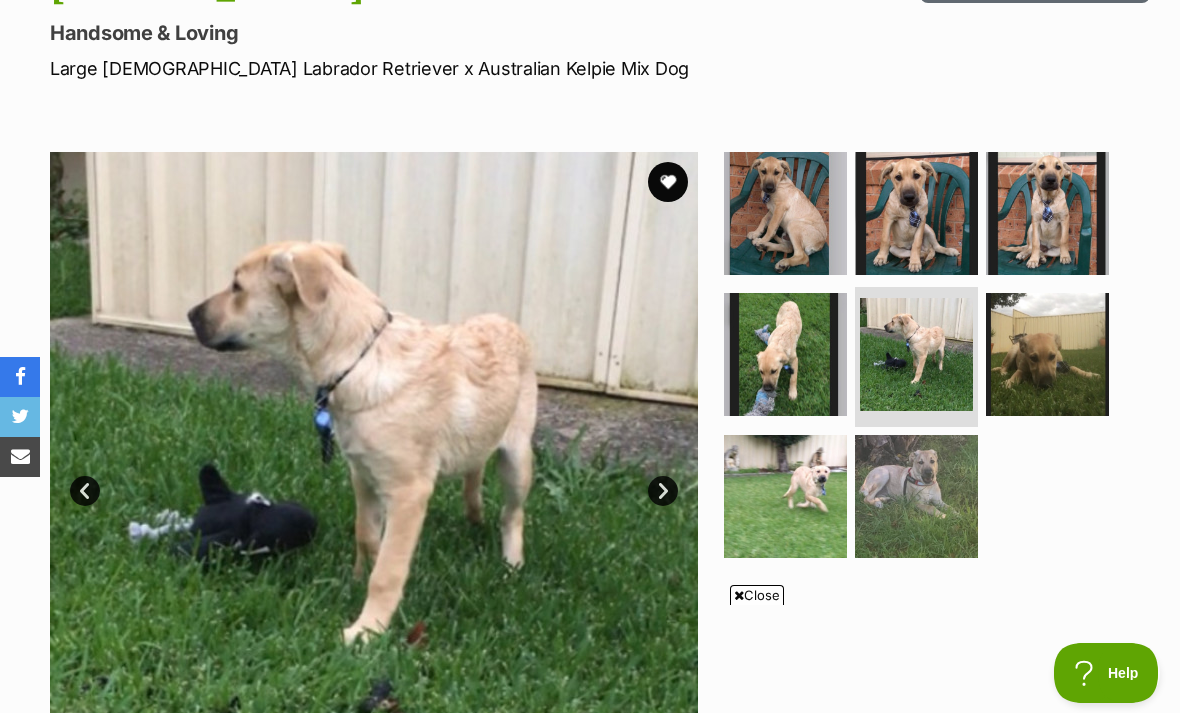 click at bounding box center (1047, 354) 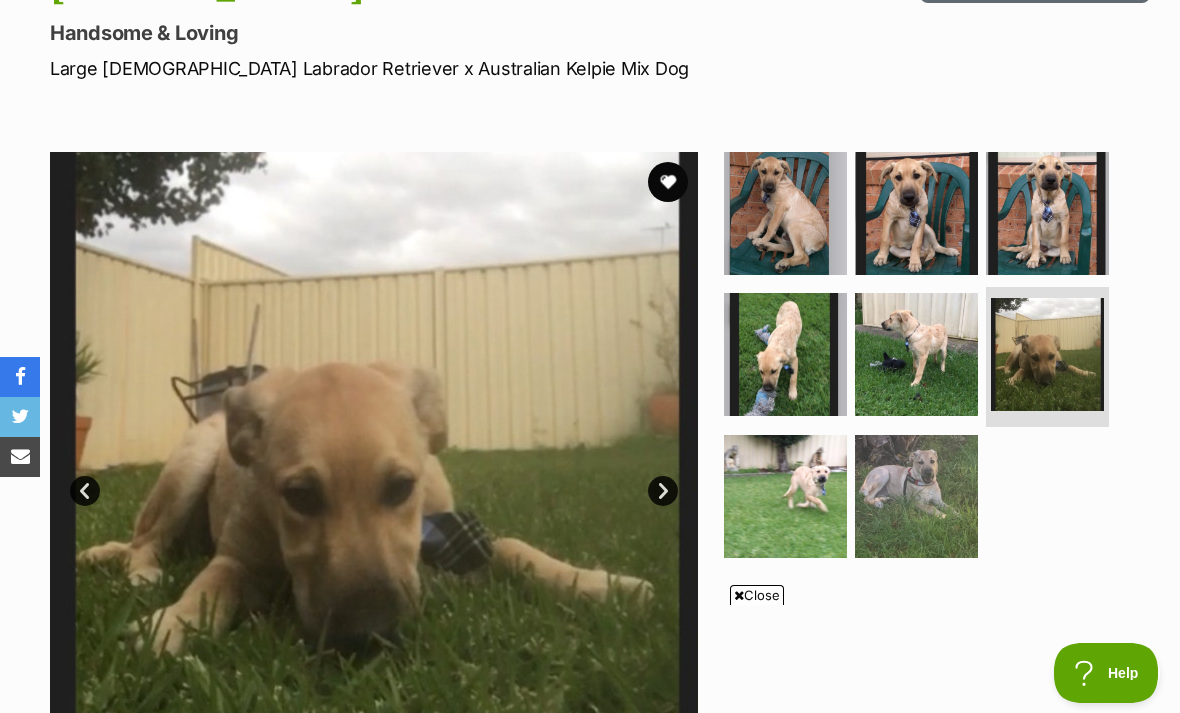 click at bounding box center (785, 496) 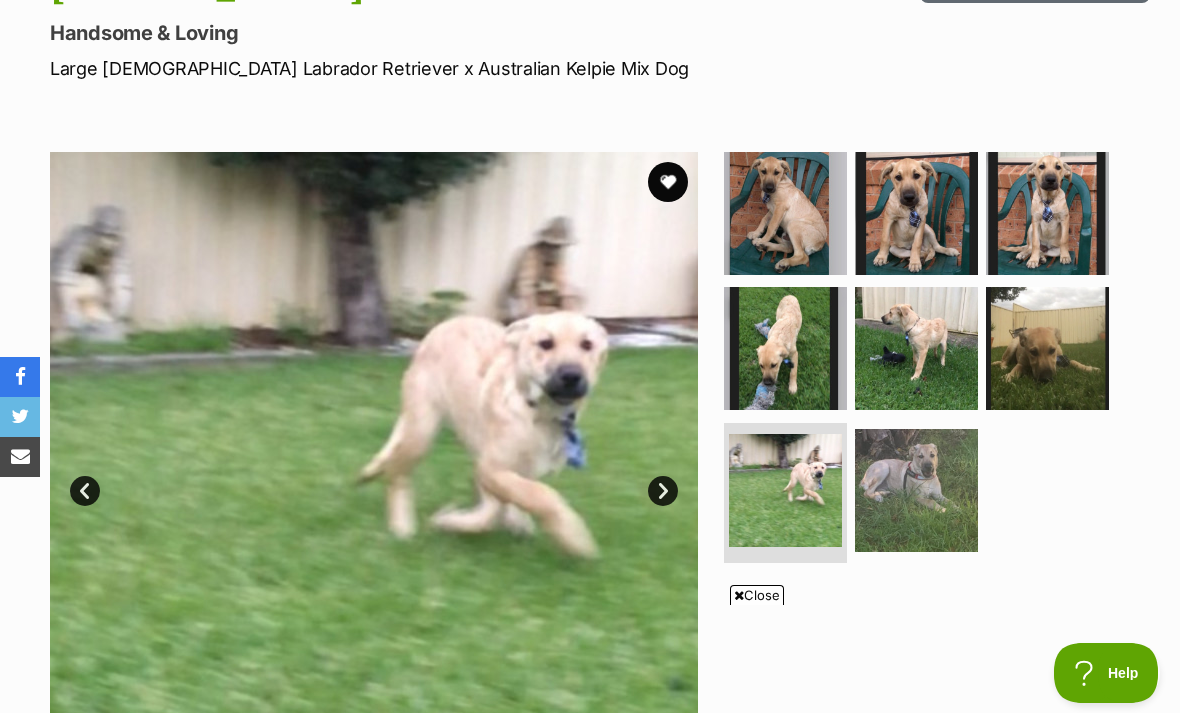 click at bounding box center (916, 490) 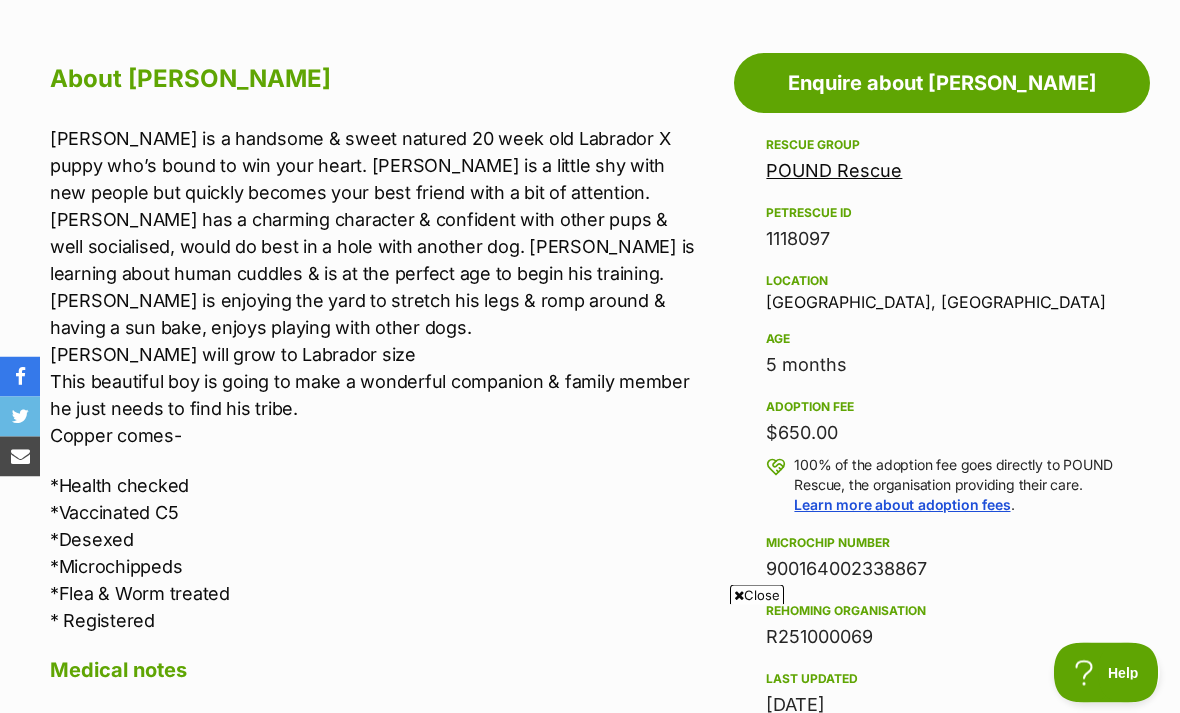 scroll, scrollTop: 1071, scrollLeft: 0, axis: vertical 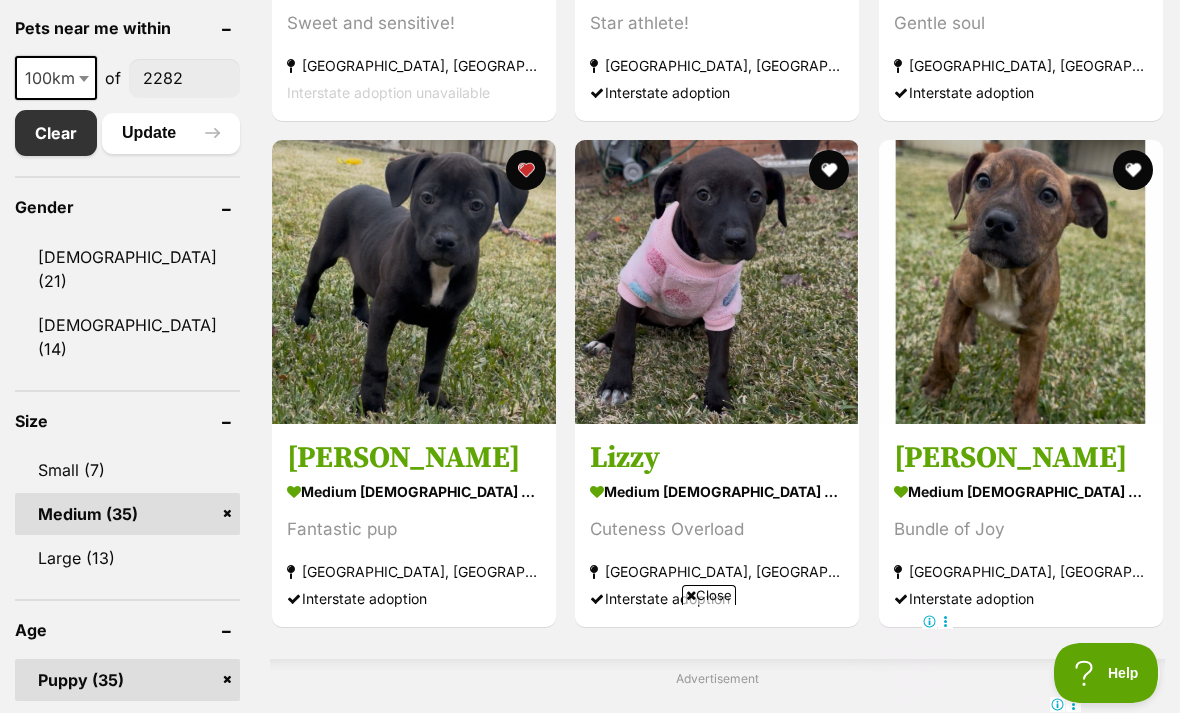 click at bounding box center [1021, 282] 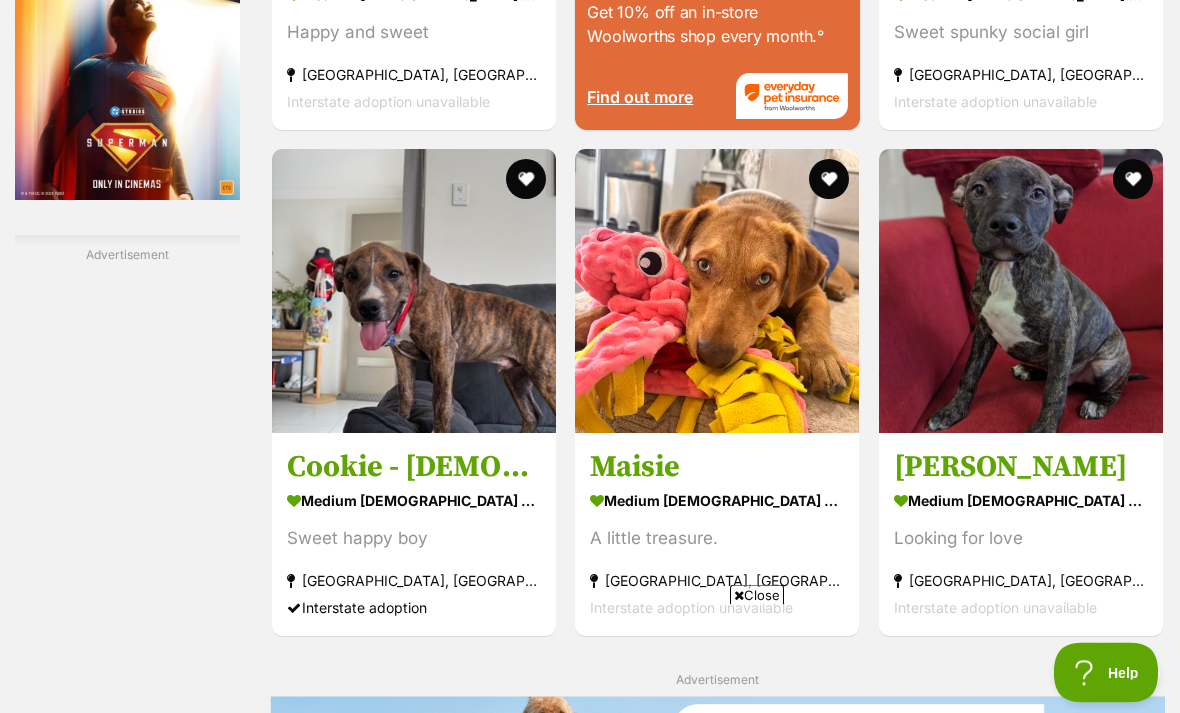 scroll, scrollTop: 0, scrollLeft: 0, axis: both 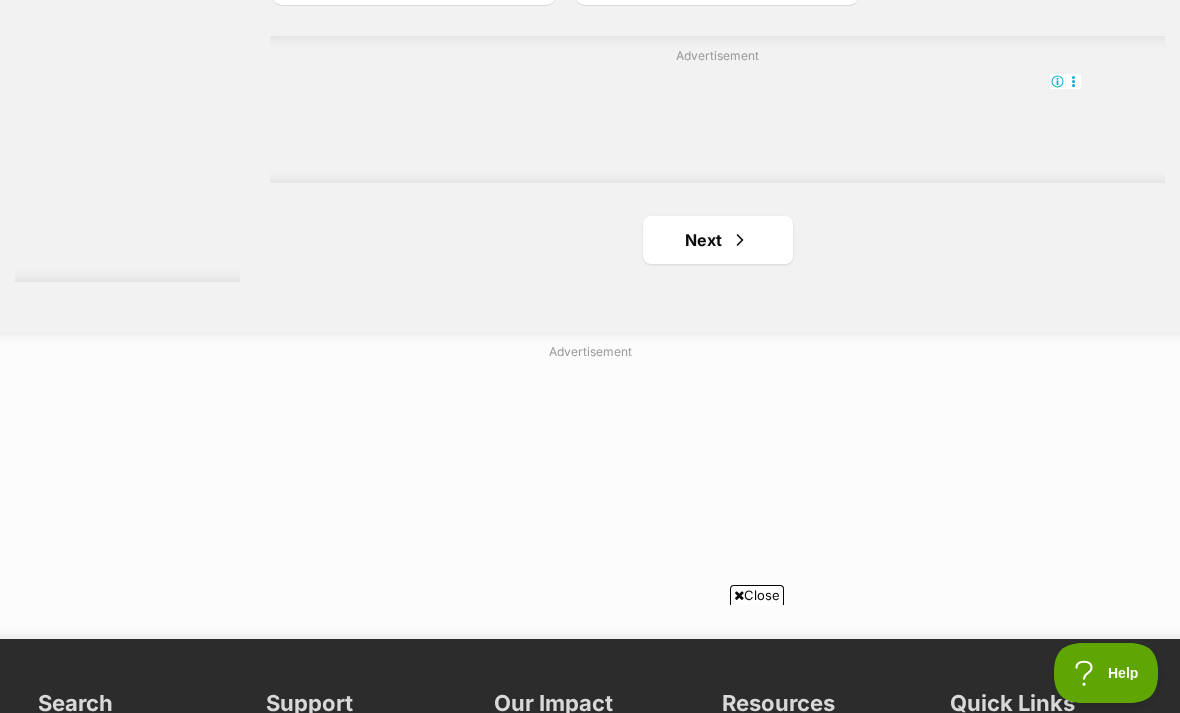 click on "Next" at bounding box center (718, 240) 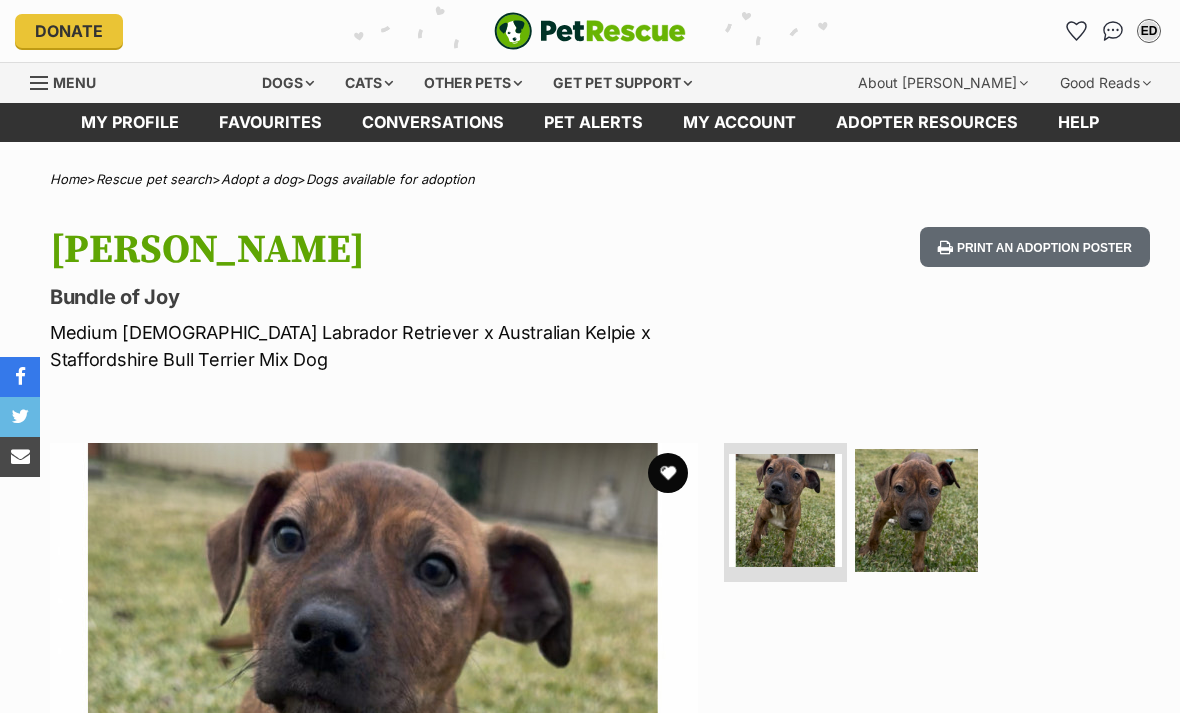 scroll, scrollTop: 0, scrollLeft: 0, axis: both 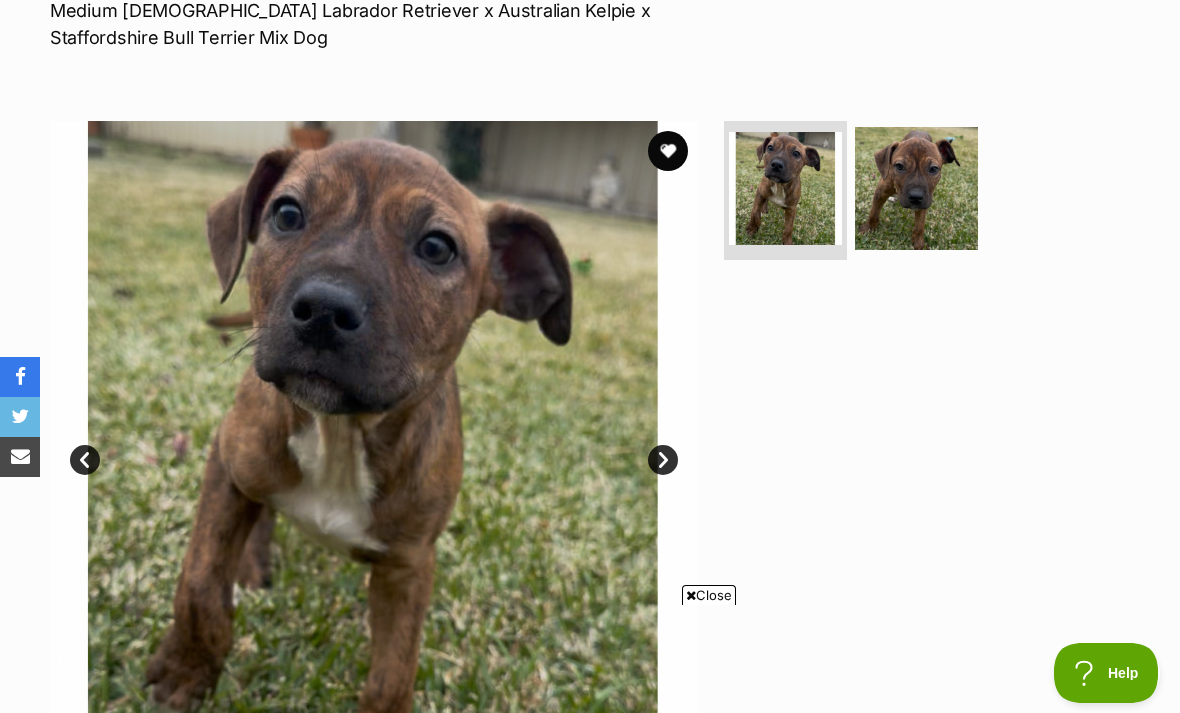 click at bounding box center (916, 188) 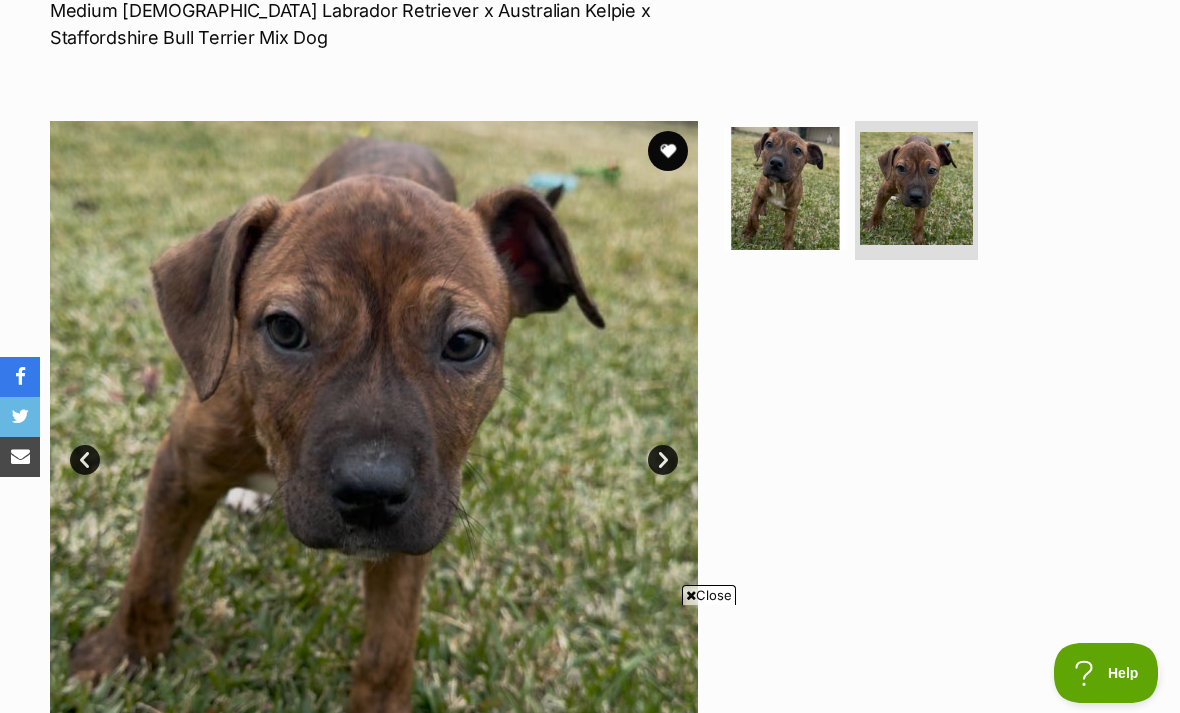 click at bounding box center (785, 188) 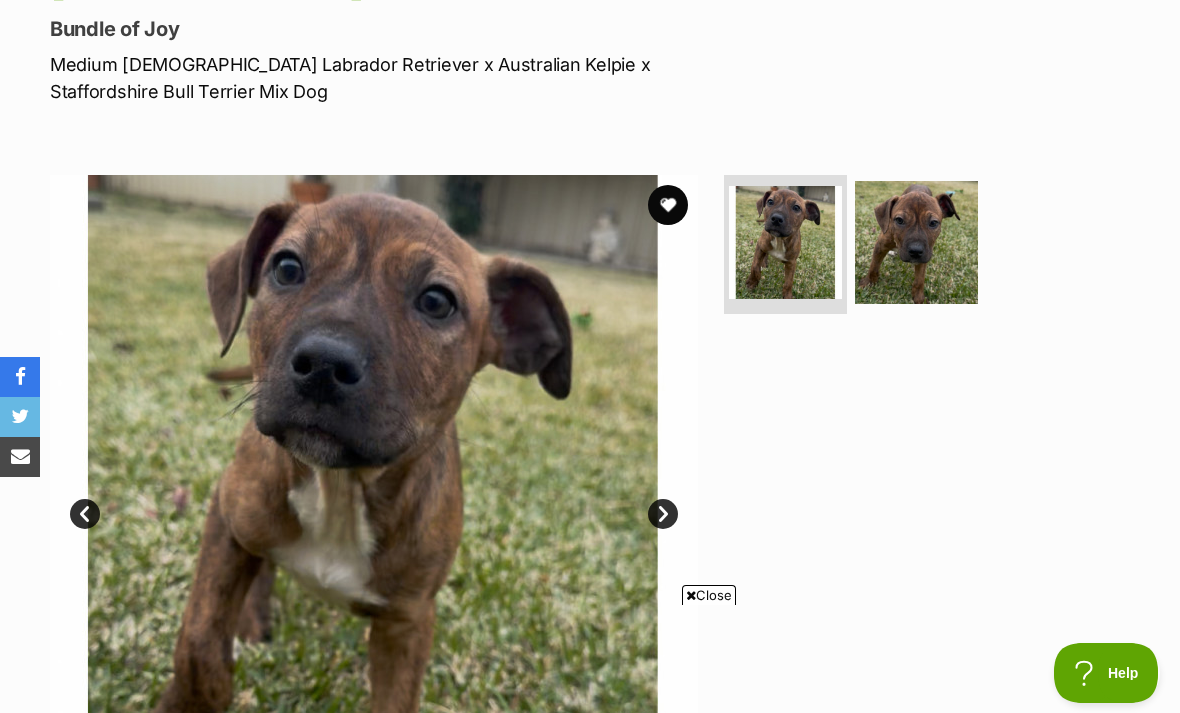 scroll, scrollTop: 267, scrollLeft: 0, axis: vertical 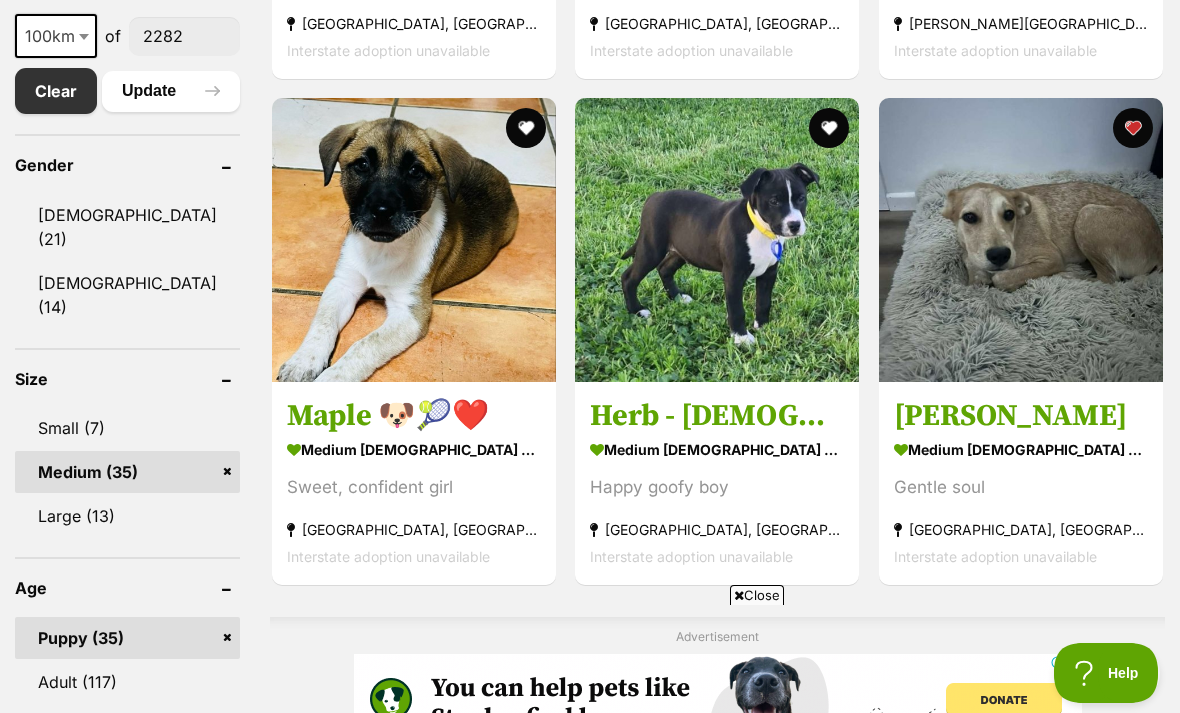 click at bounding box center [717, 240] 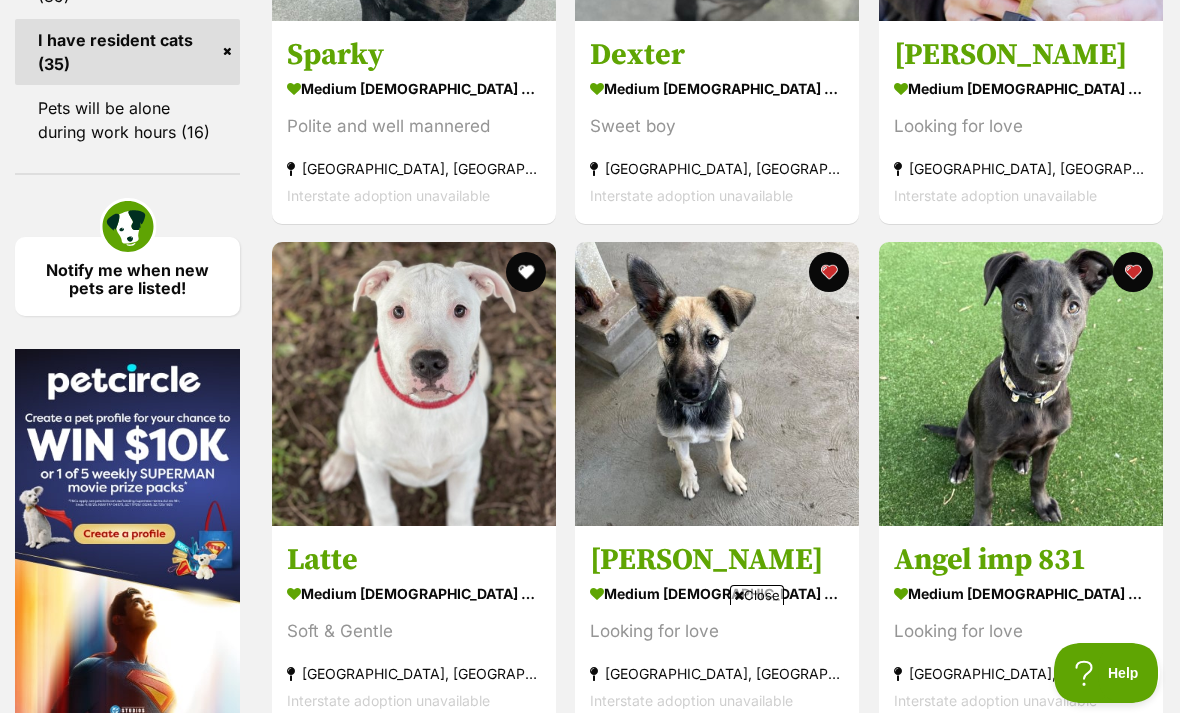 scroll, scrollTop: 2293, scrollLeft: 0, axis: vertical 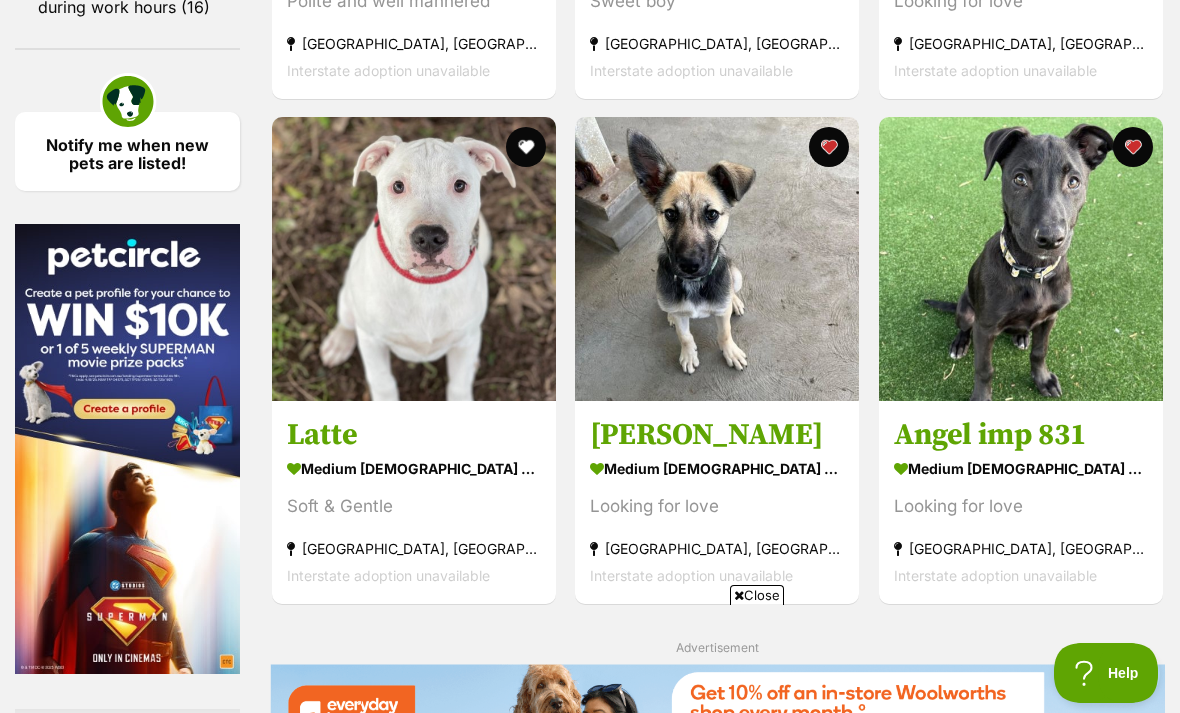 click at bounding box center [1021, 259] 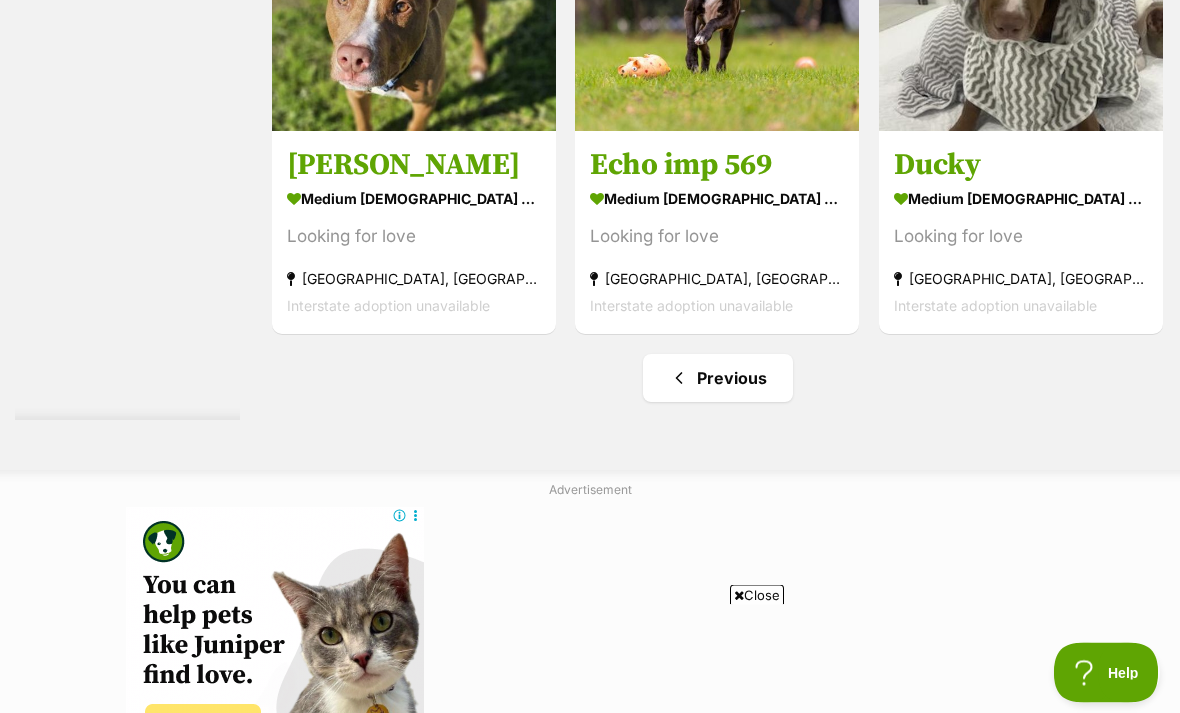 scroll, scrollTop: 3254, scrollLeft: 0, axis: vertical 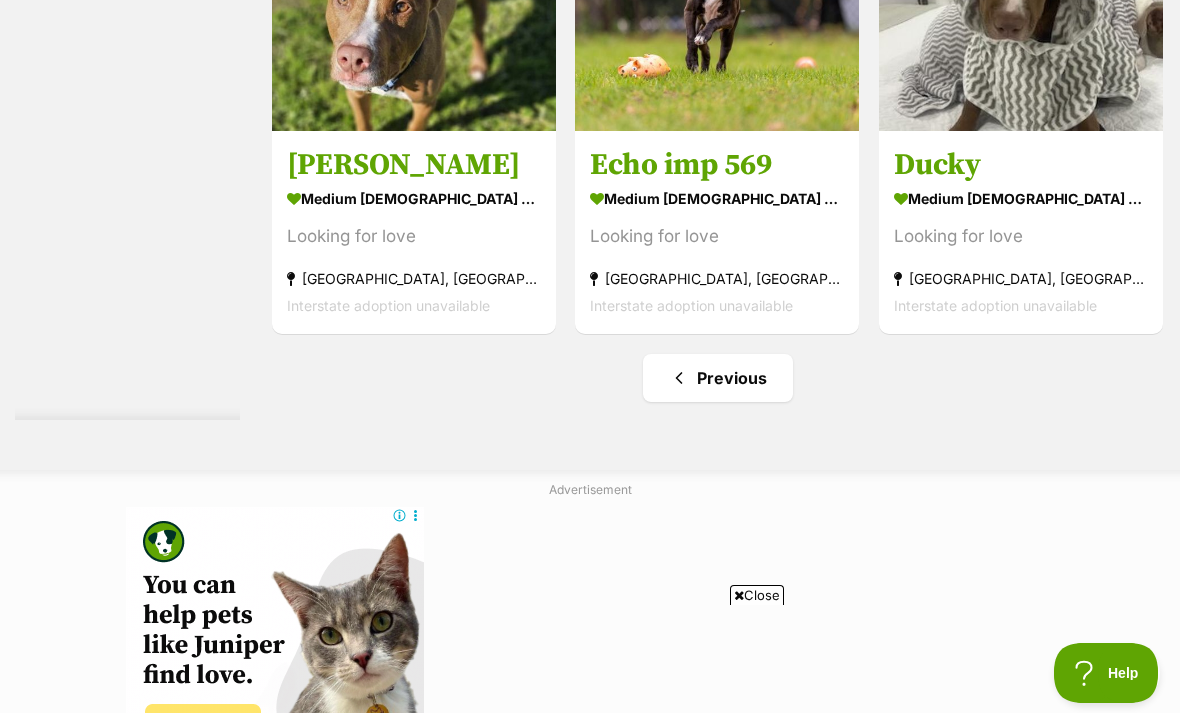 click on "Previous" at bounding box center (718, 378) 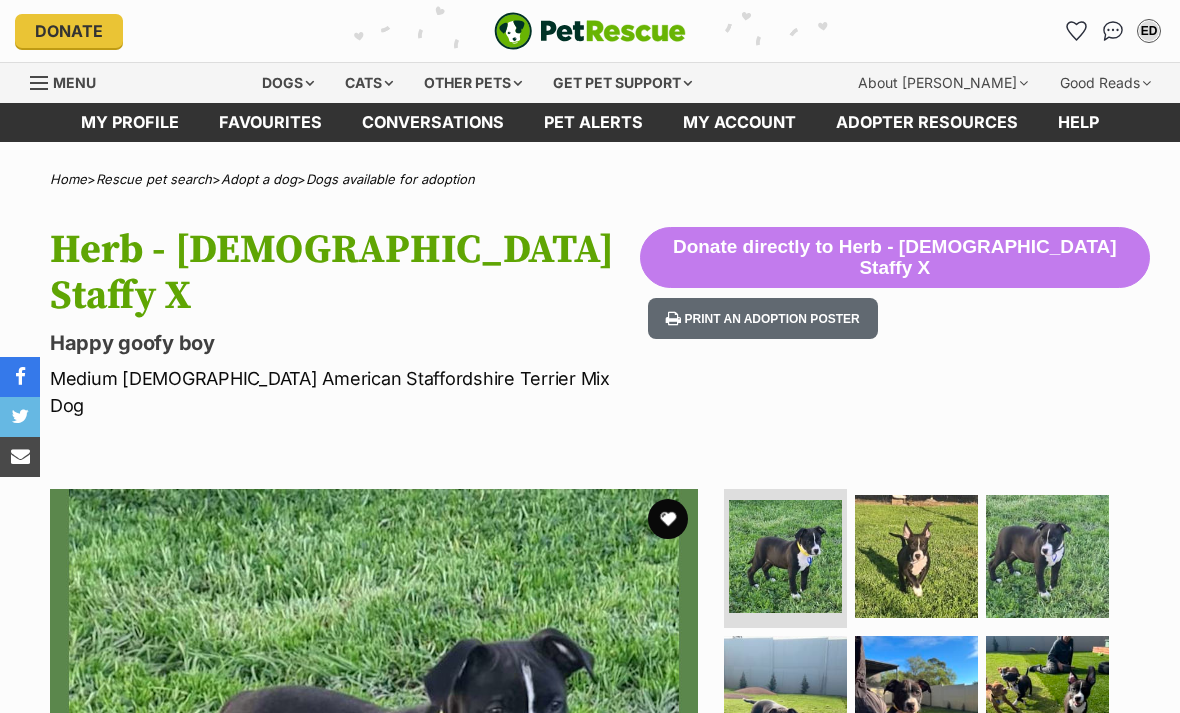 scroll, scrollTop: 0, scrollLeft: 0, axis: both 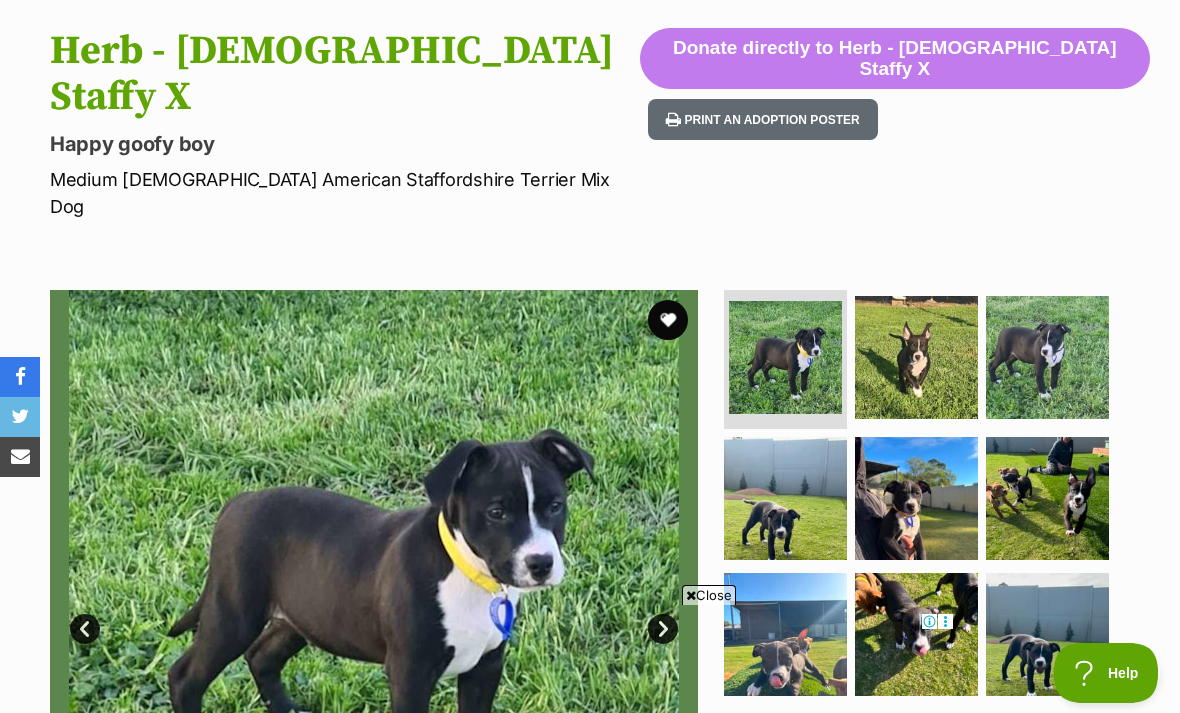 click at bounding box center (916, 357) 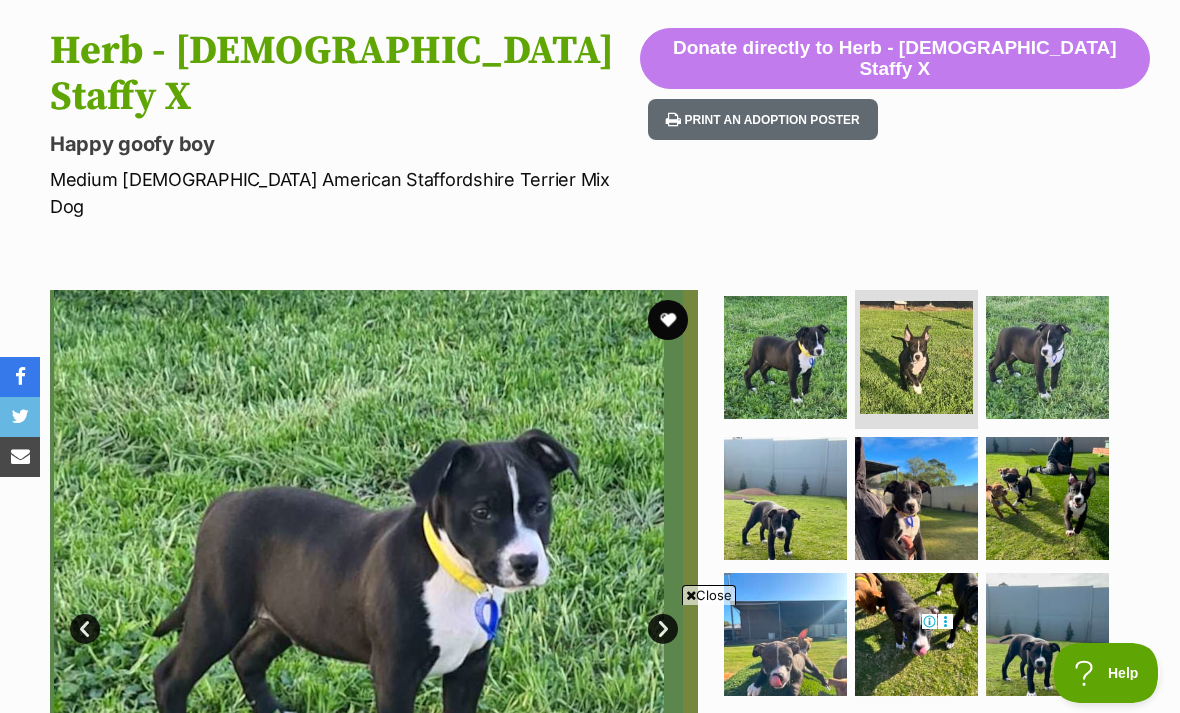 scroll, scrollTop: 0, scrollLeft: 0, axis: both 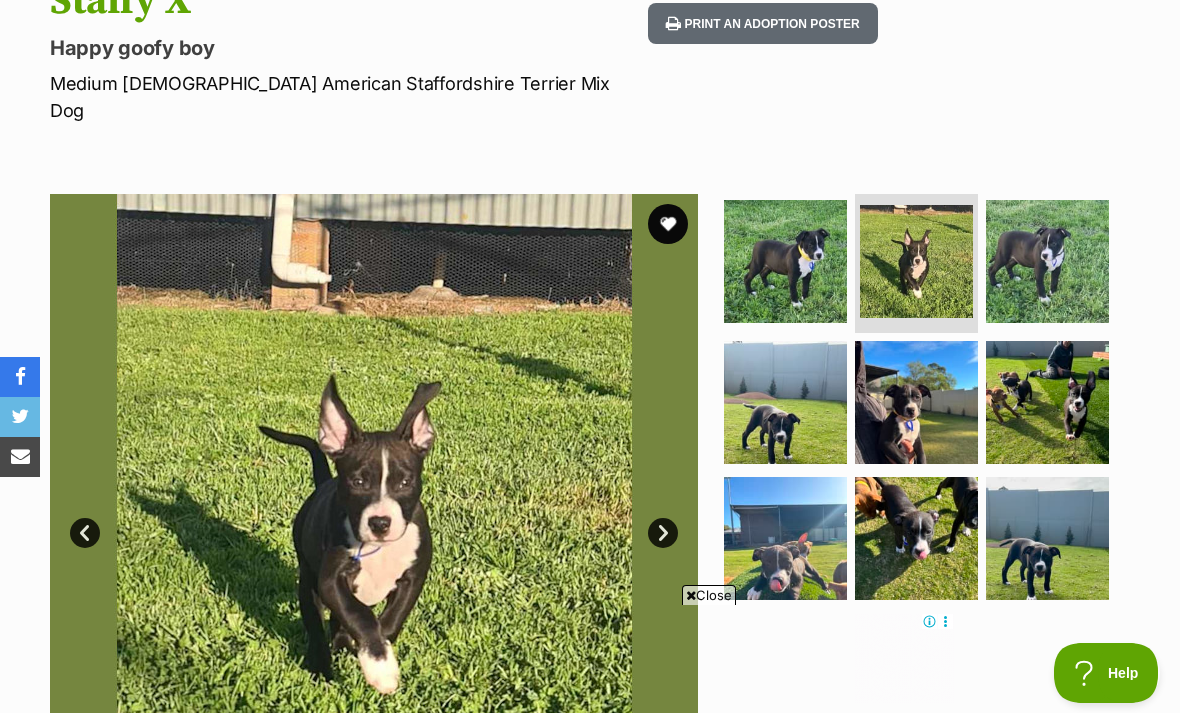 click at bounding box center (1047, 261) 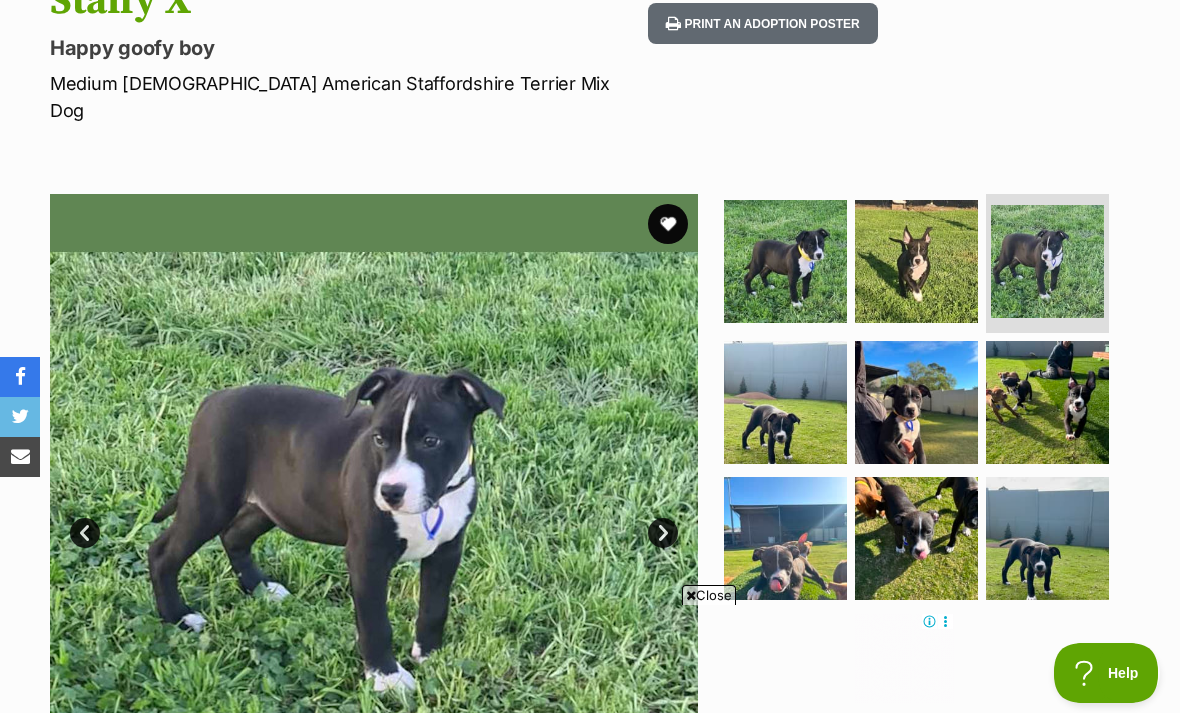 click at bounding box center (785, 402) 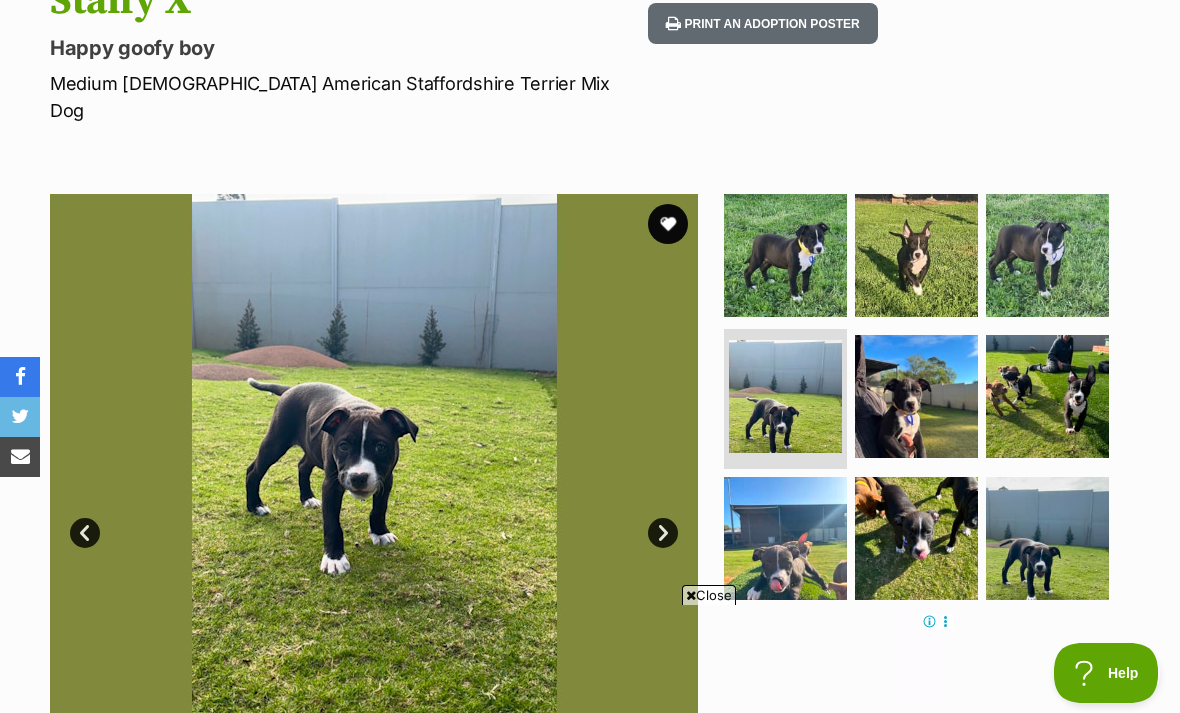 click at bounding box center [916, 396] 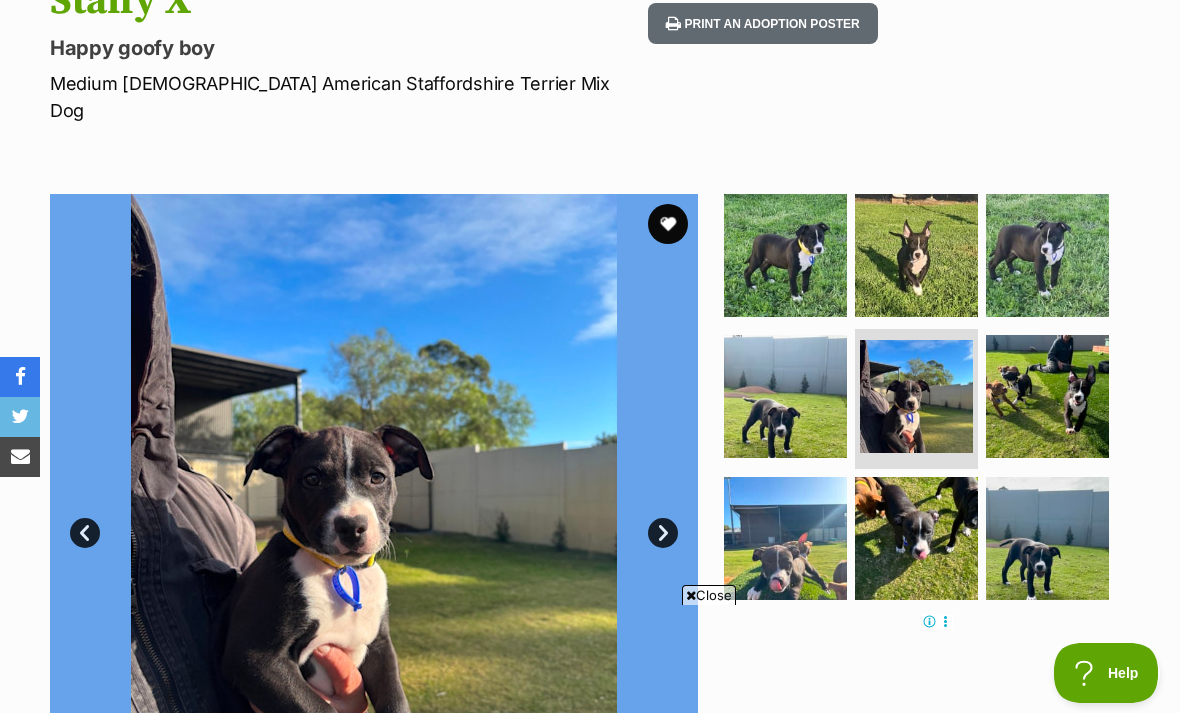 click at bounding box center [1047, 396] 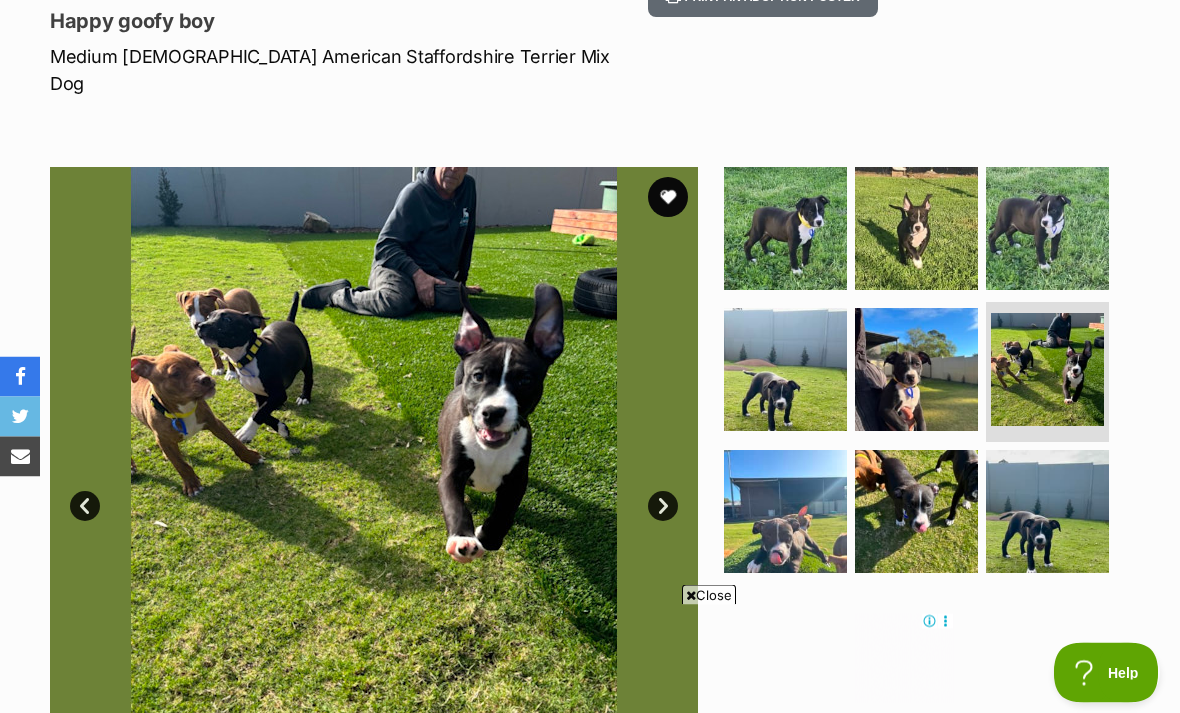 scroll, scrollTop: 322, scrollLeft: 0, axis: vertical 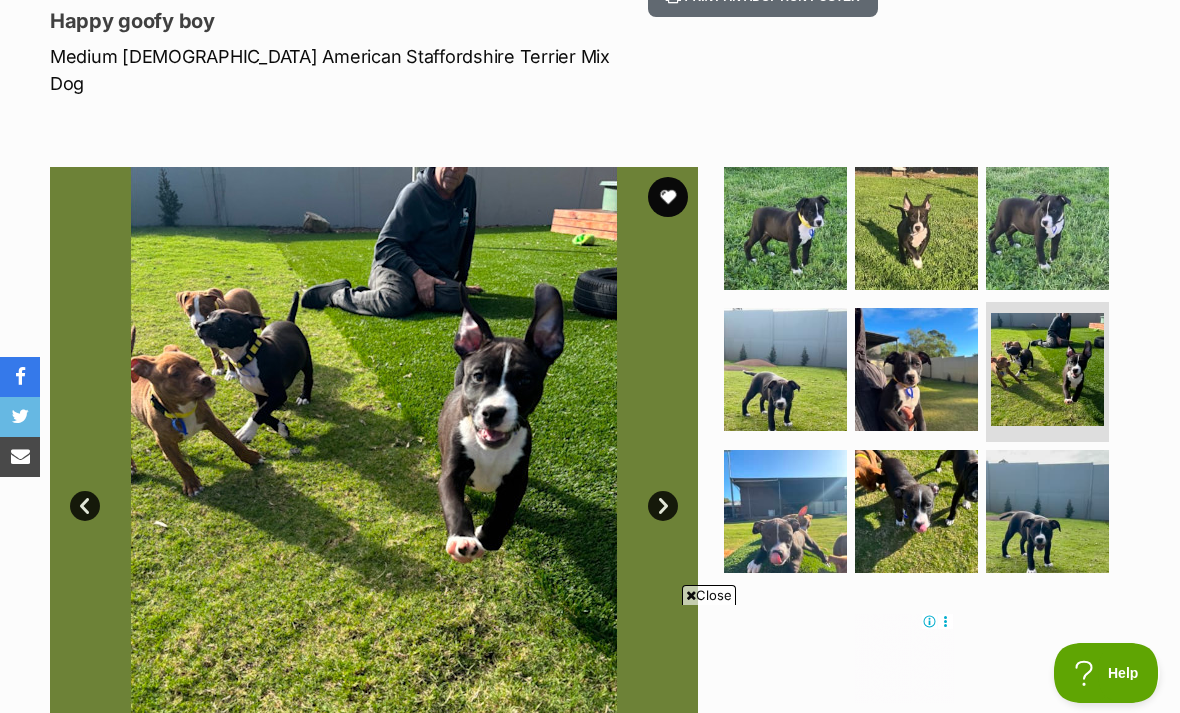 click at bounding box center (916, 511) 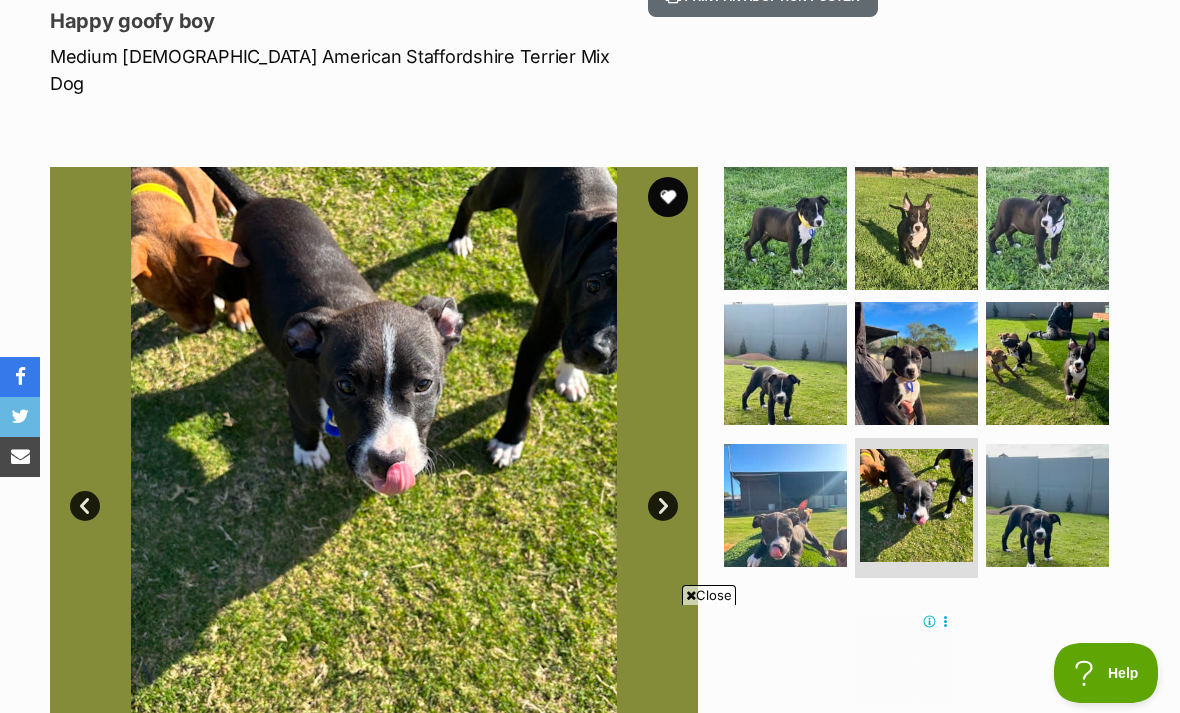 click at bounding box center (1047, 505) 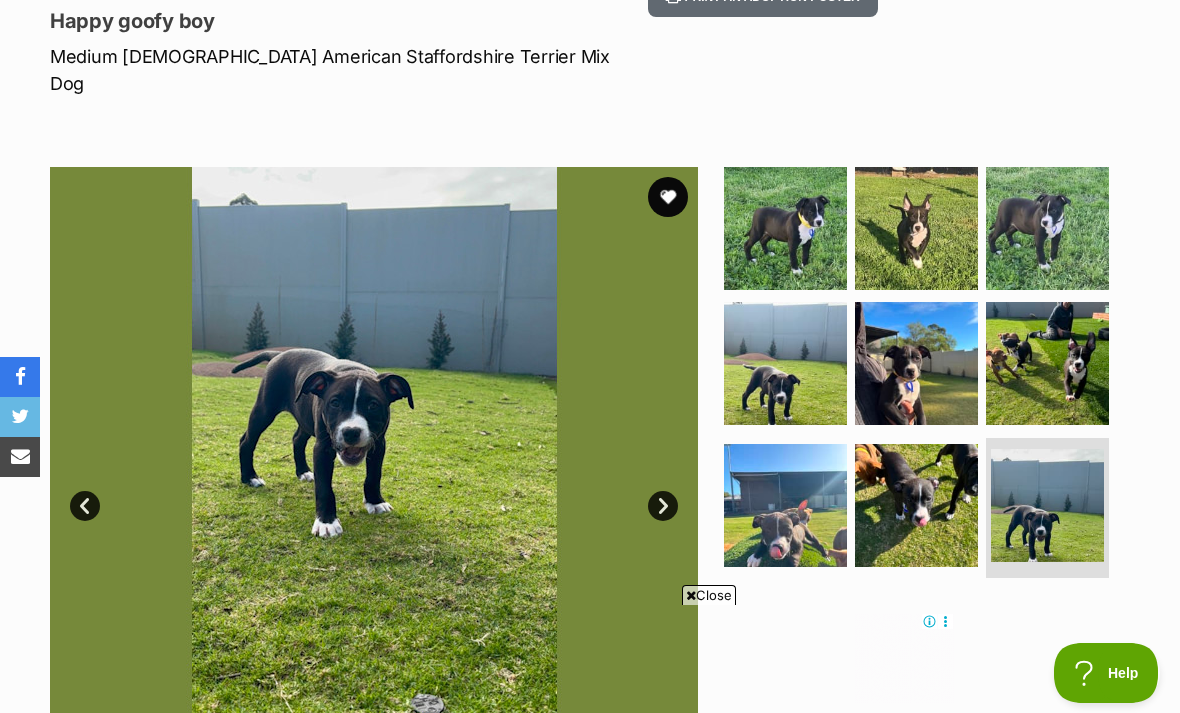 click at bounding box center [785, 505] 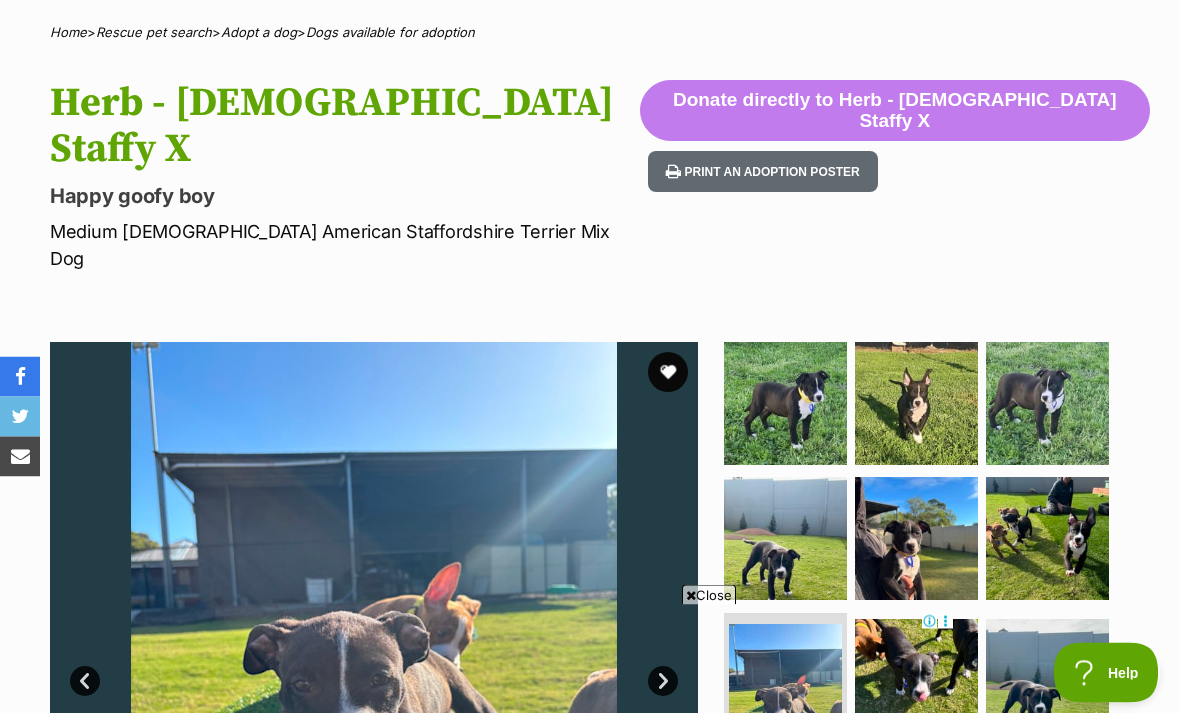 scroll, scrollTop: 69, scrollLeft: 0, axis: vertical 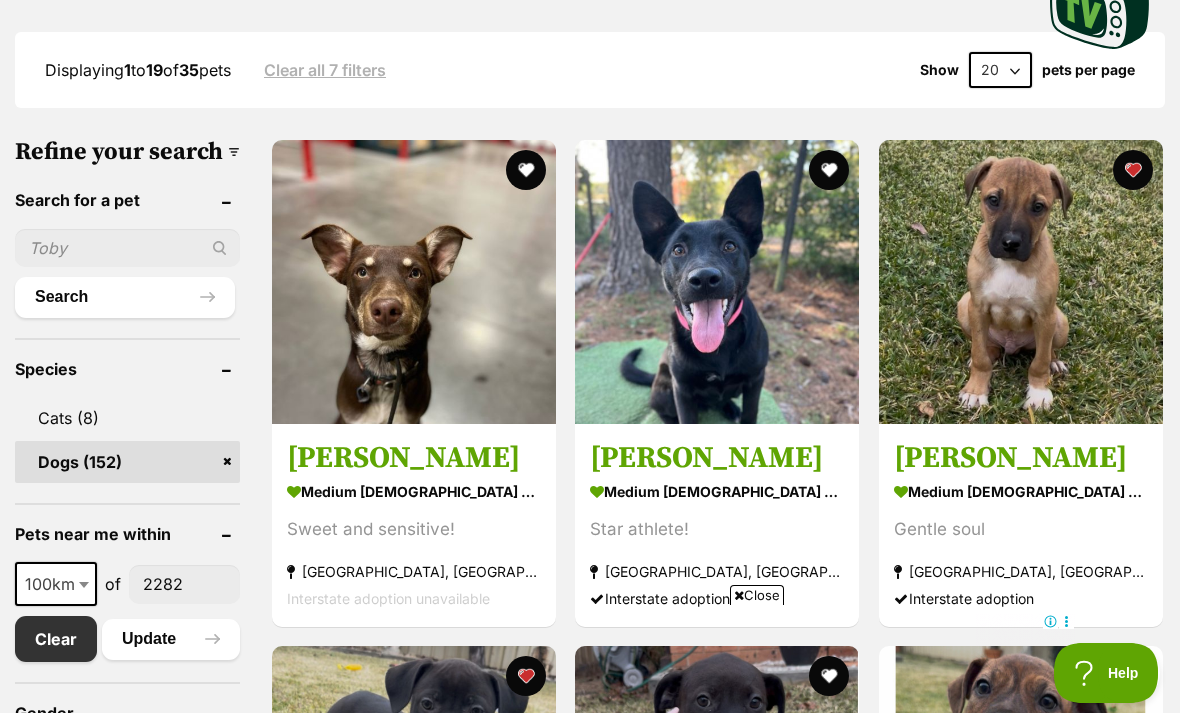 click at bounding box center (414, 282) 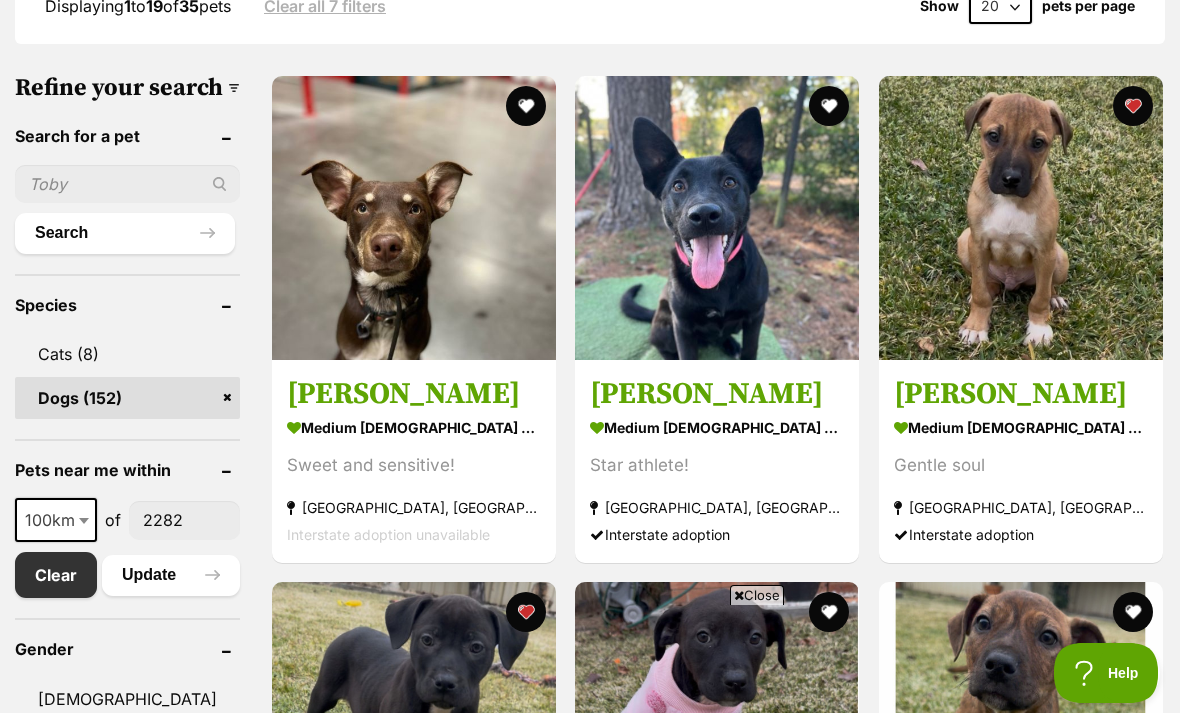 scroll, scrollTop: 0, scrollLeft: 0, axis: both 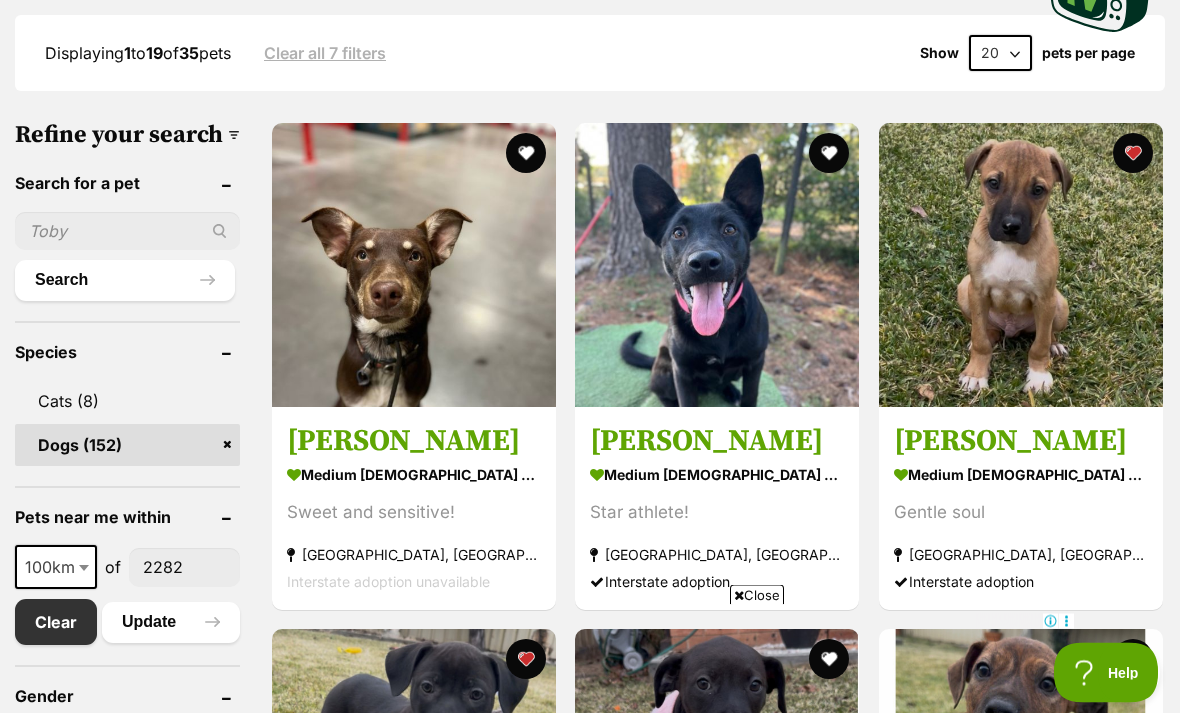 click at bounding box center (1133, 154) 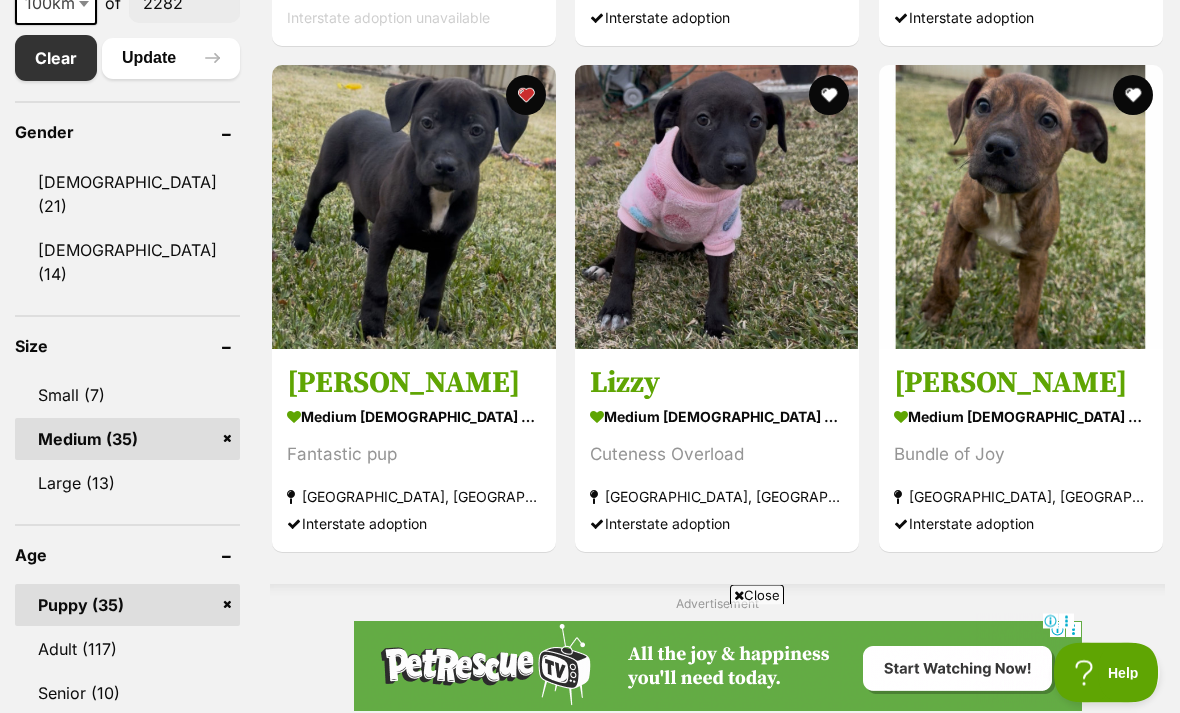 scroll, scrollTop: 1533, scrollLeft: 0, axis: vertical 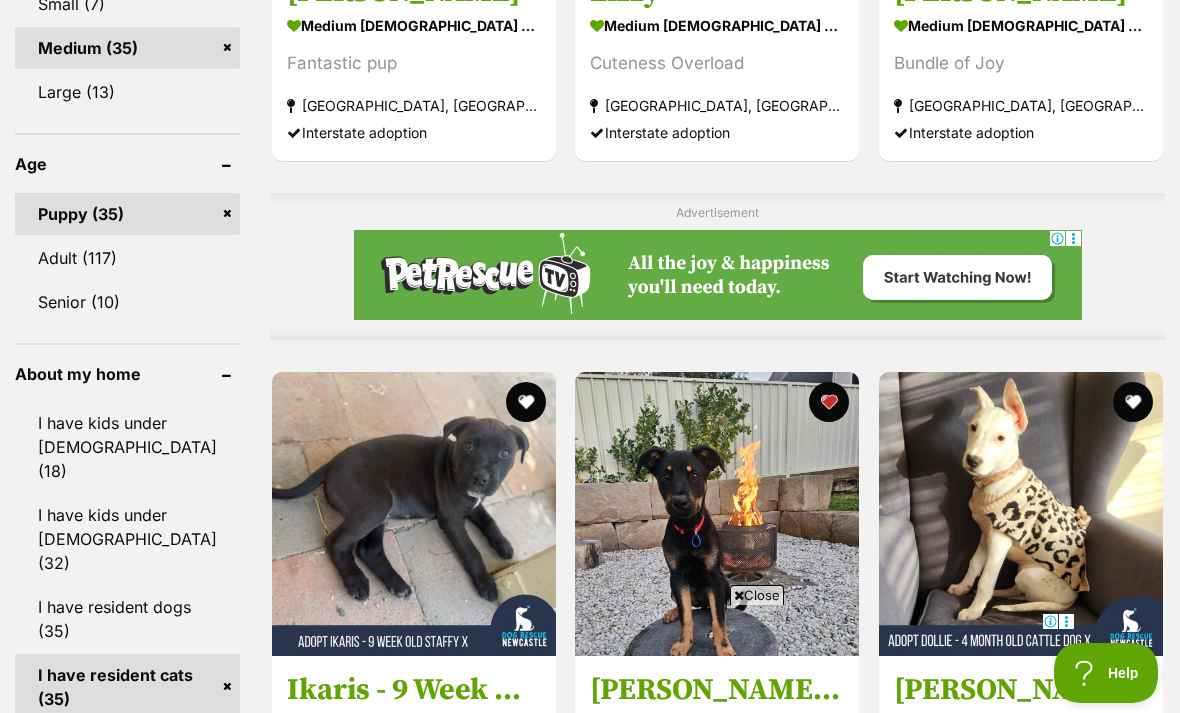 click on "Adult (117)" at bounding box center (127, 258) 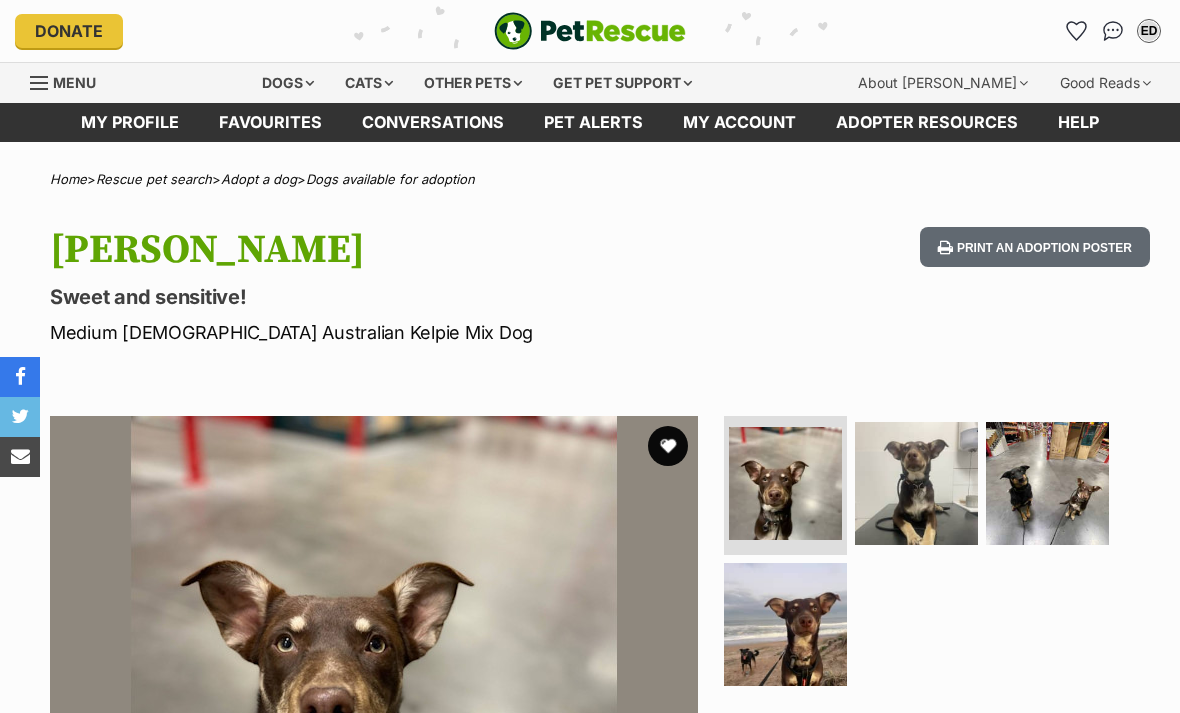 scroll, scrollTop: 0, scrollLeft: 0, axis: both 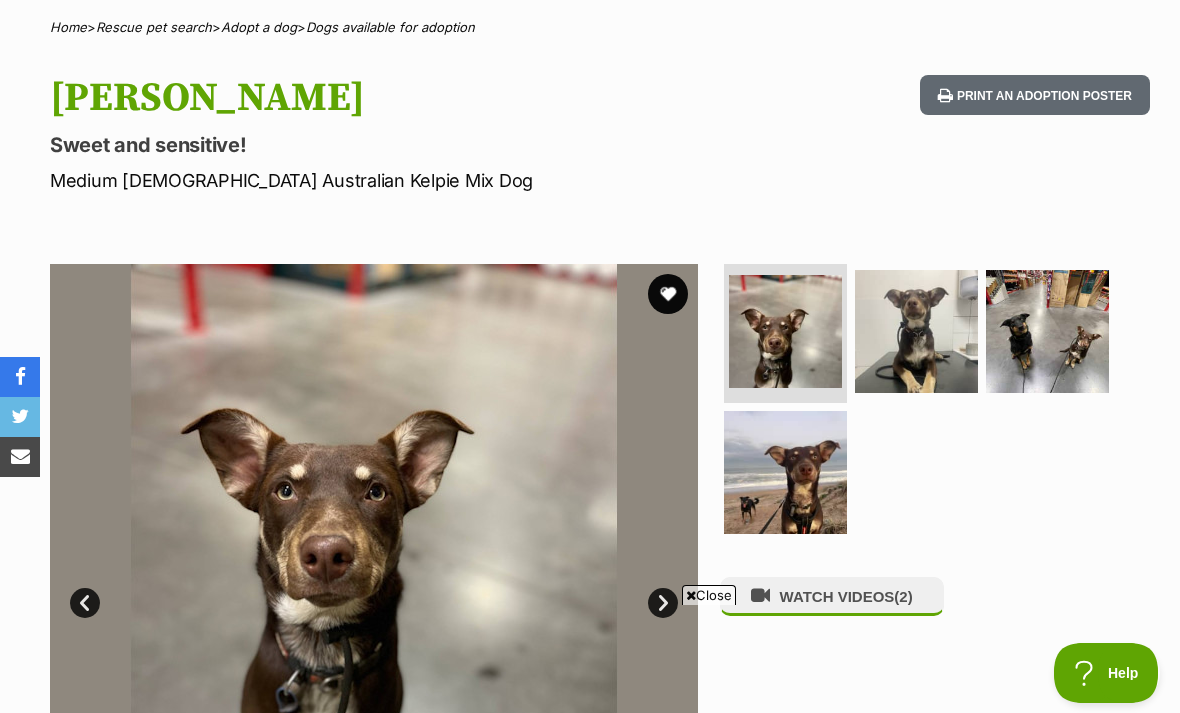 click at bounding box center (916, 331) 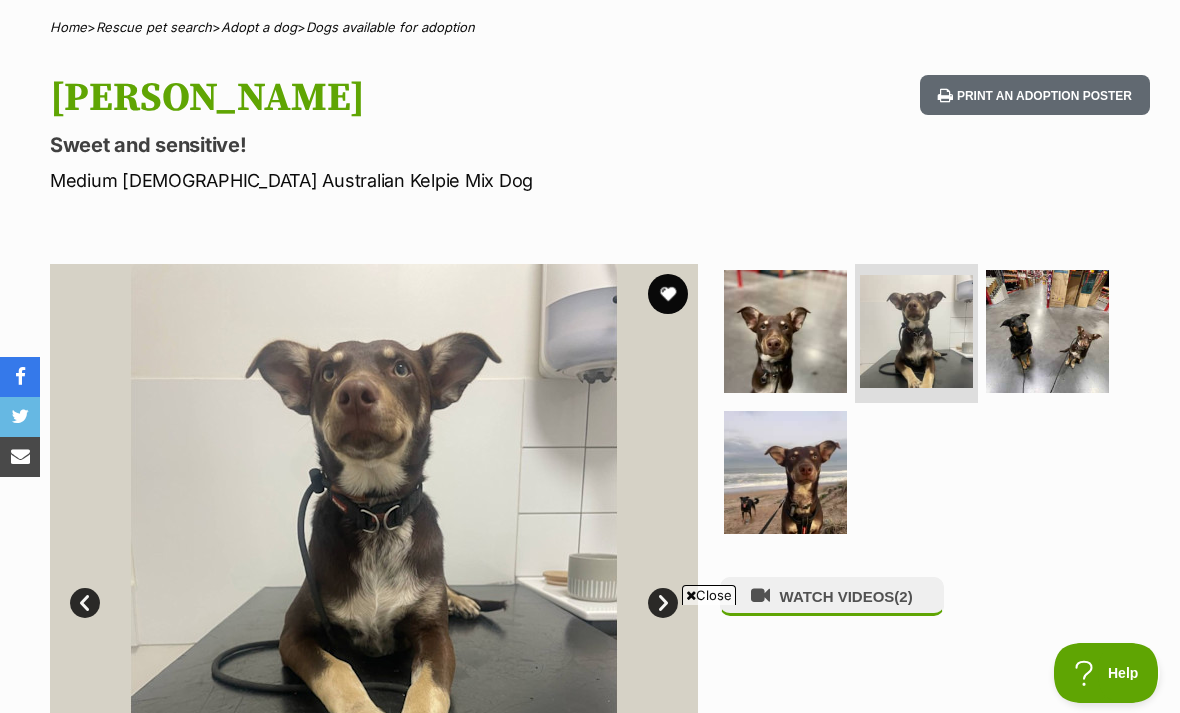 click at bounding box center (1047, 331) 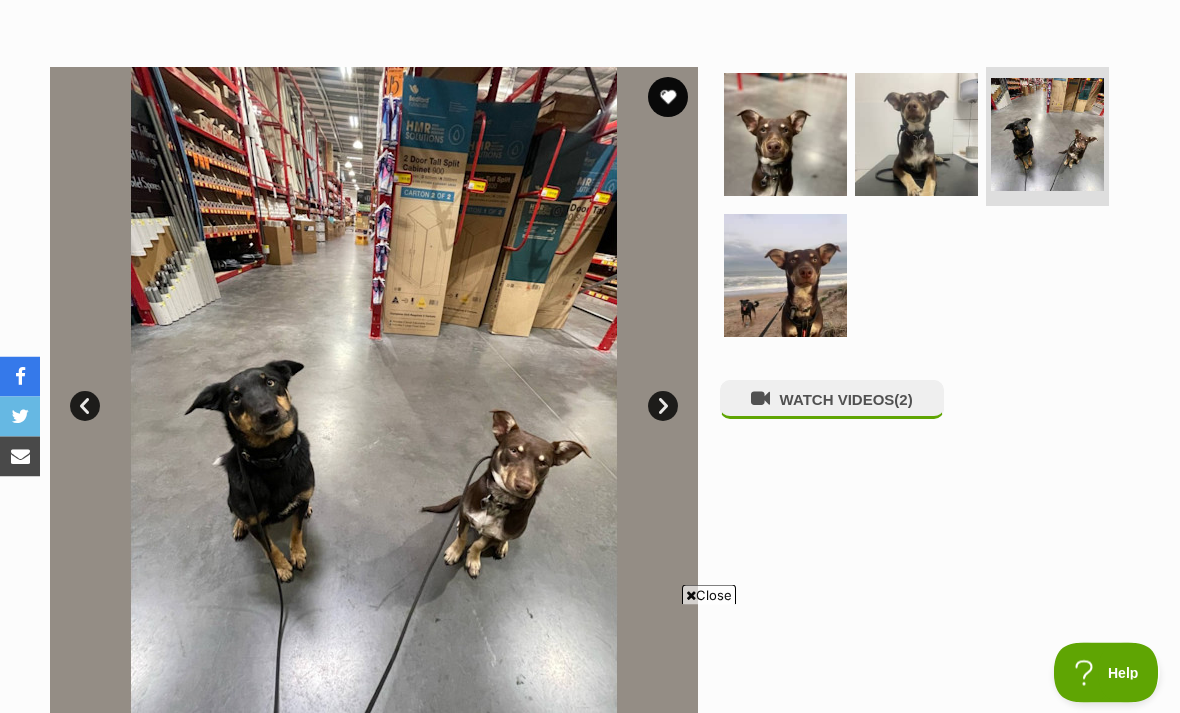 scroll, scrollTop: 349, scrollLeft: 0, axis: vertical 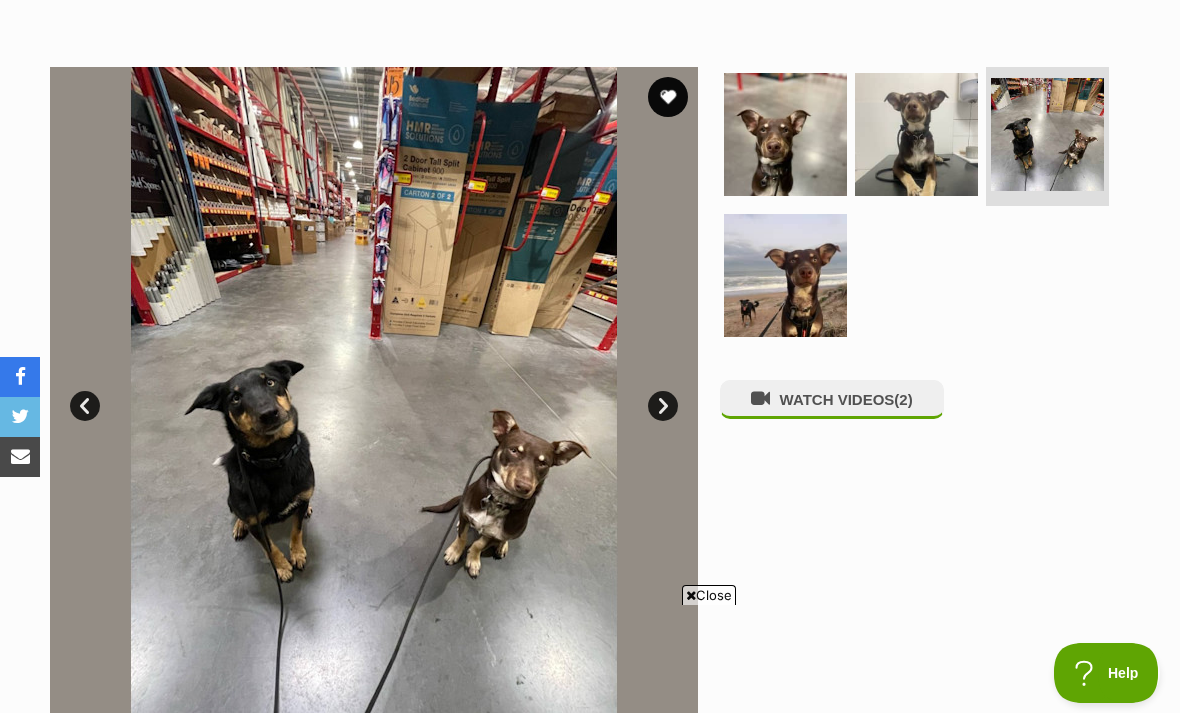 click at bounding box center [785, 275] 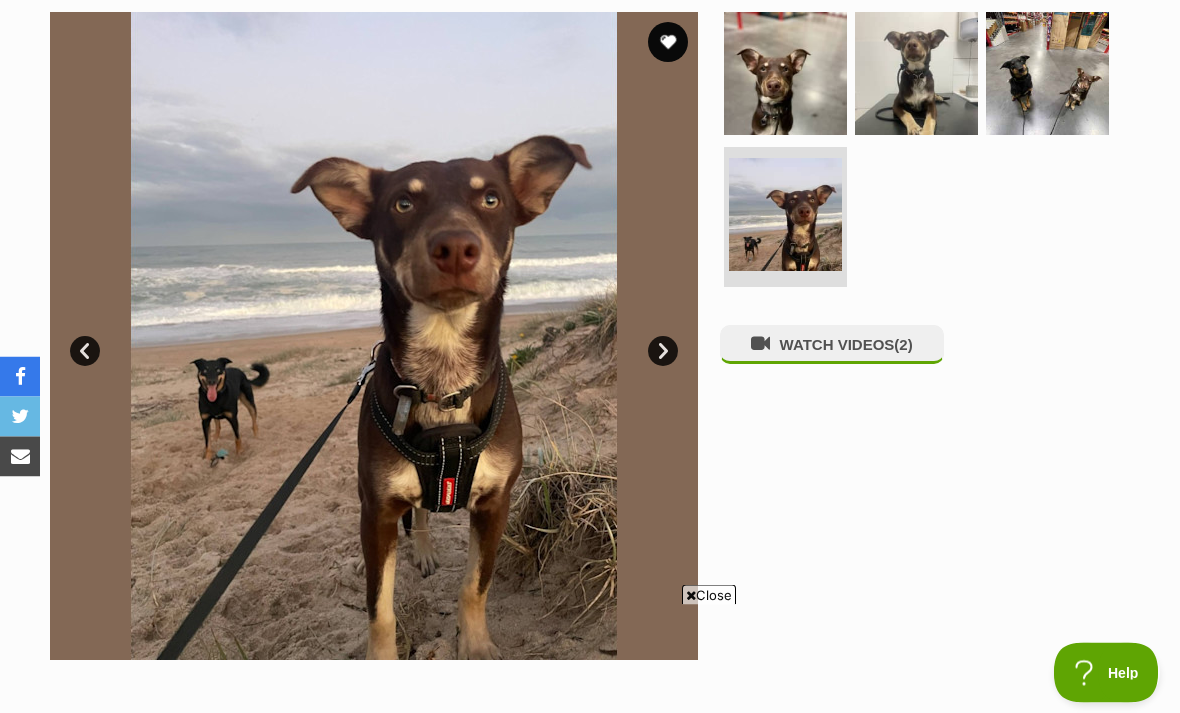 scroll, scrollTop: 394, scrollLeft: 0, axis: vertical 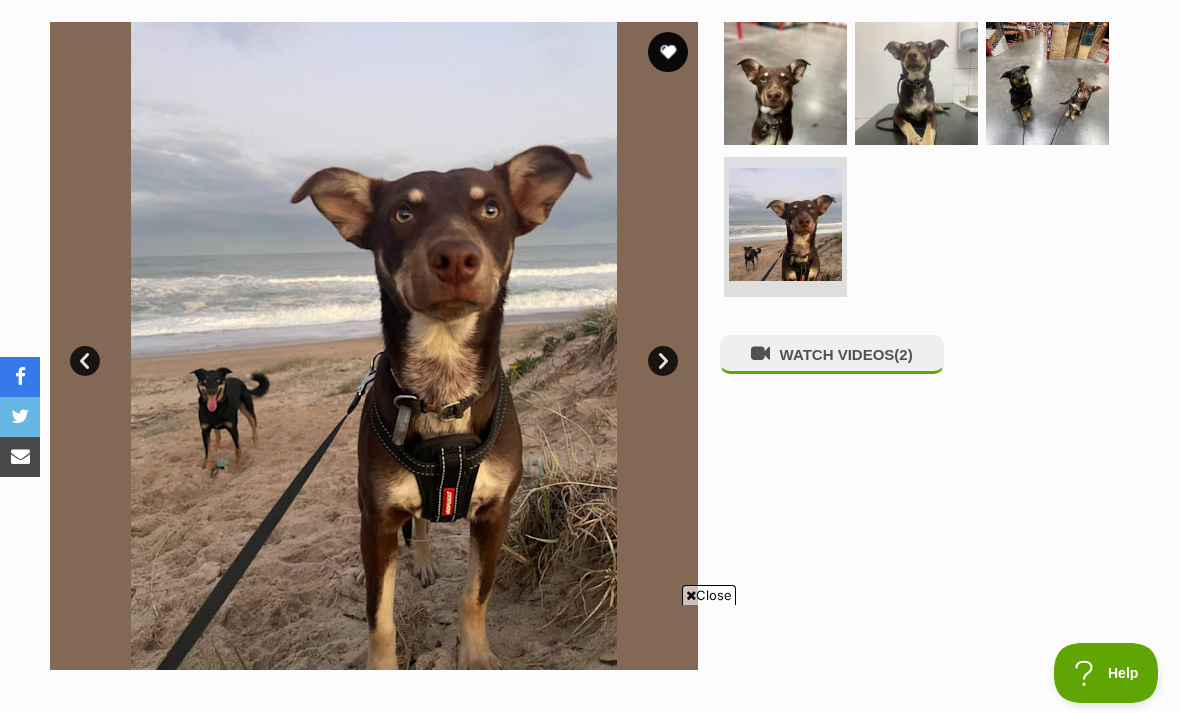 click at bounding box center (1047, 83) 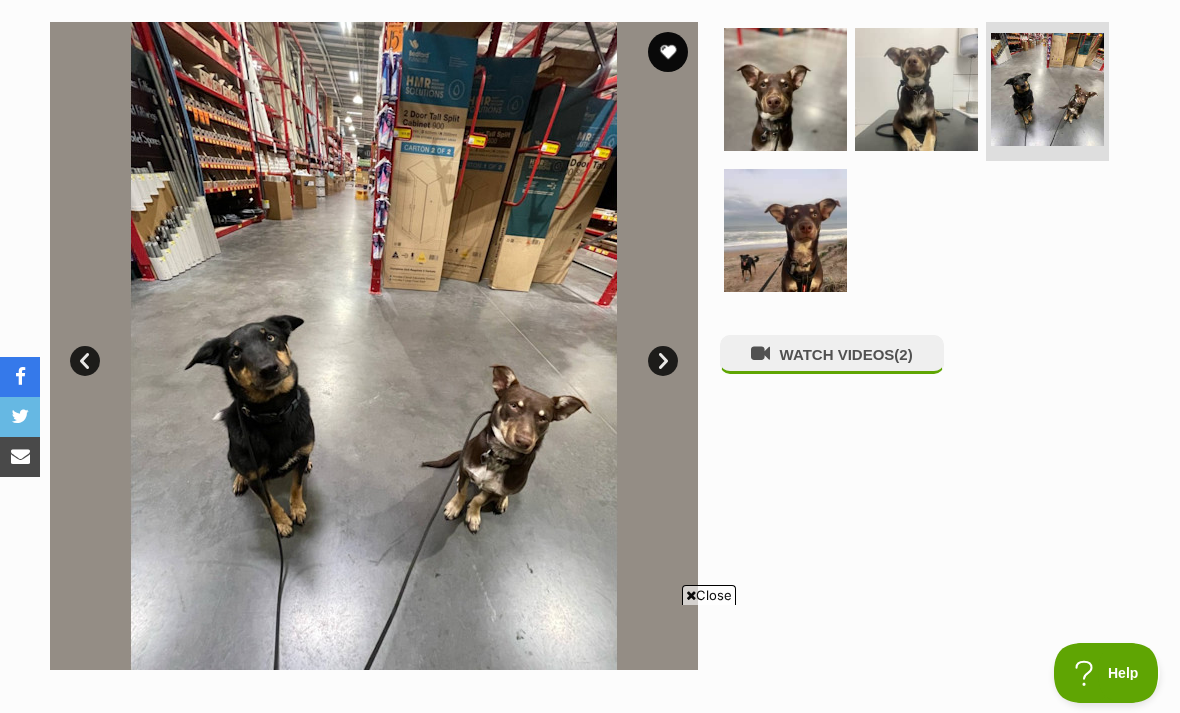 scroll, scrollTop: 0, scrollLeft: 0, axis: both 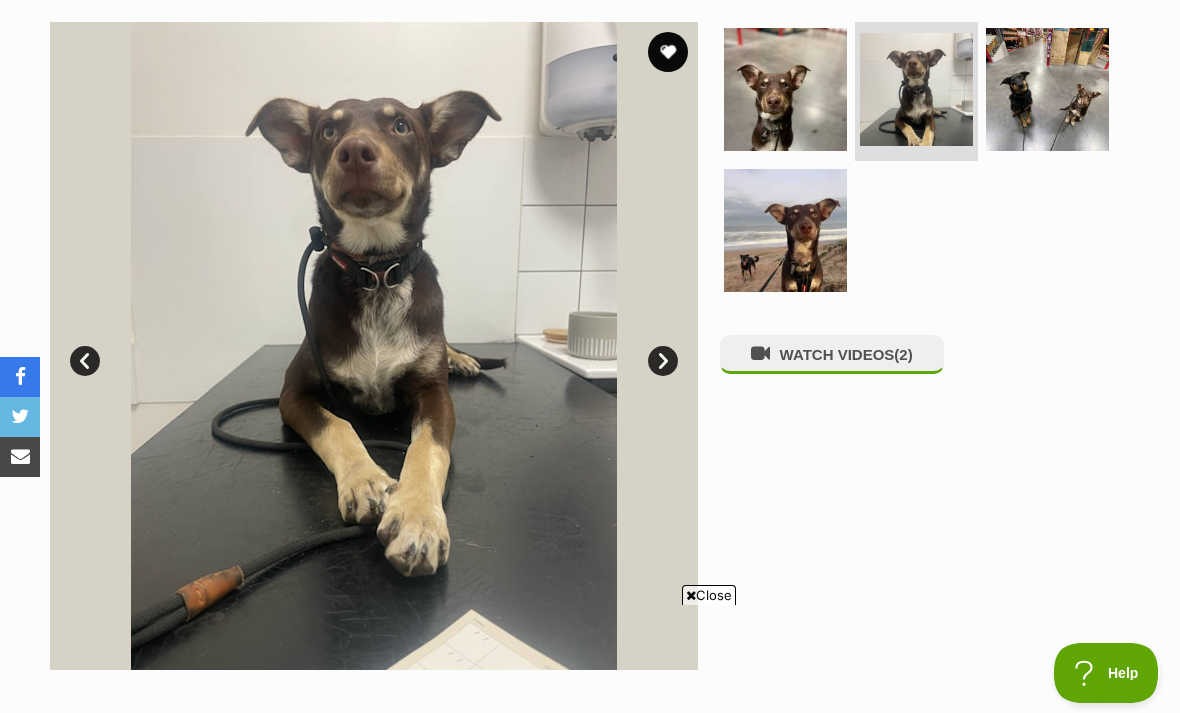 click at bounding box center [785, 89] 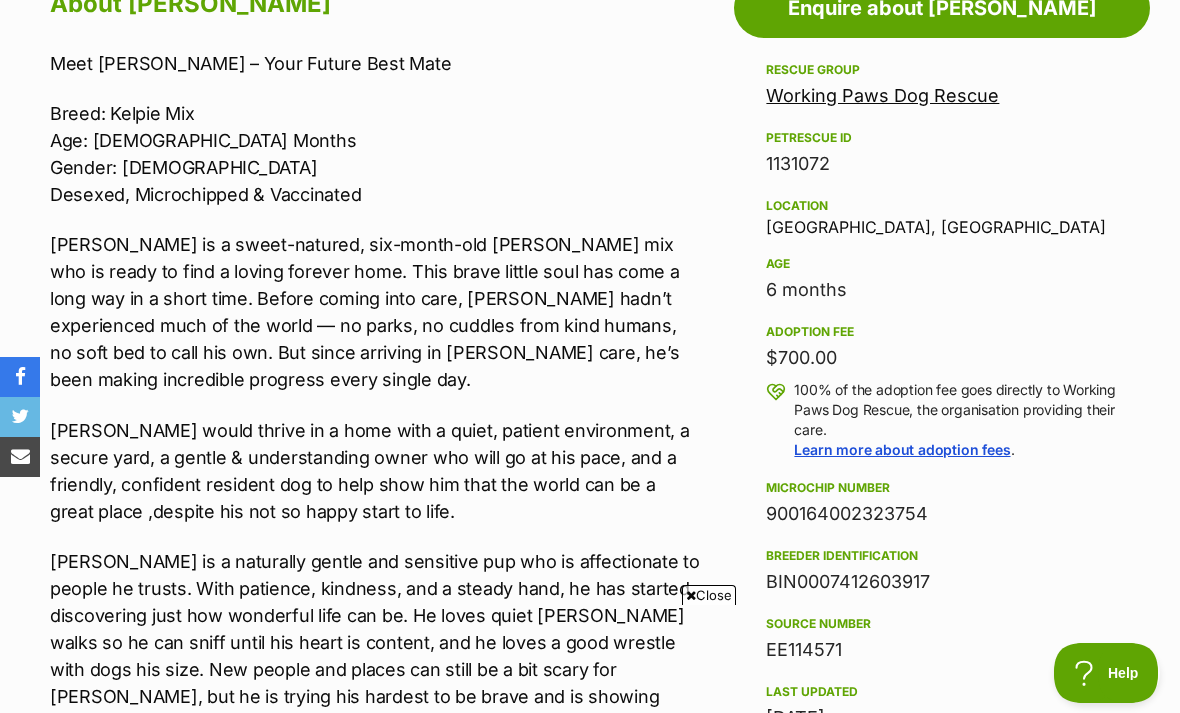 scroll, scrollTop: 0, scrollLeft: 0, axis: both 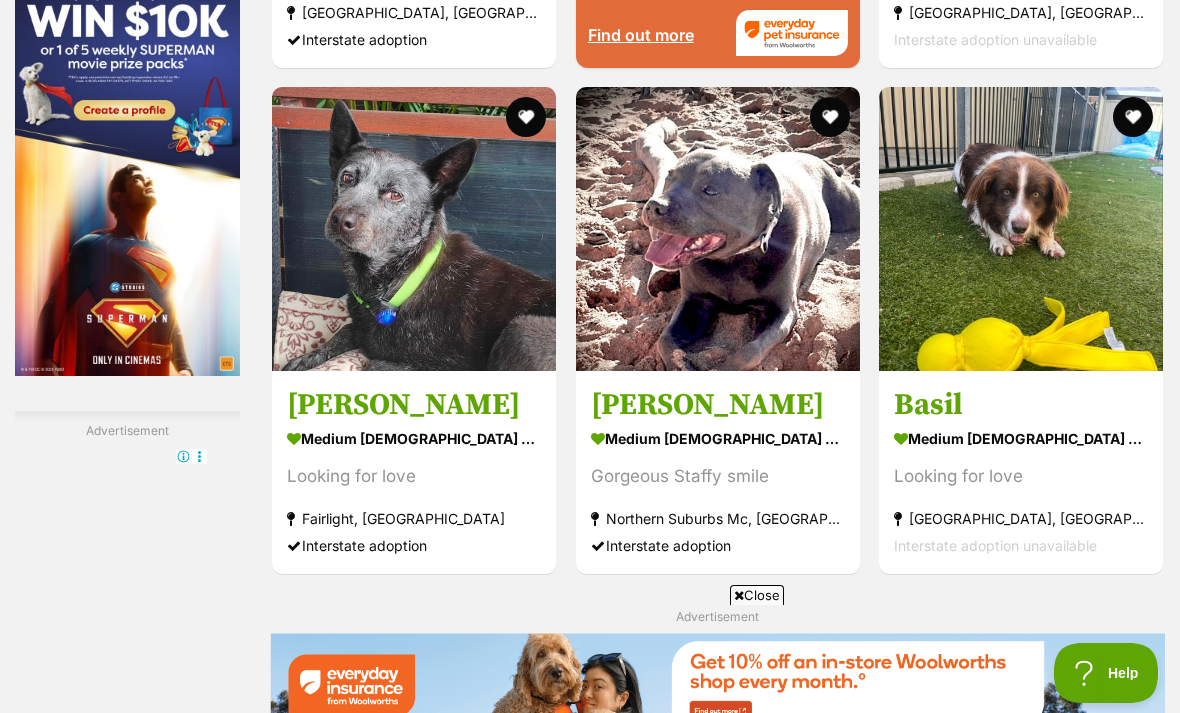 click at bounding box center [718, 229] 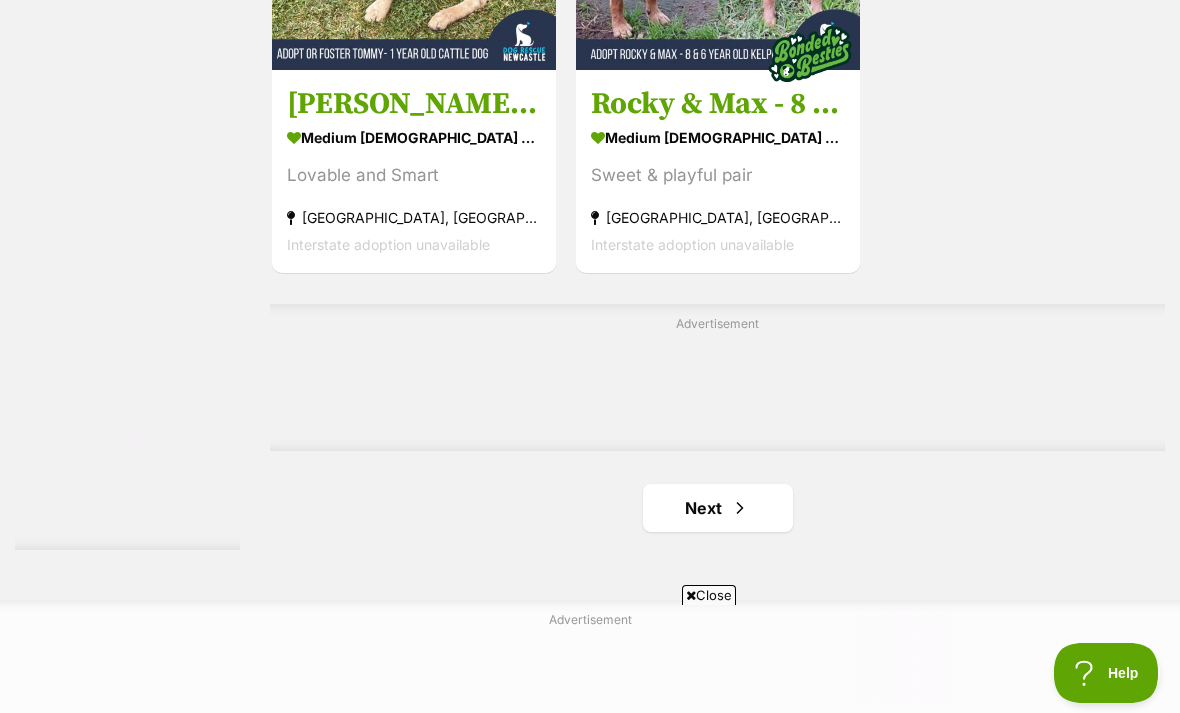 scroll, scrollTop: 4324, scrollLeft: 0, axis: vertical 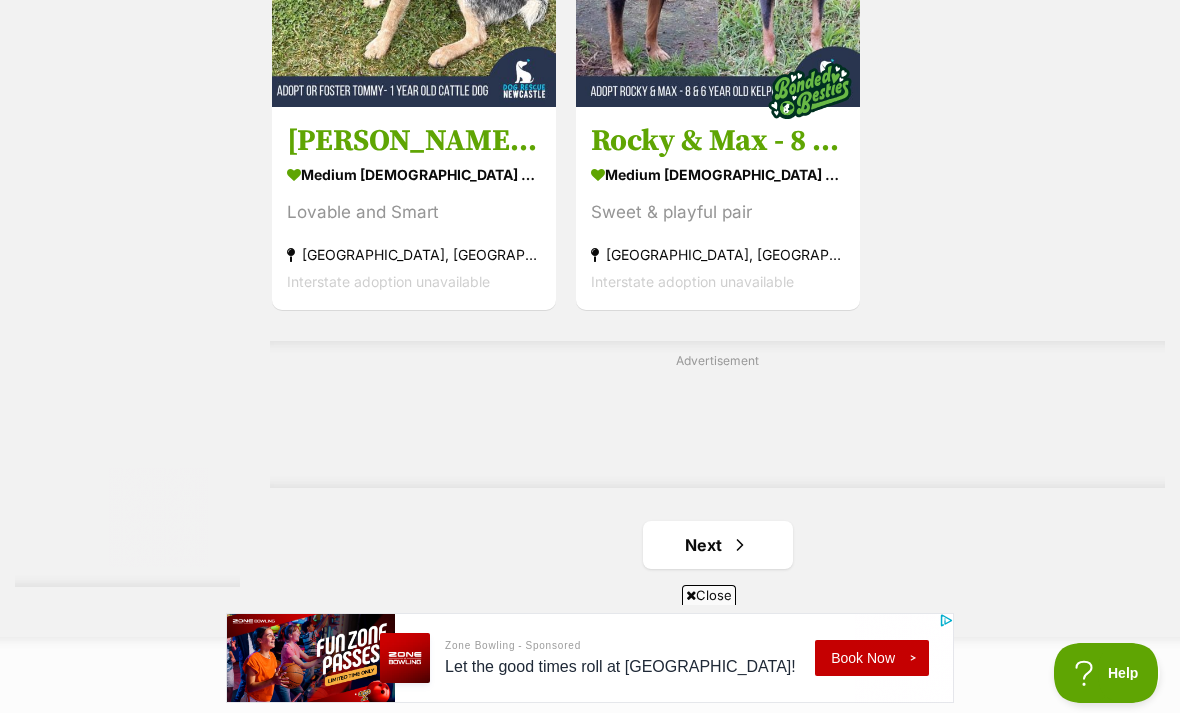 click at bounding box center (740, 545) 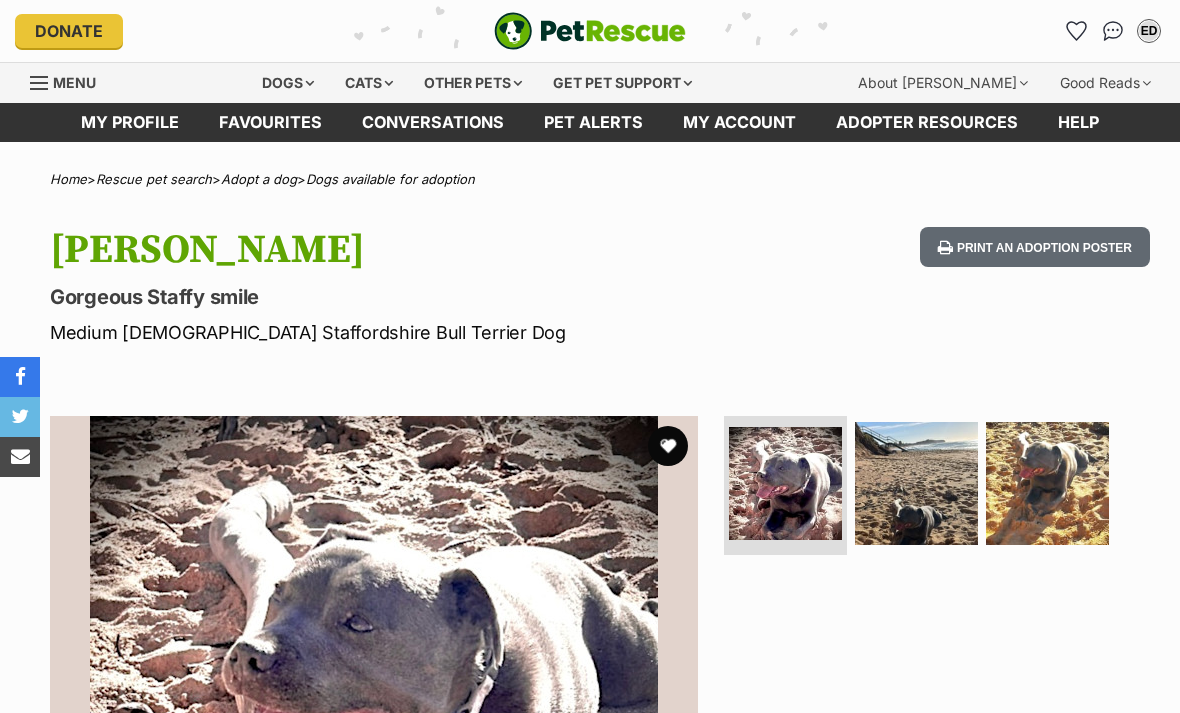 scroll, scrollTop: 0, scrollLeft: 0, axis: both 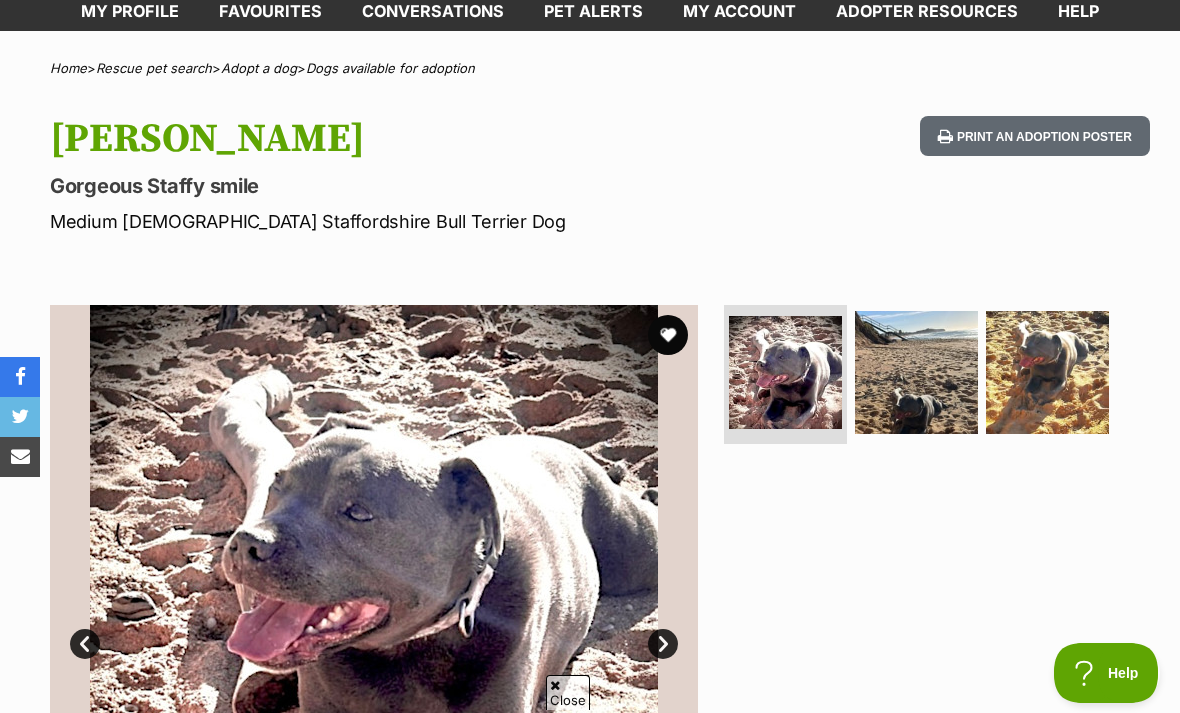 click at bounding box center [916, 372] 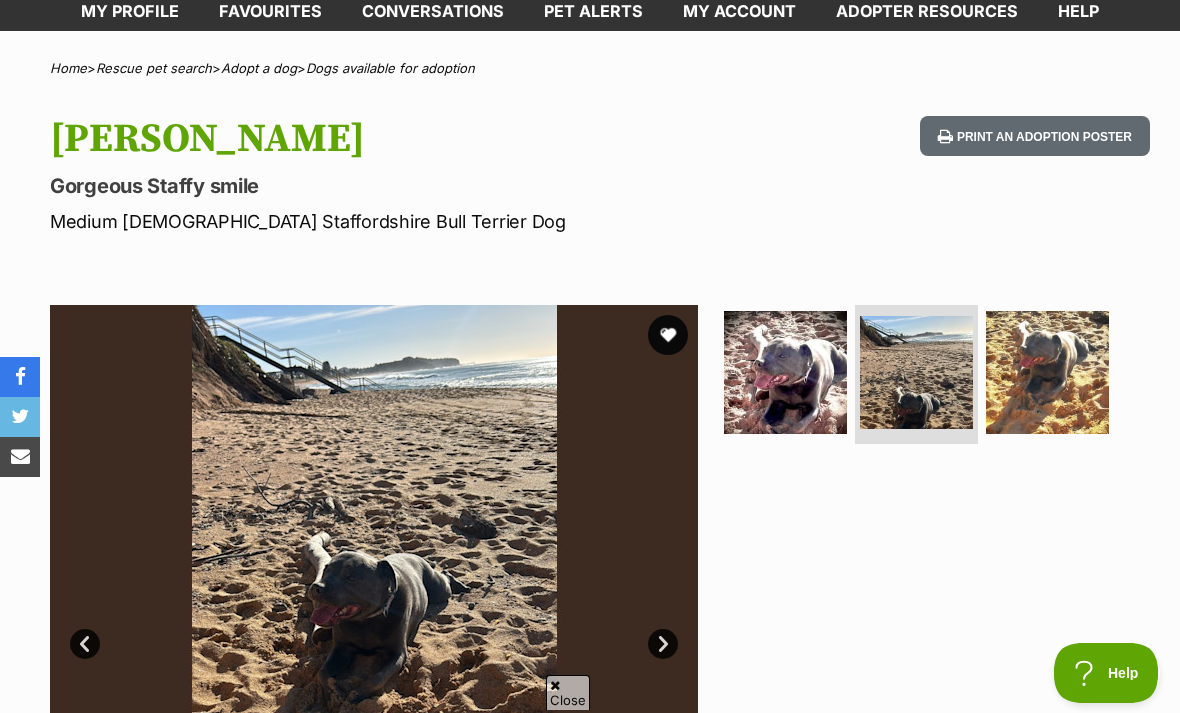 click at bounding box center [1047, 372] 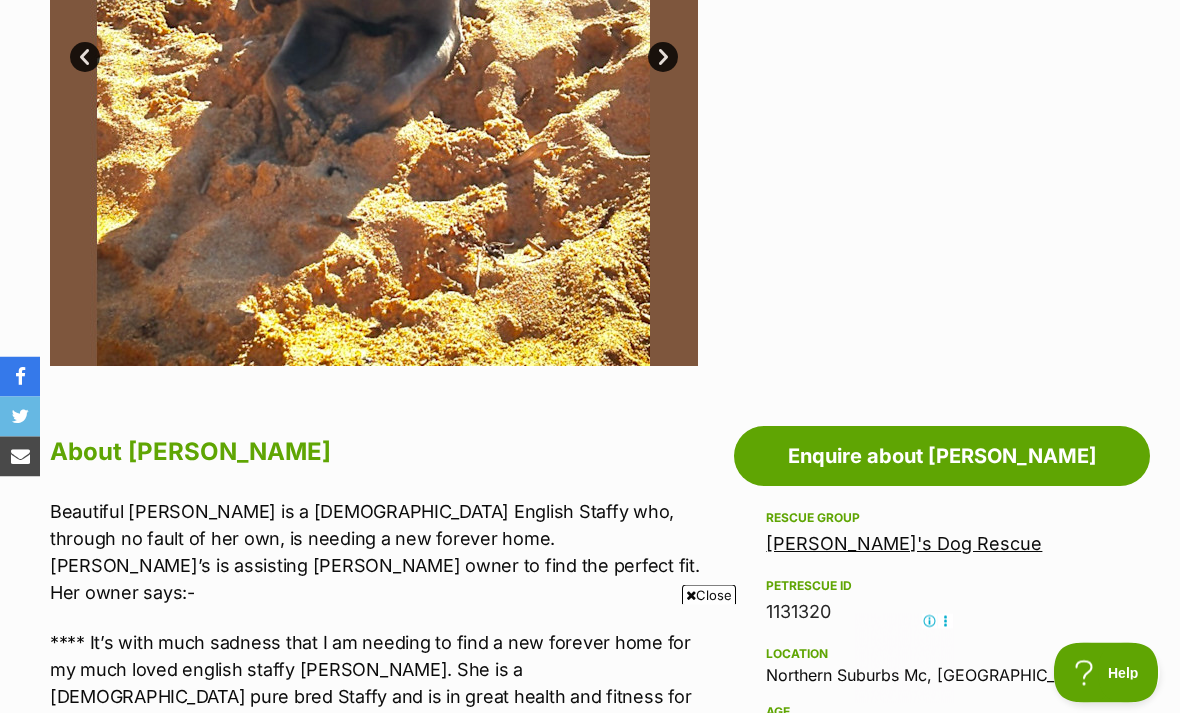 scroll, scrollTop: 973, scrollLeft: 0, axis: vertical 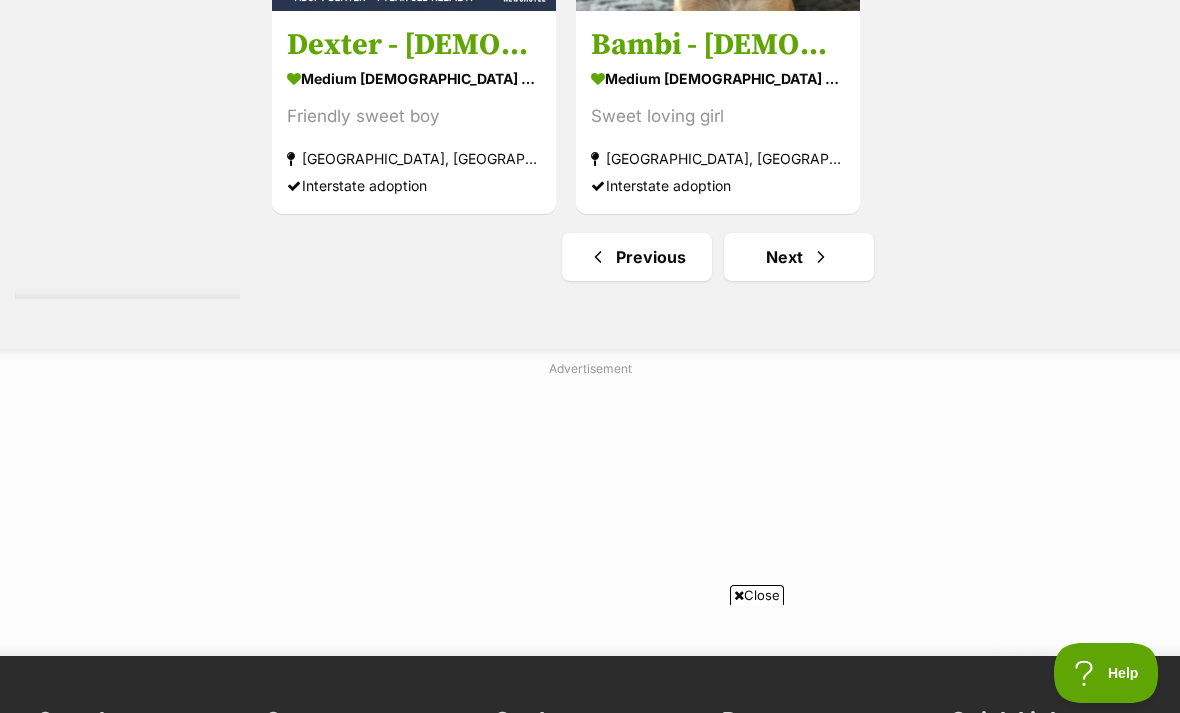 click on "Next" at bounding box center (799, 257) 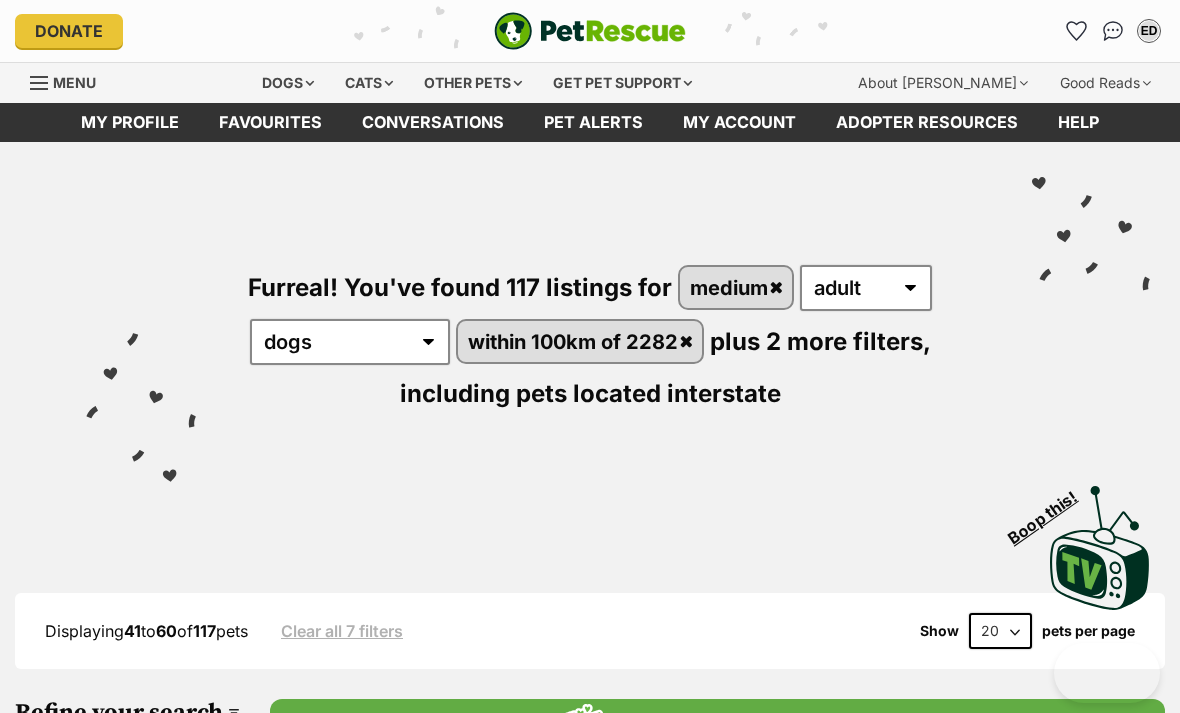 scroll, scrollTop: 0, scrollLeft: 0, axis: both 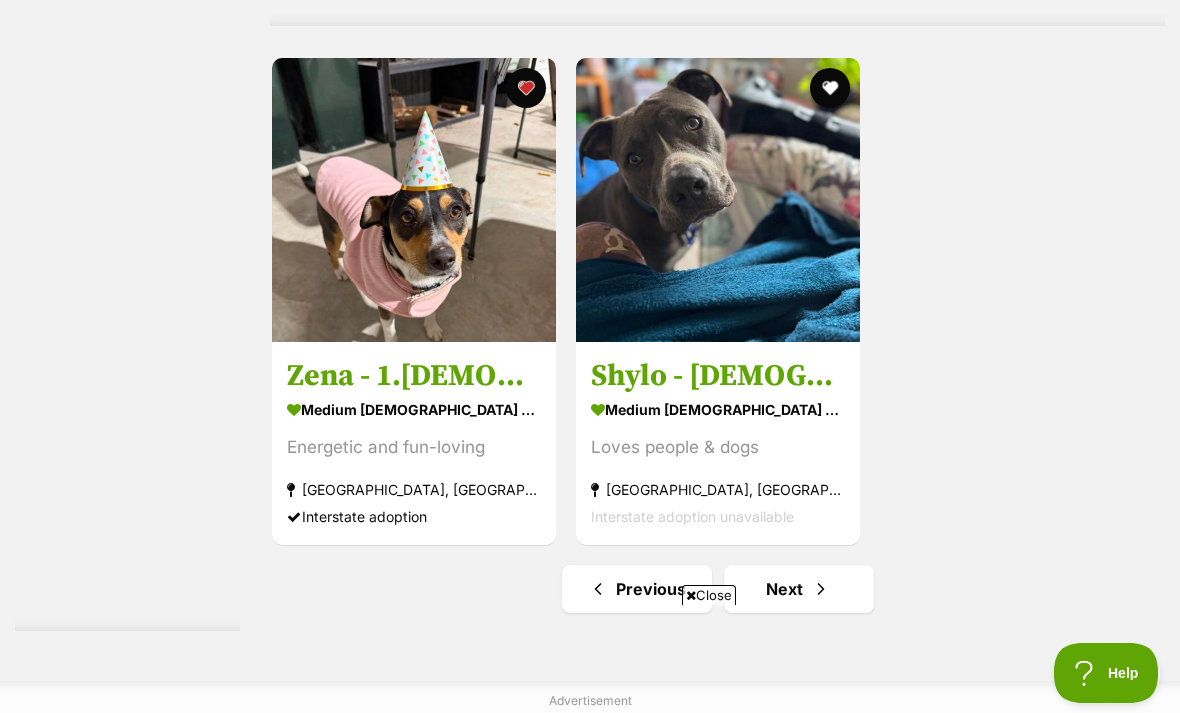 click at bounding box center [414, 200] 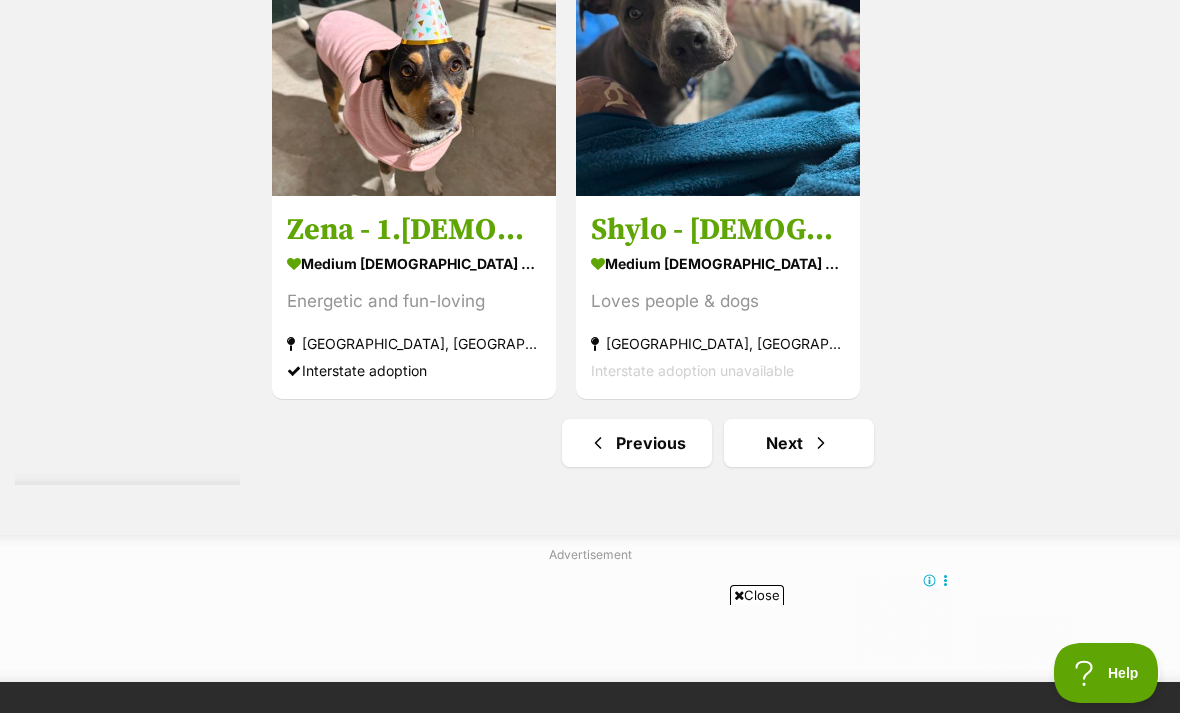 scroll, scrollTop: 0, scrollLeft: 0, axis: both 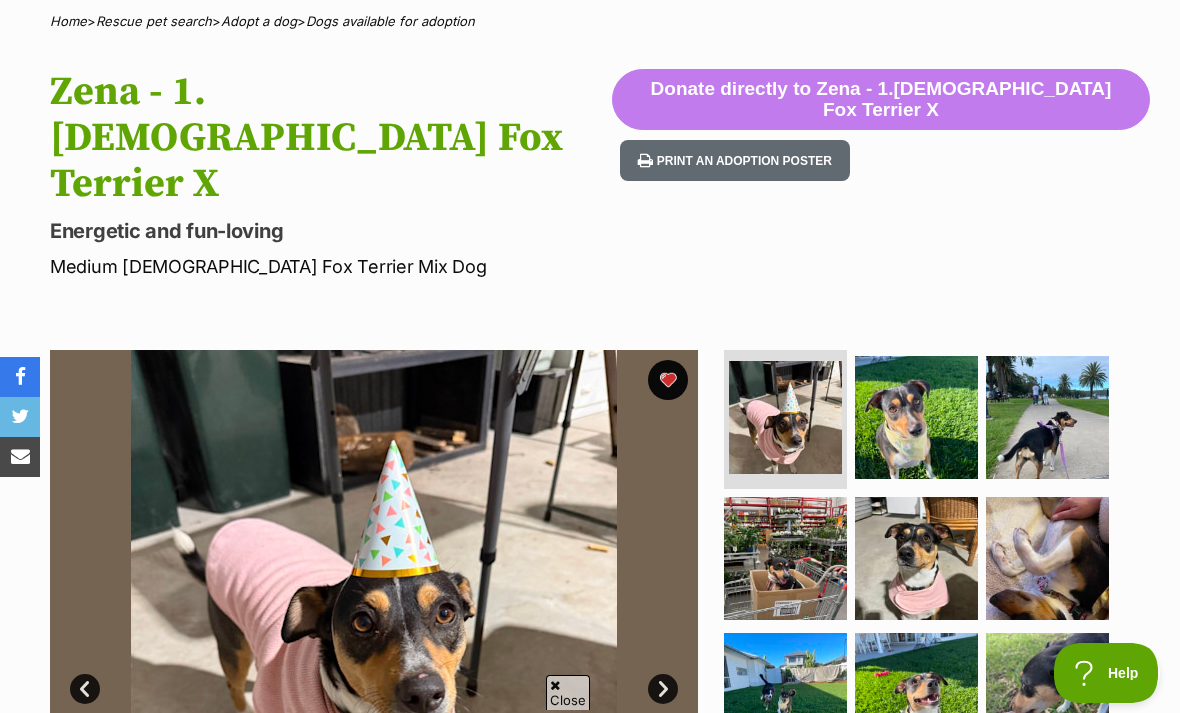 click at bounding box center (916, 417) 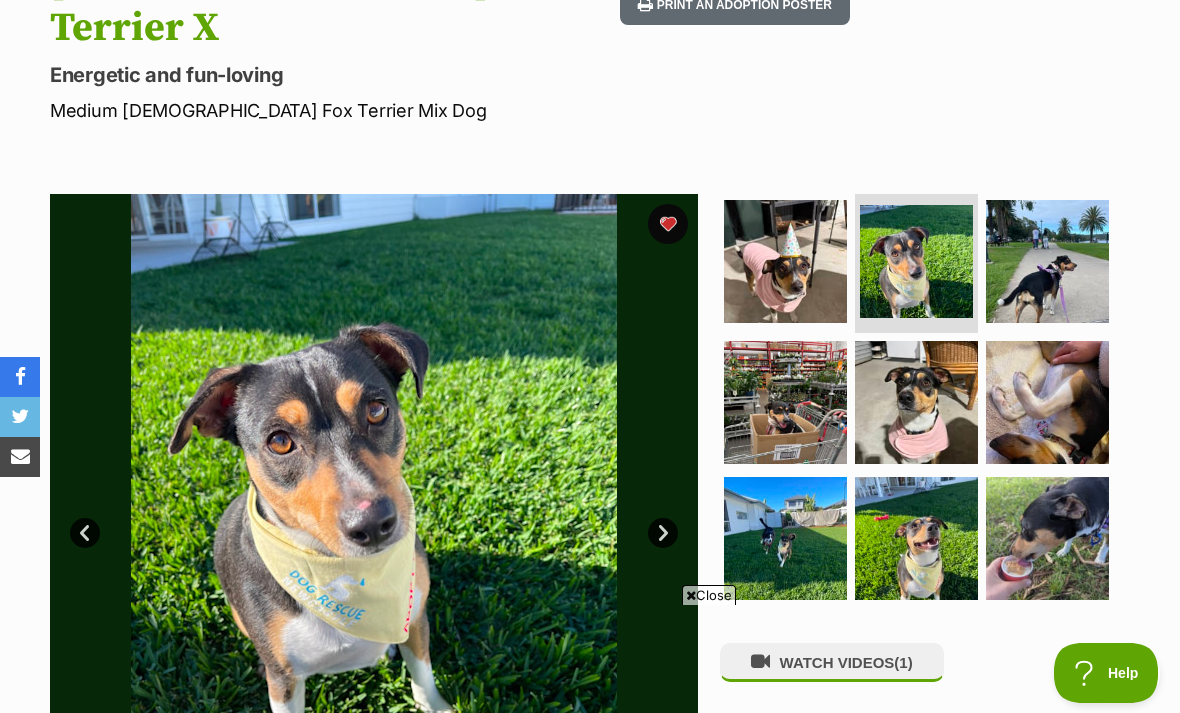 scroll, scrollTop: 318, scrollLeft: 0, axis: vertical 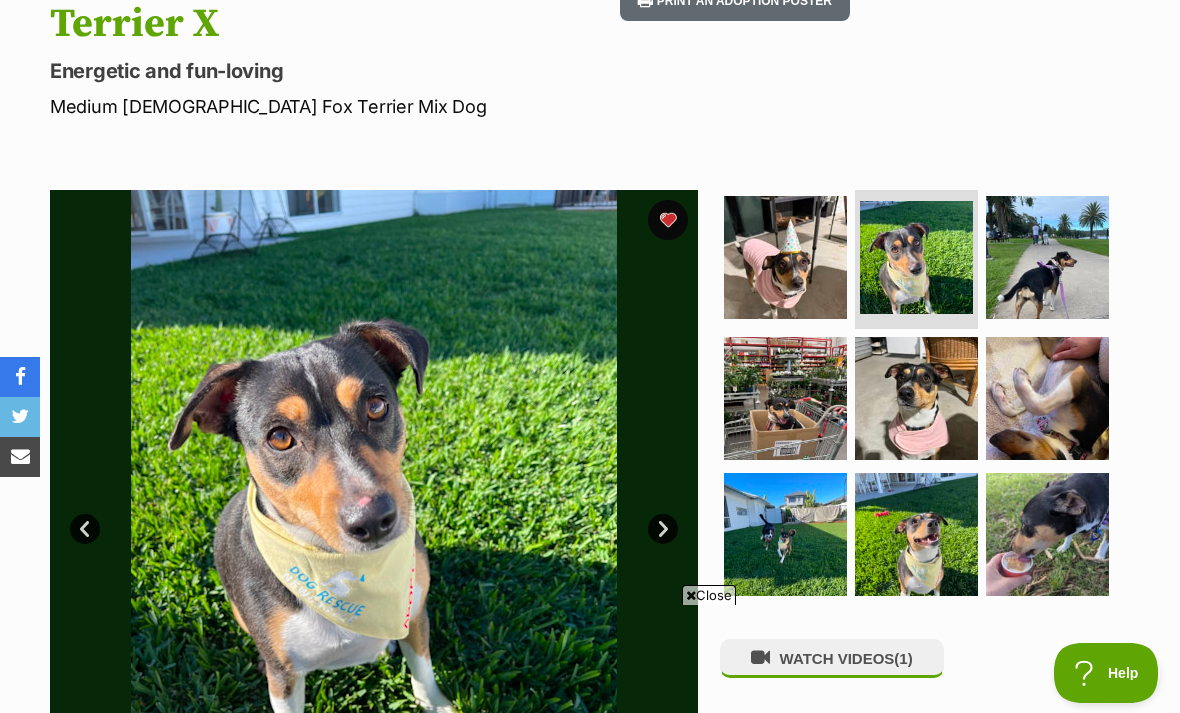 click at bounding box center (1047, 257) 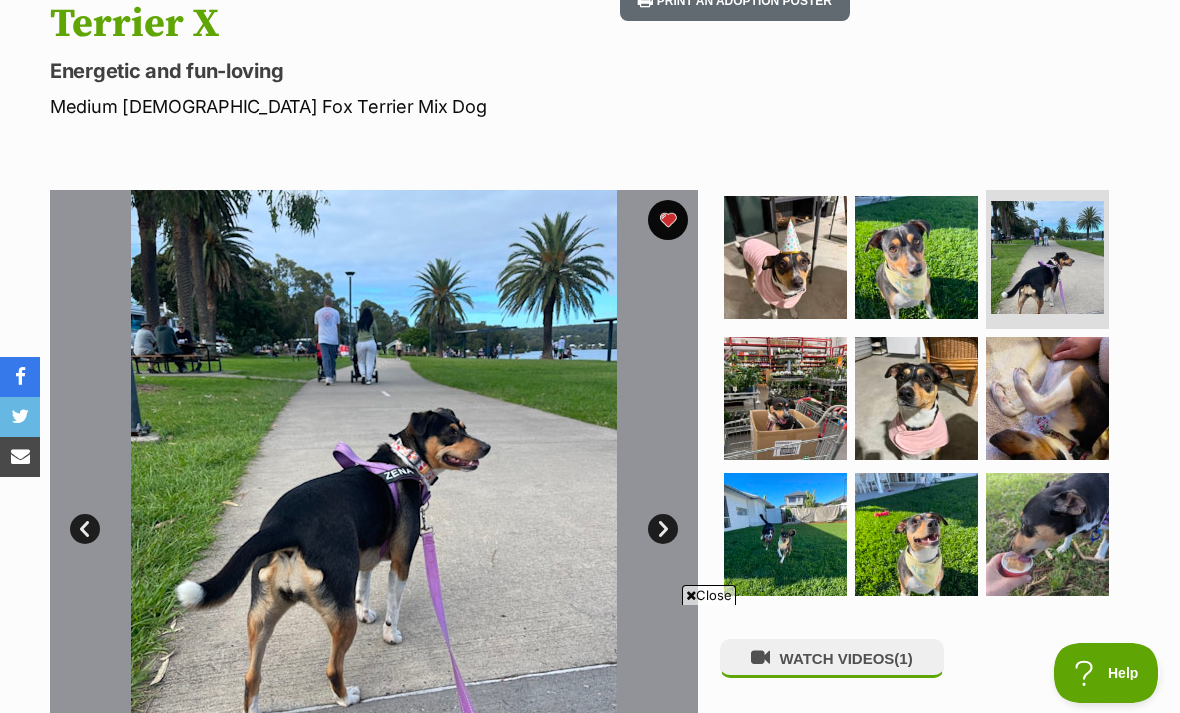click at bounding box center (785, 398) 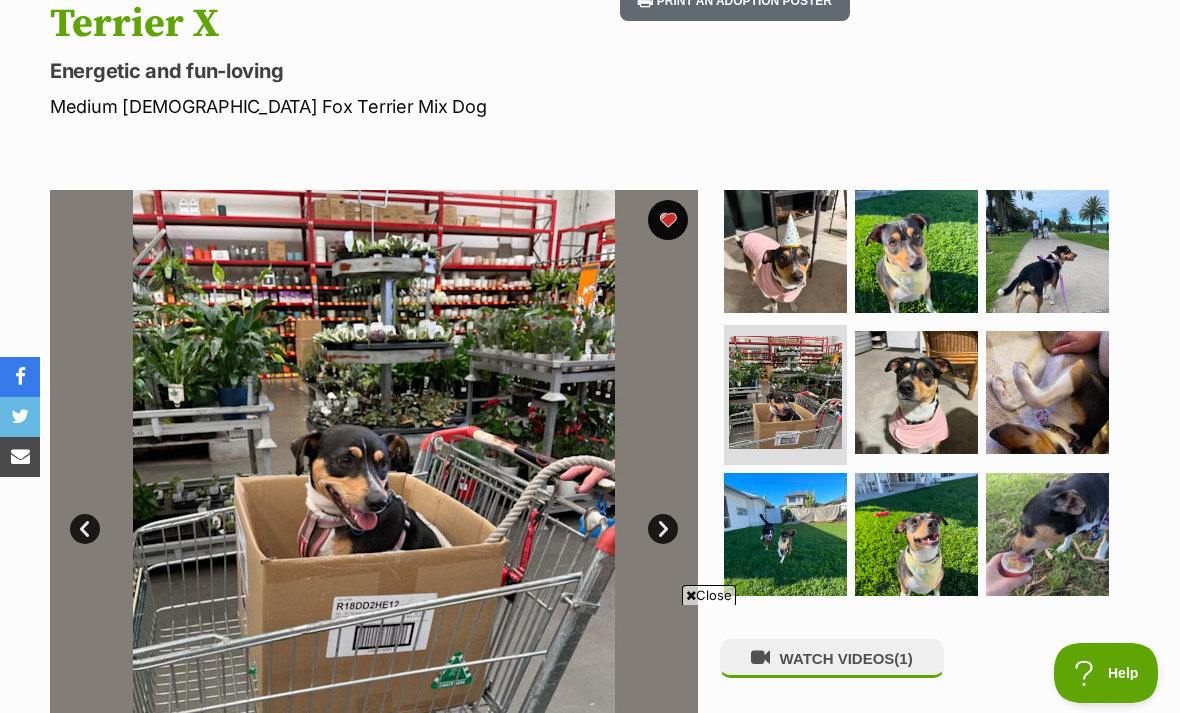click at bounding box center [916, 392] 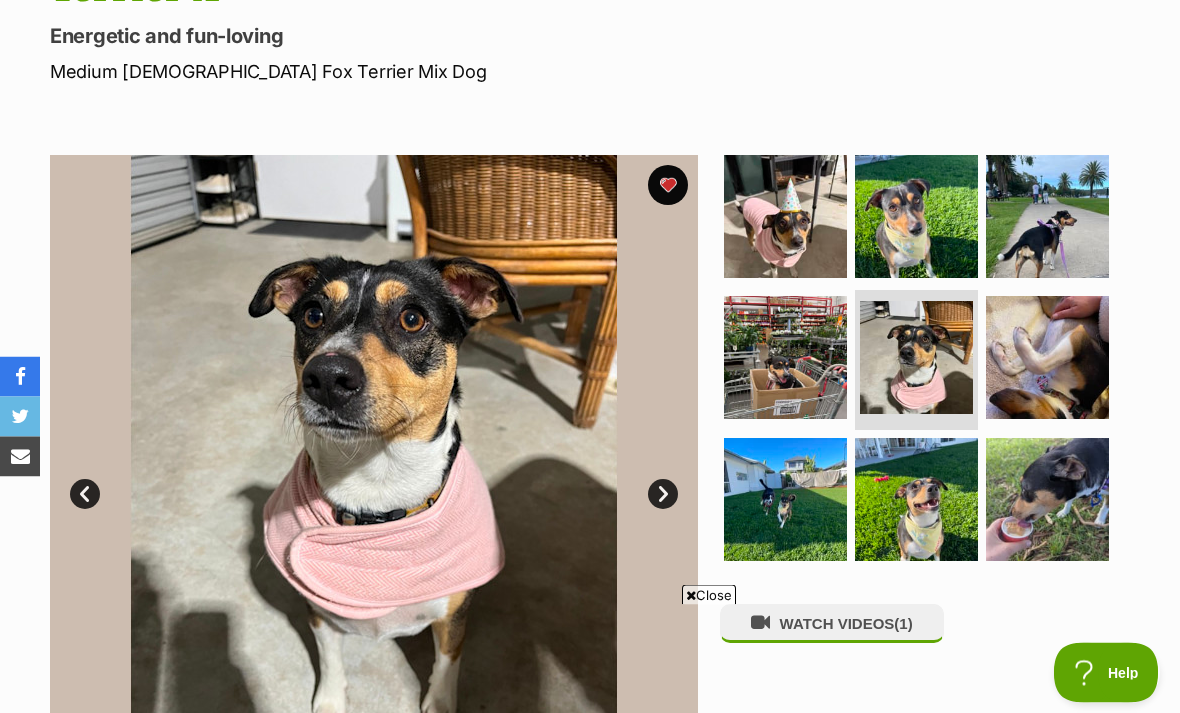 scroll, scrollTop: 353, scrollLeft: 0, axis: vertical 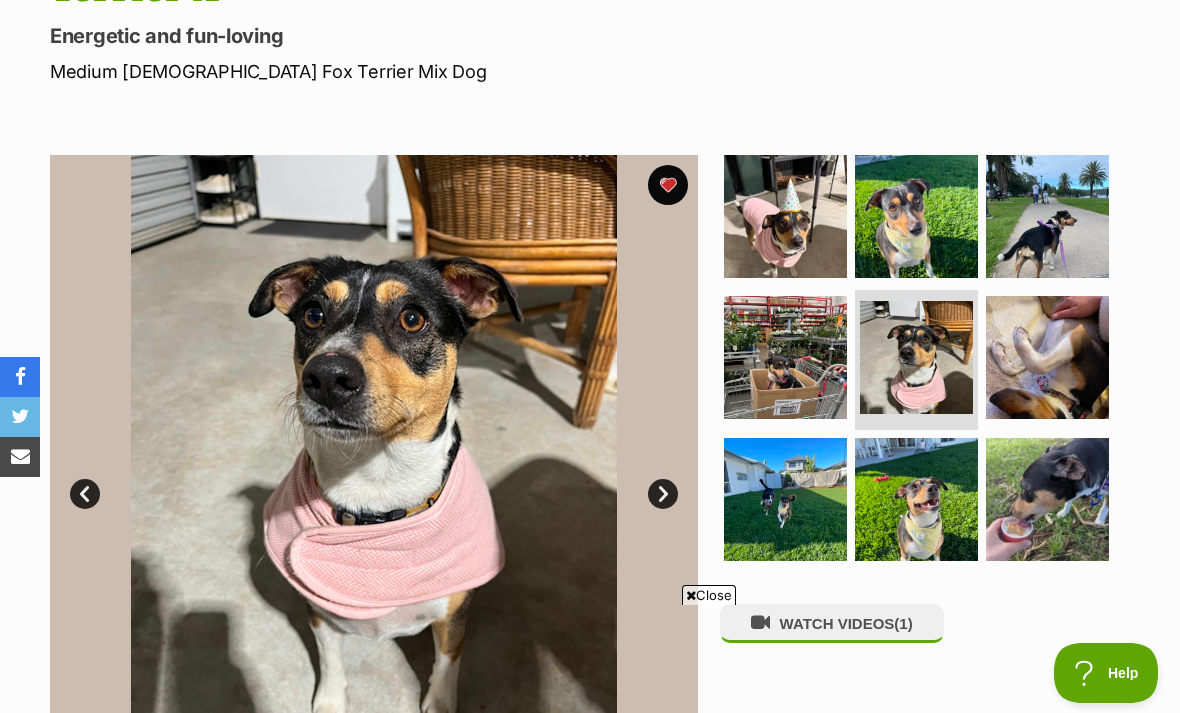 click at bounding box center (1047, 357) 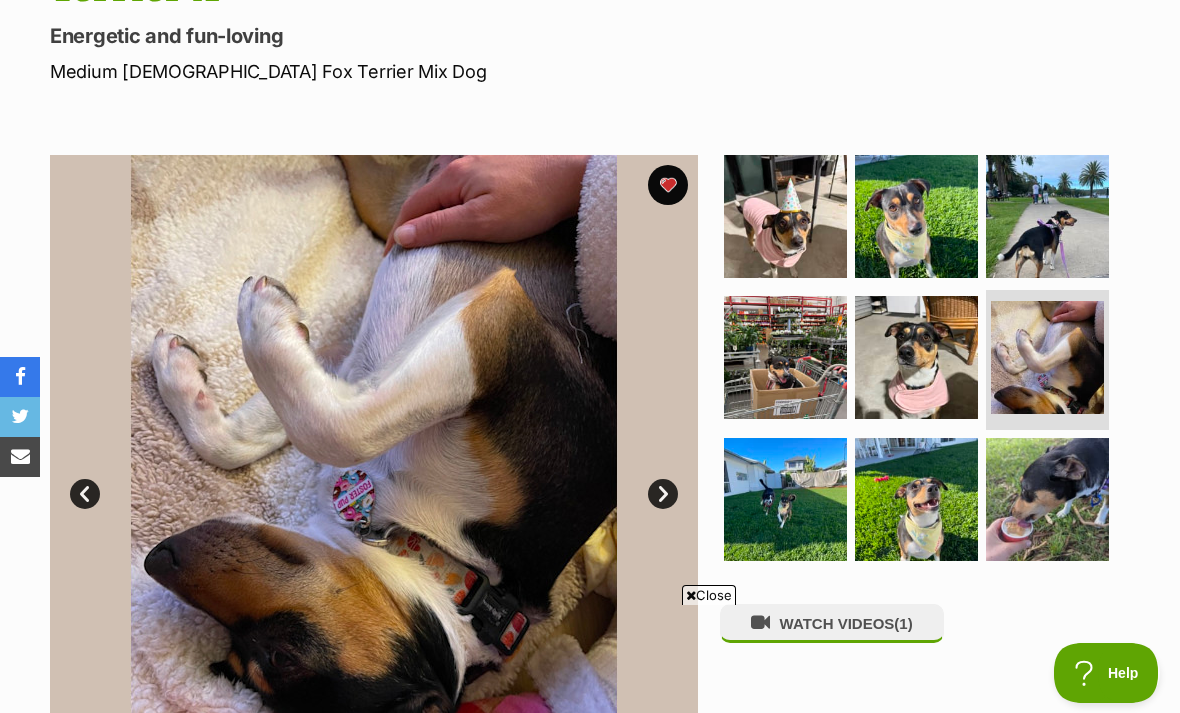 click at bounding box center (1047, 499) 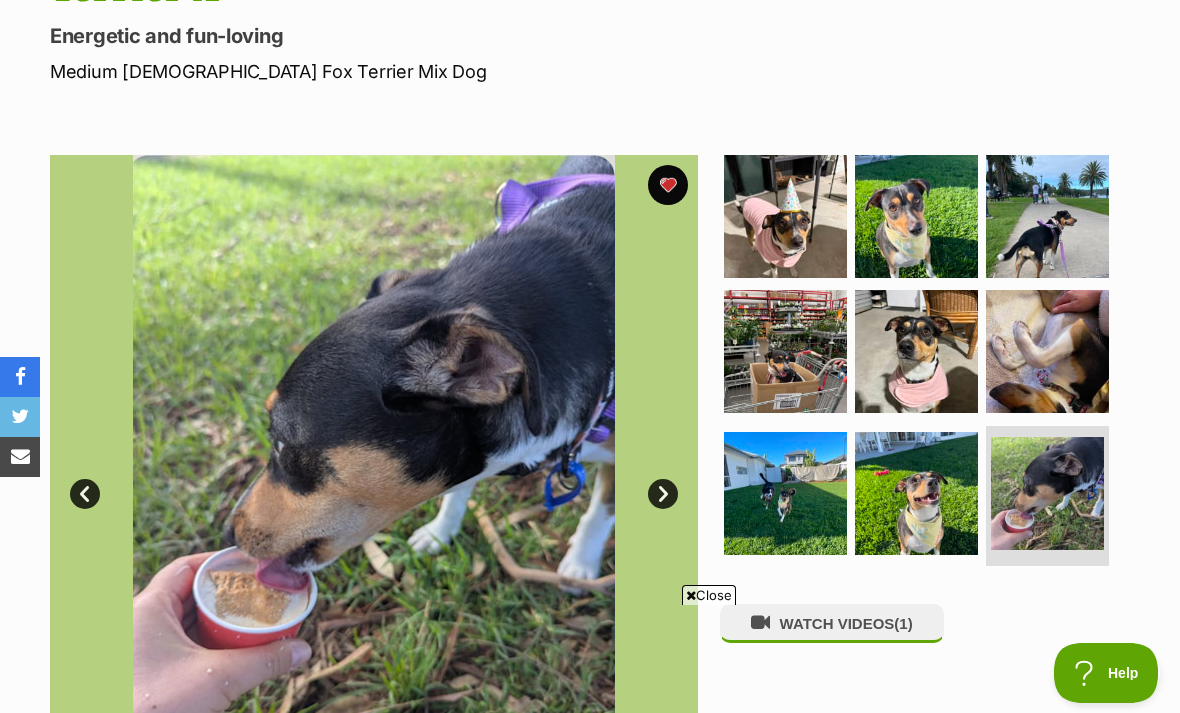 click at bounding box center [916, 493] 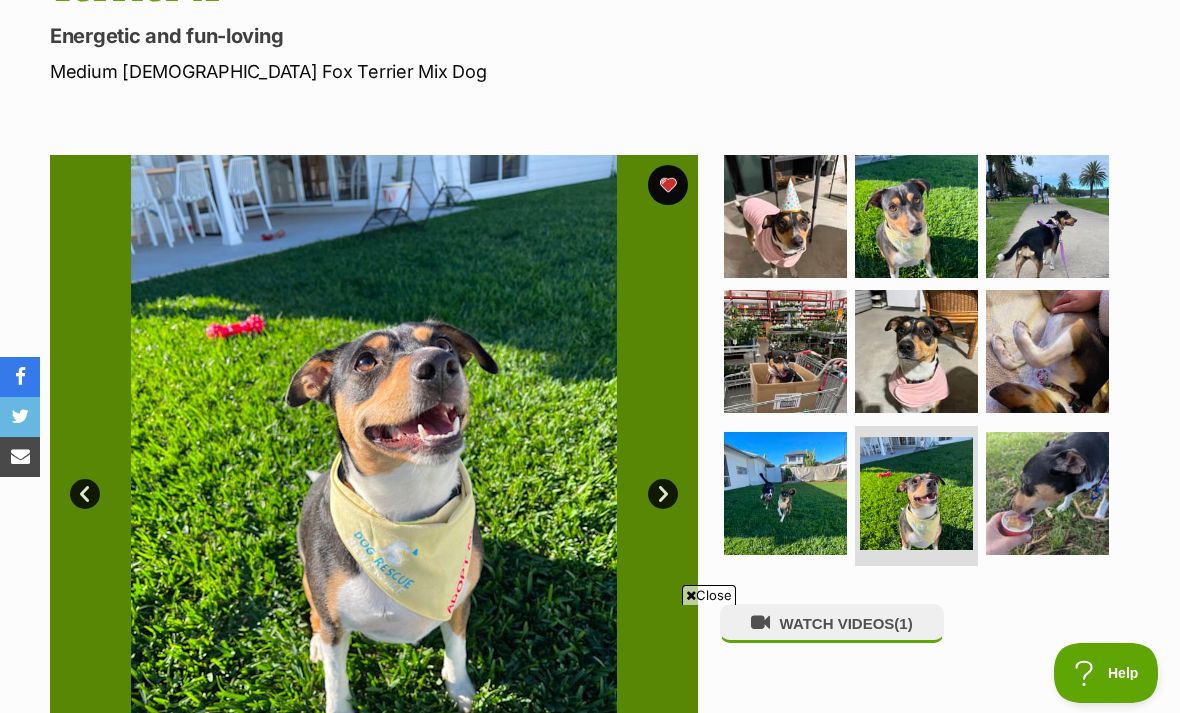click at bounding box center [785, 493] 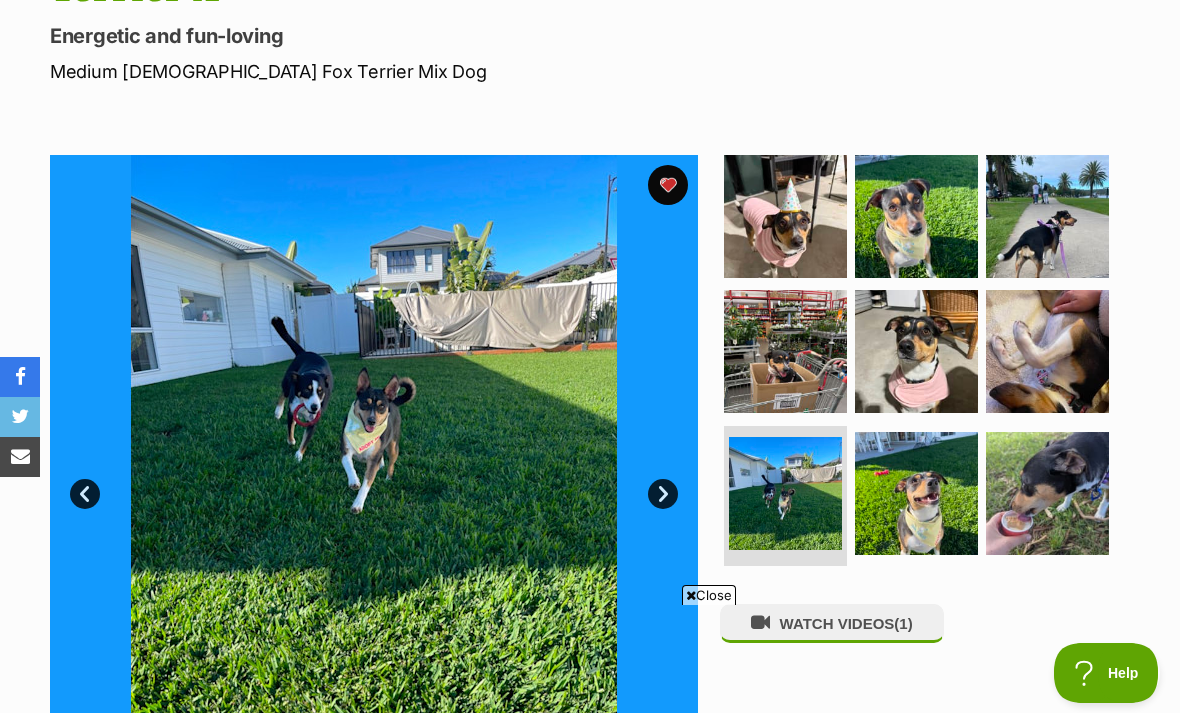 scroll, scrollTop: 0, scrollLeft: 0, axis: both 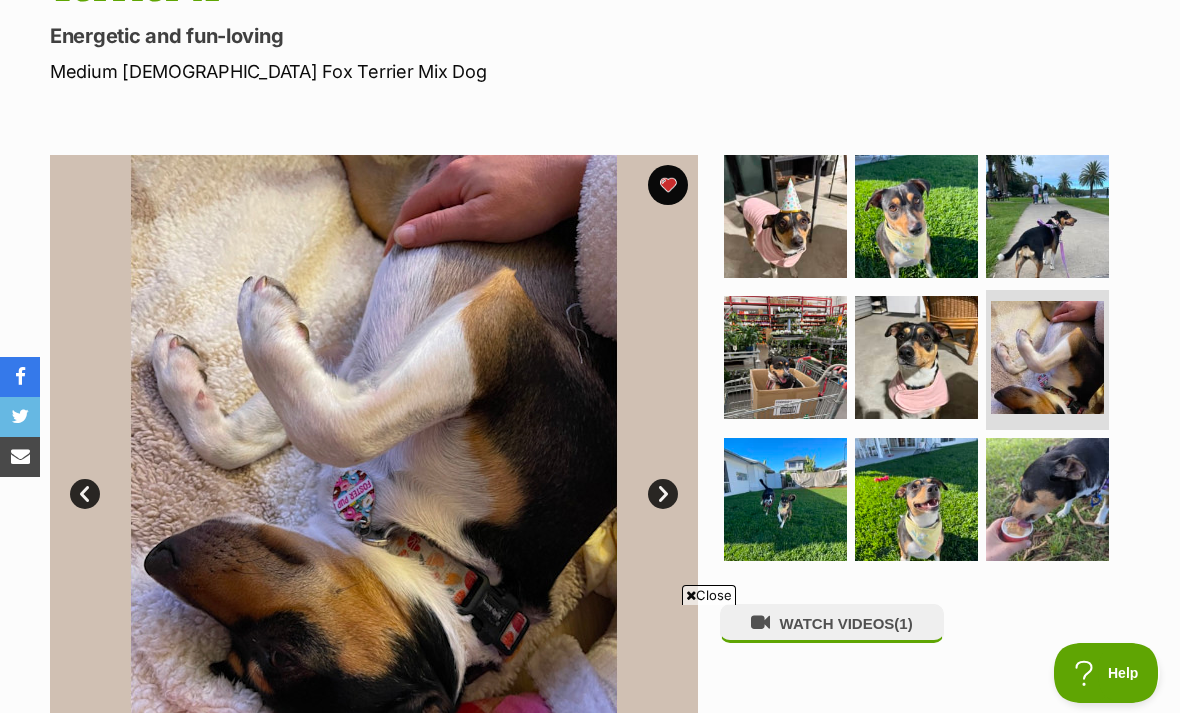 click at bounding box center [916, 357] 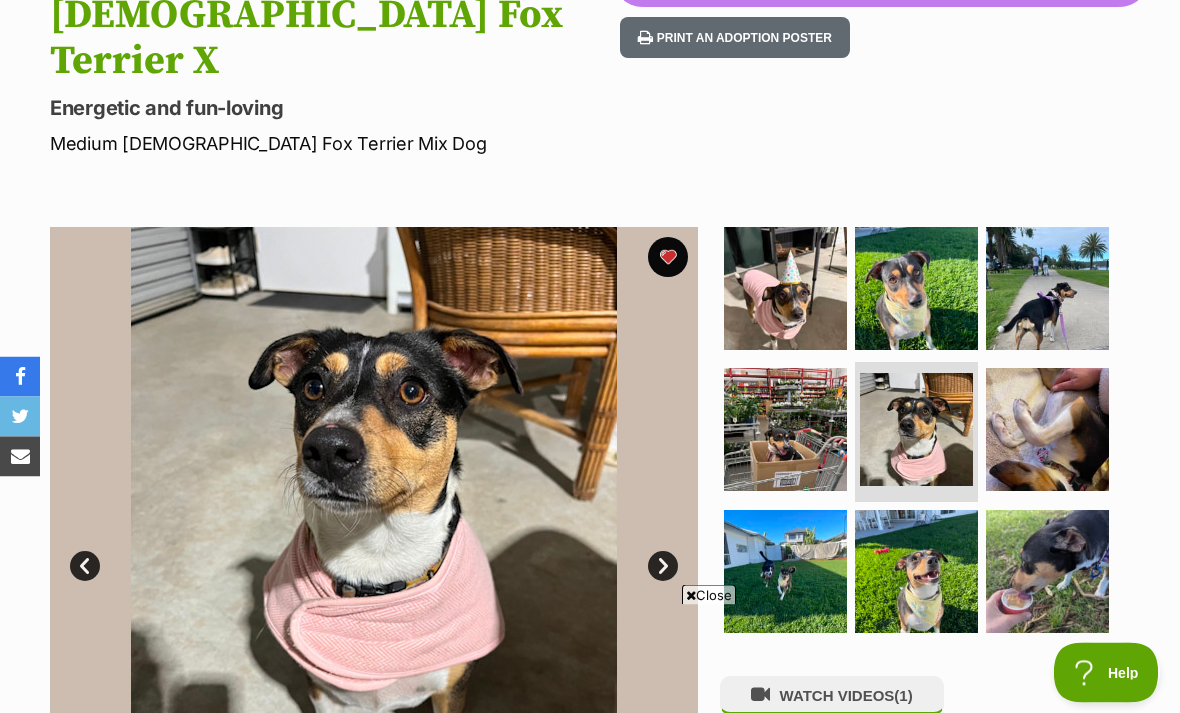 scroll, scrollTop: 281, scrollLeft: 0, axis: vertical 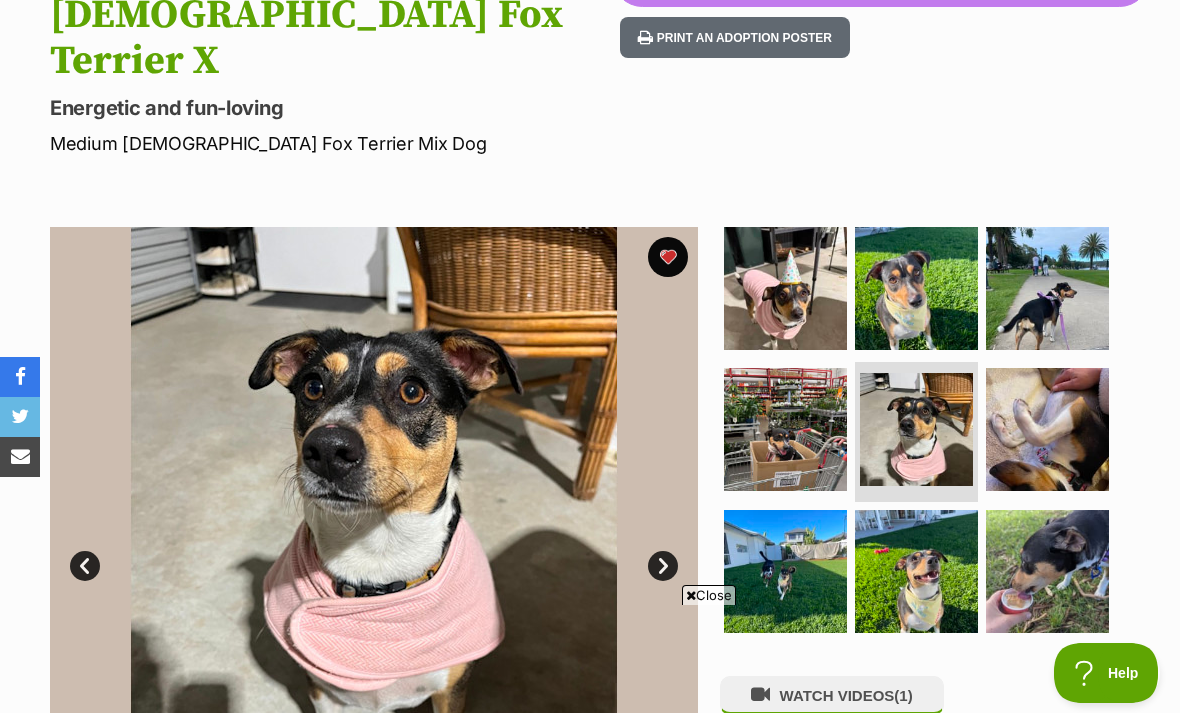 click at bounding box center (785, 429) 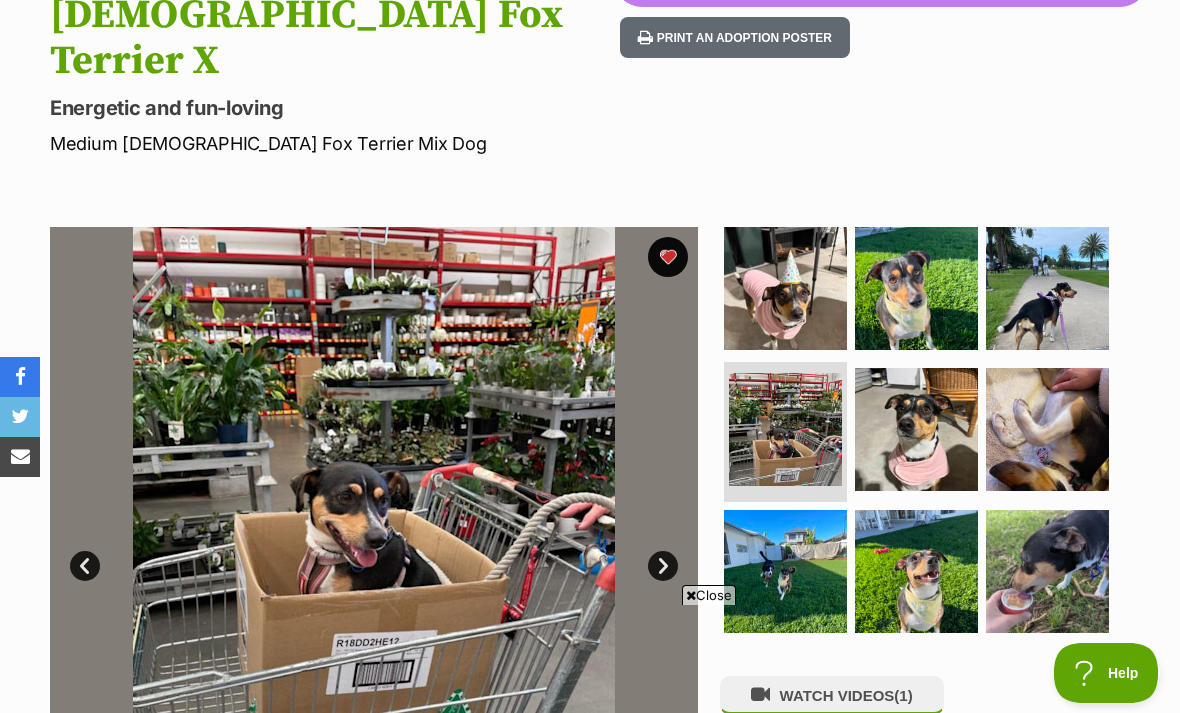 click at bounding box center (1047, 288) 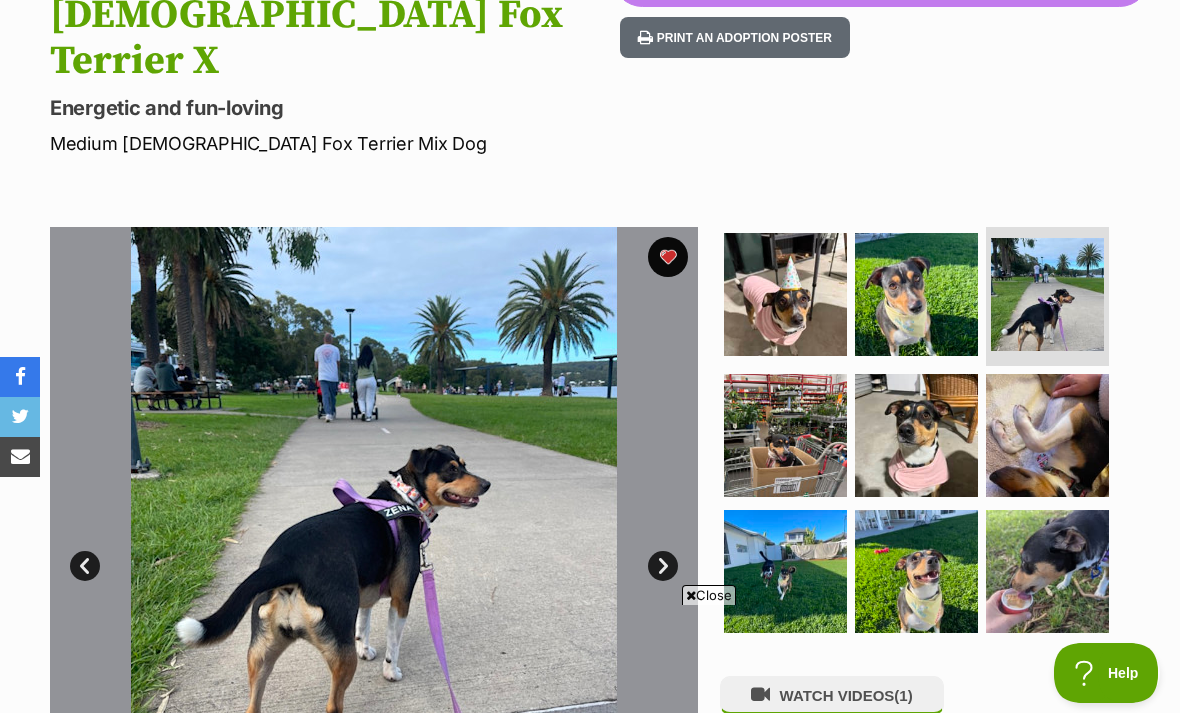 scroll, scrollTop: 0, scrollLeft: 0, axis: both 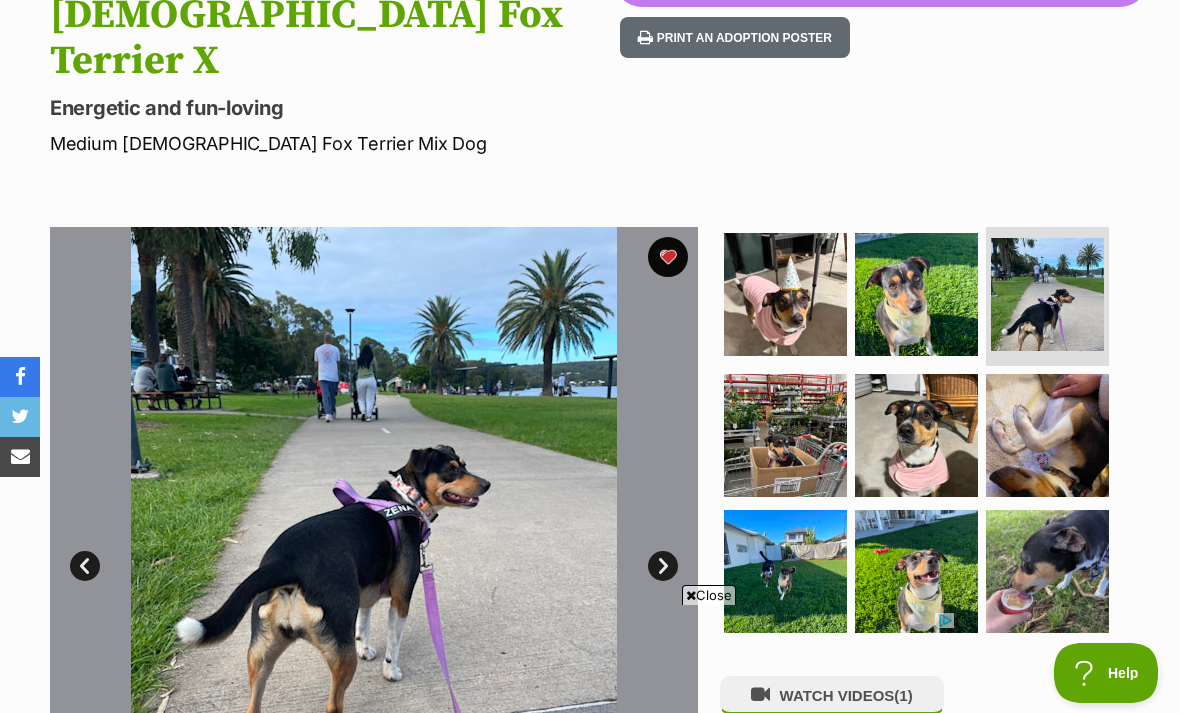 click at bounding box center [916, 294] 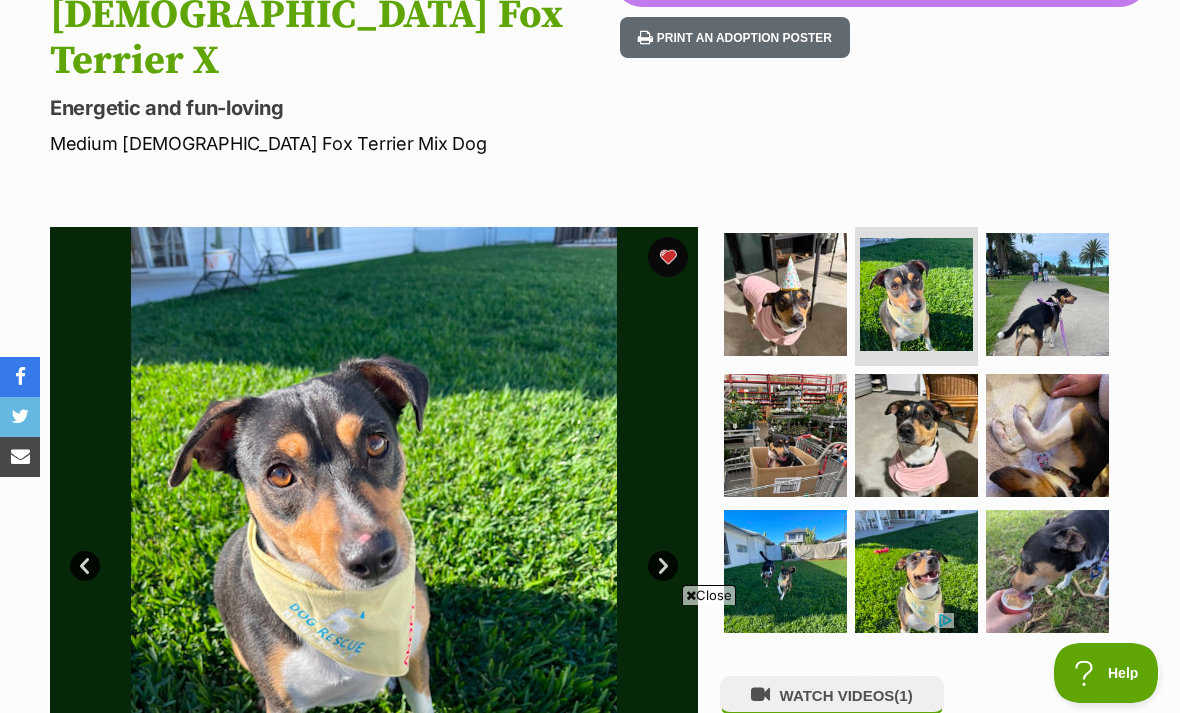 click at bounding box center (785, 294) 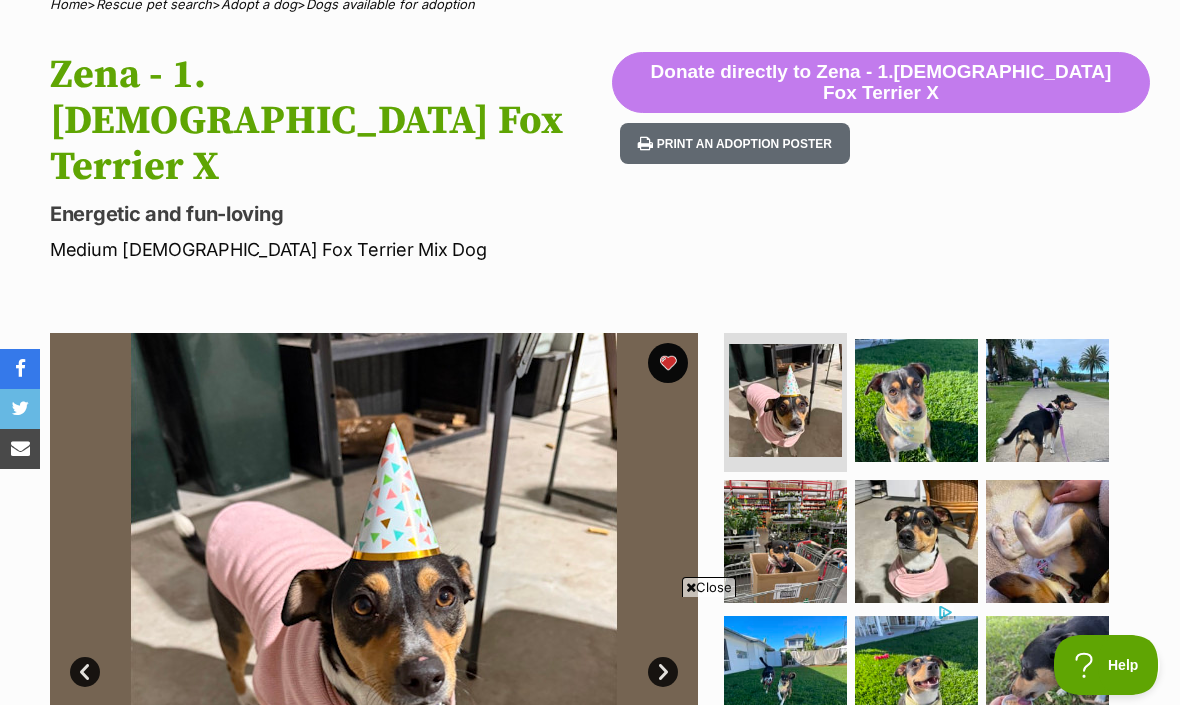 scroll, scrollTop: 0, scrollLeft: 0, axis: both 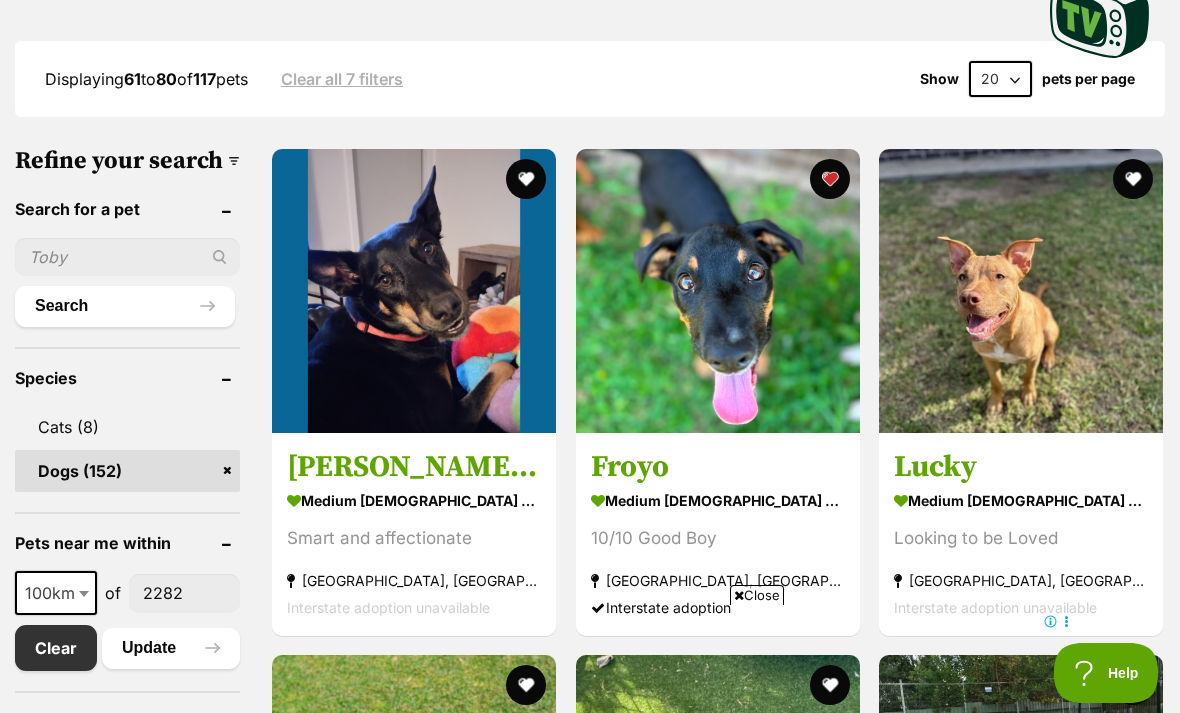 click at bounding box center [414, 291] 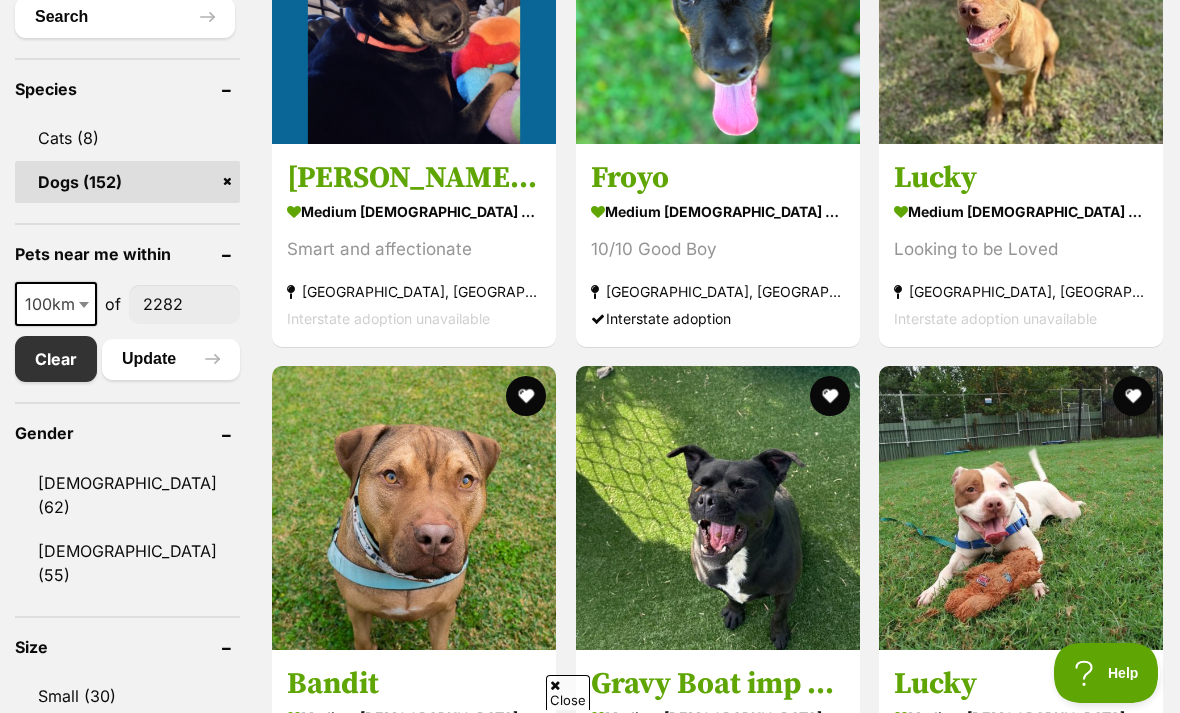 scroll, scrollTop: 1018, scrollLeft: 0, axis: vertical 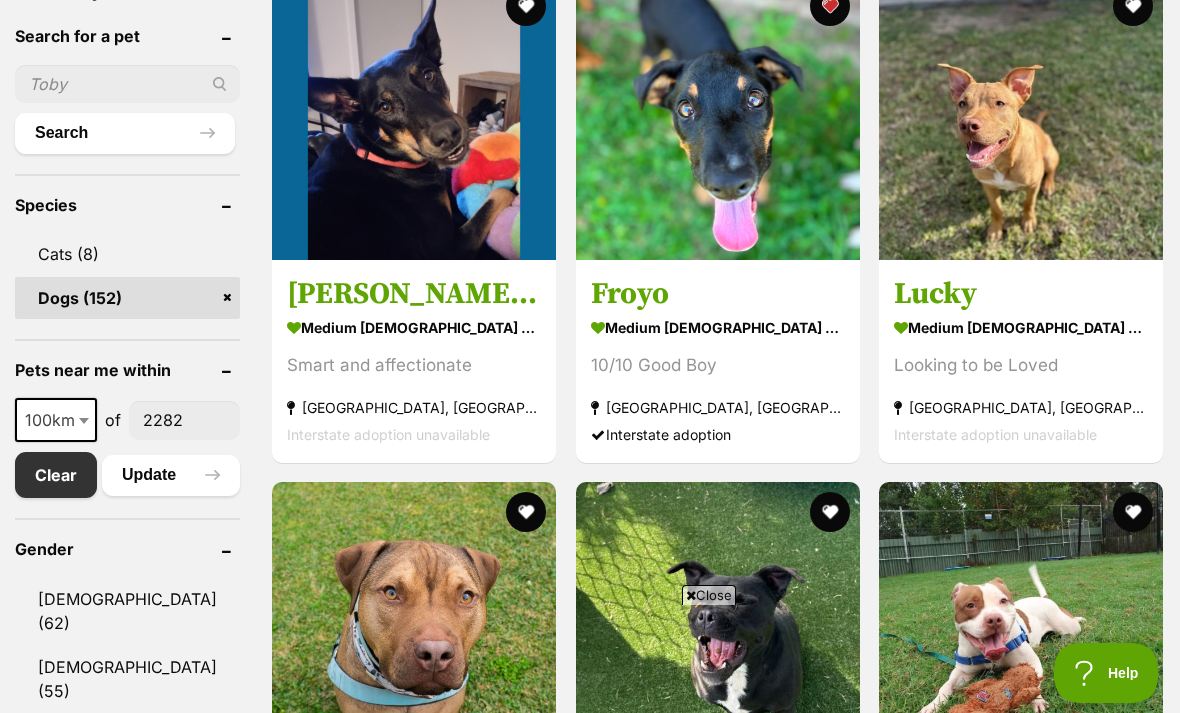 click at bounding box center [718, 118] 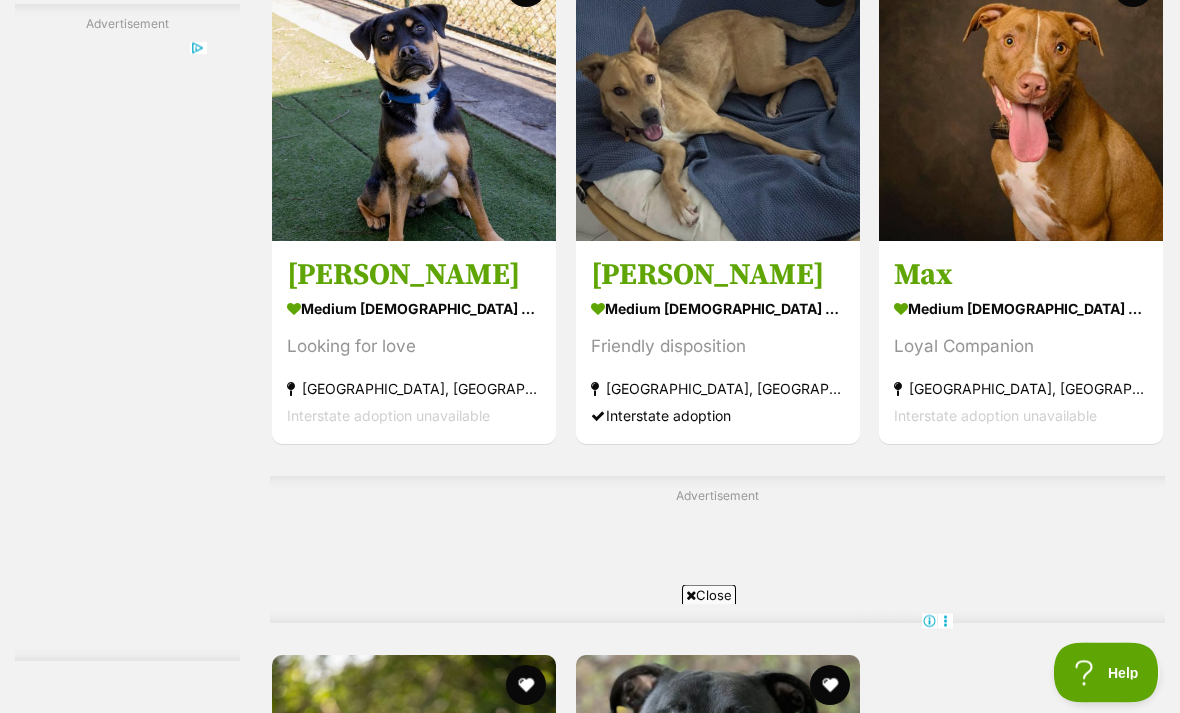 scroll, scrollTop: 3649, scrollLeft: 0, axis: vertical 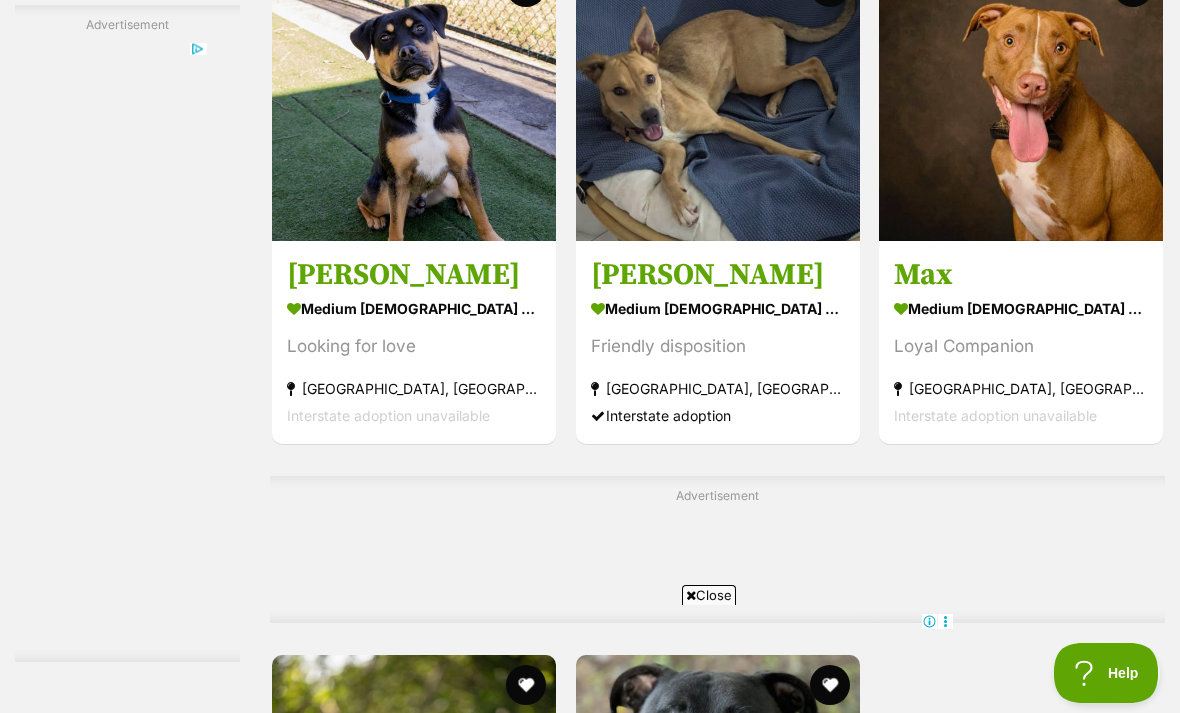 click at bounding box center [414, 99] 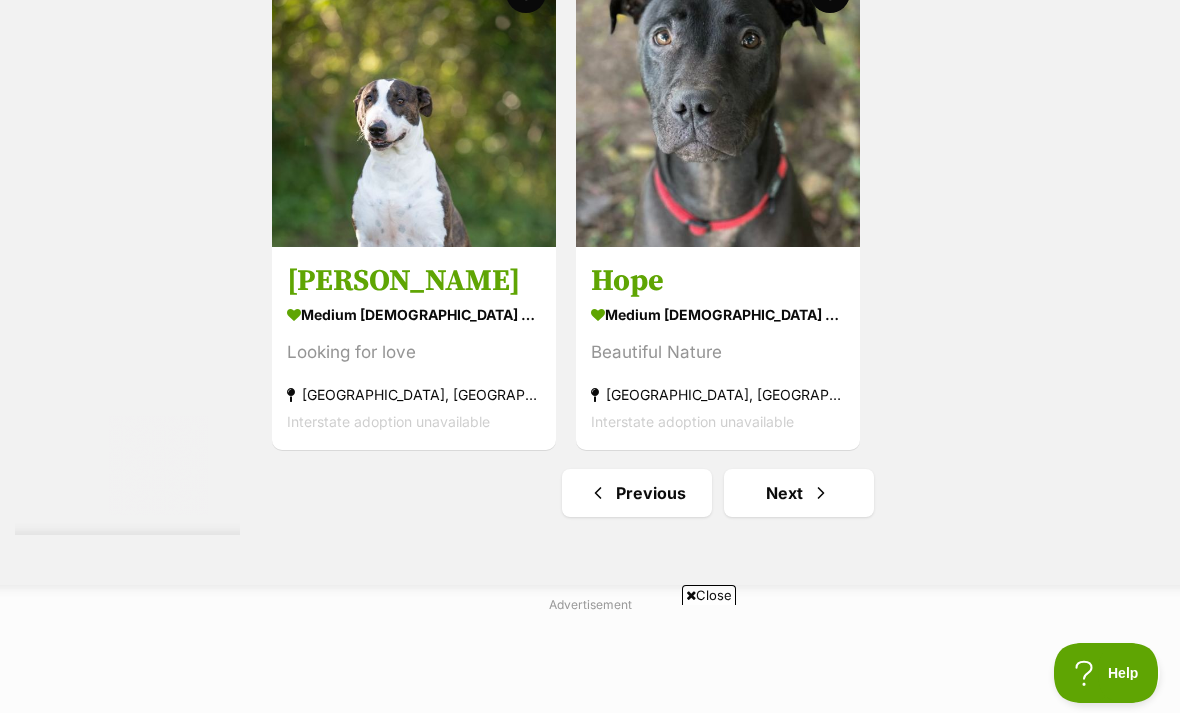 scroll, scrollTop: 0, scrollLeft: 0, axis: both 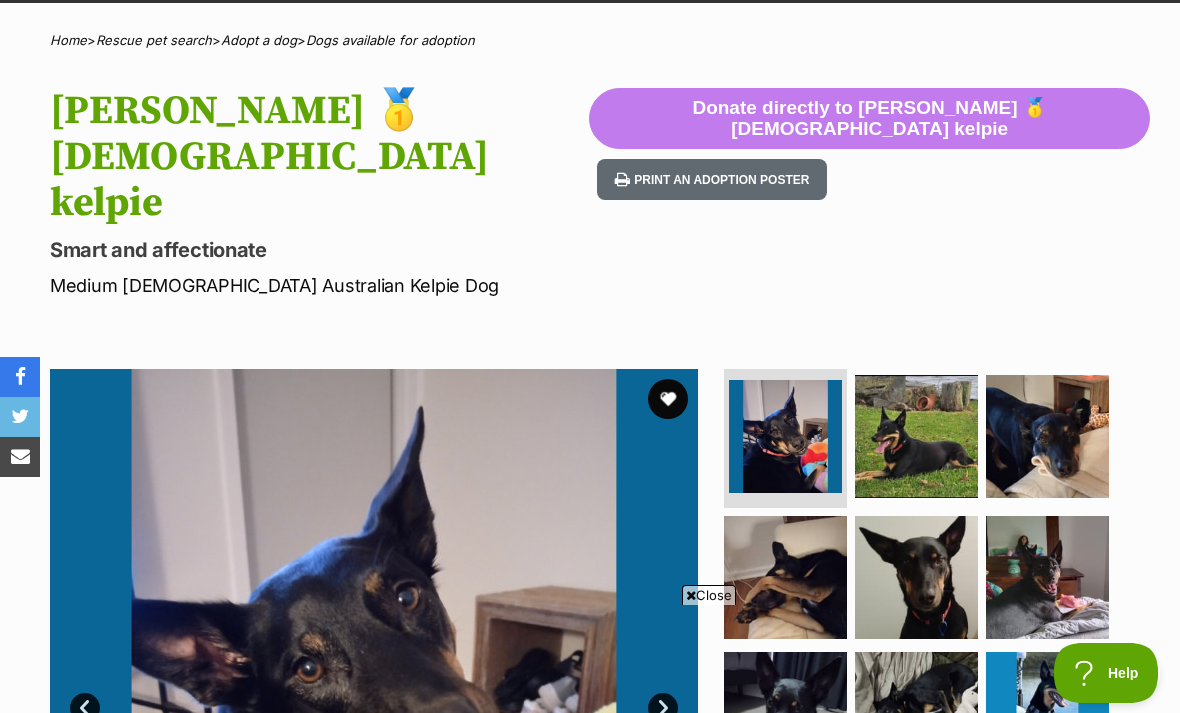 click at bounding box center (916, 436) 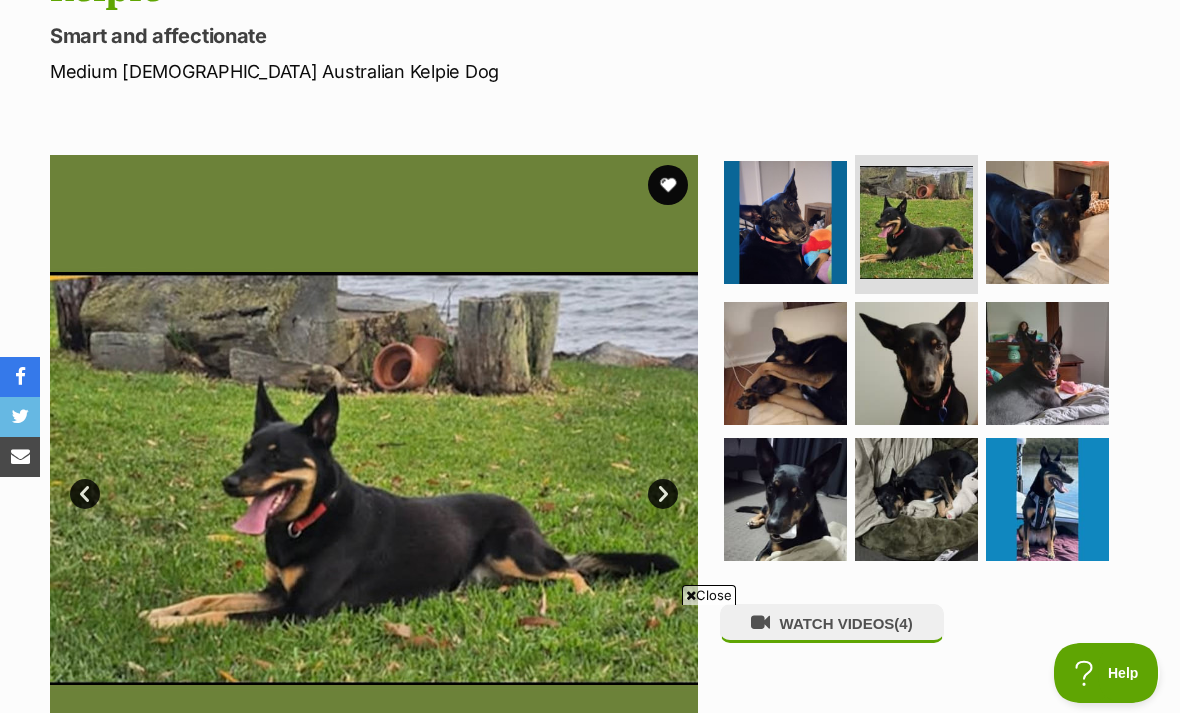 scroll, scrollTop: 0, scrollLeft: 0, axis: both 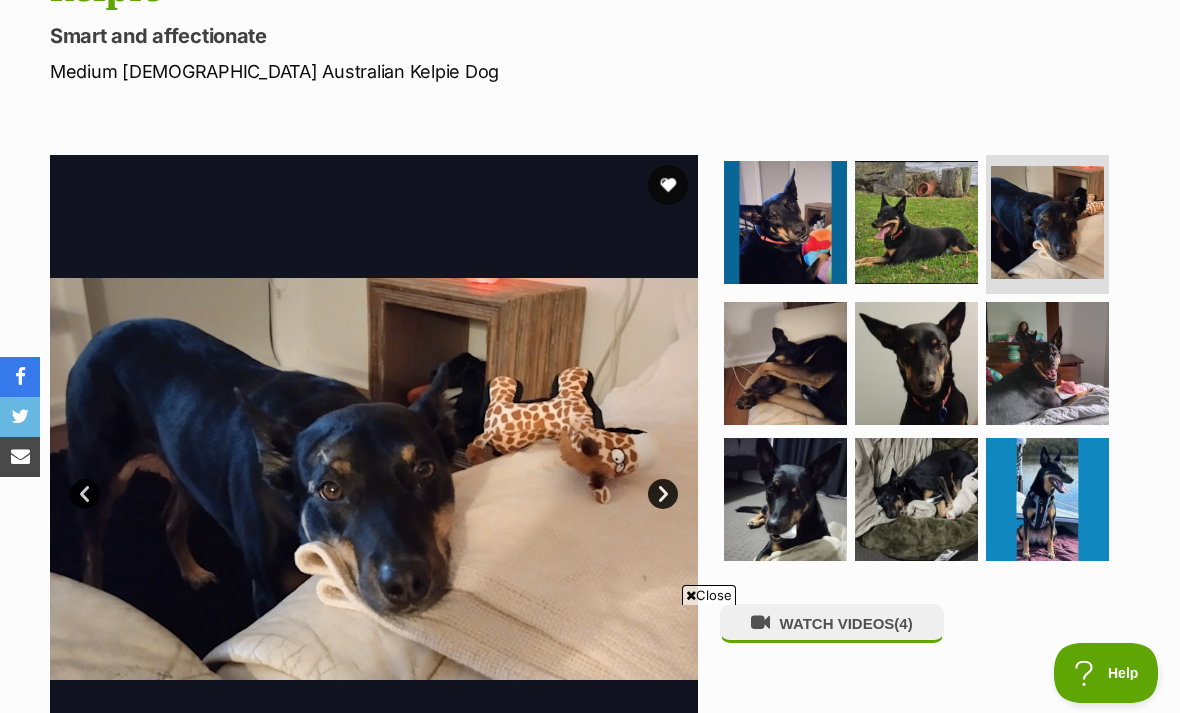click at bounding box center (785, 363) 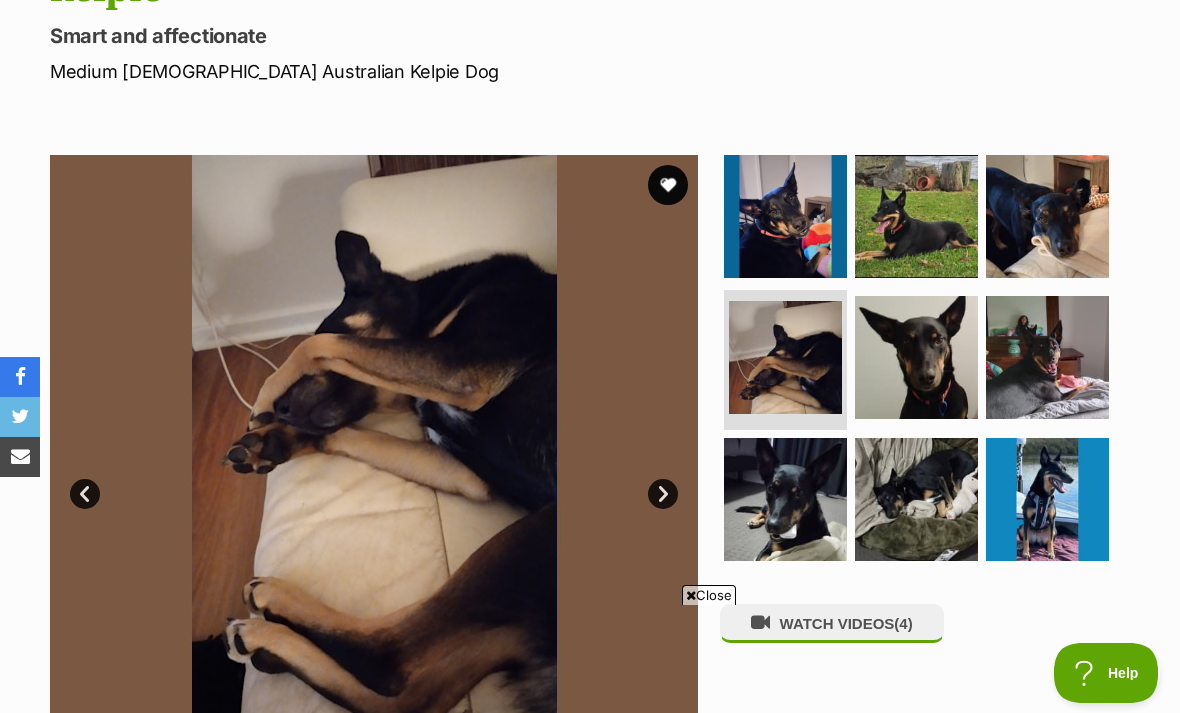 click at bounding box center [916, 357] 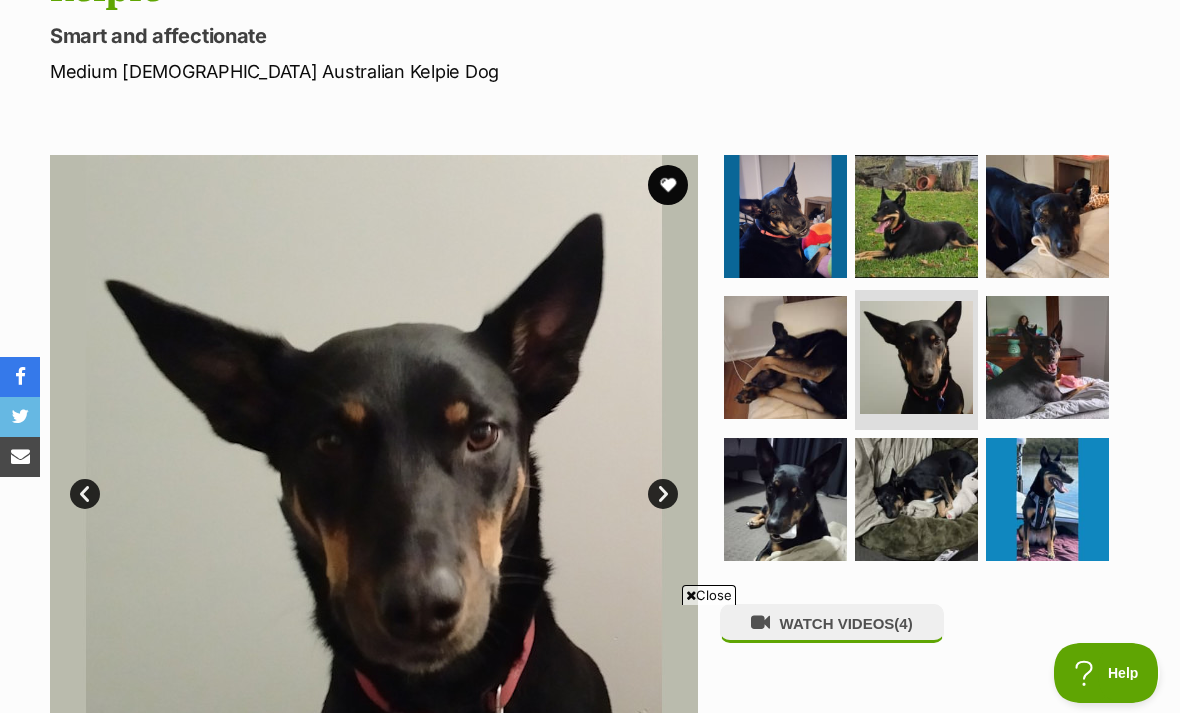 click at bounding box center [1047, 357] 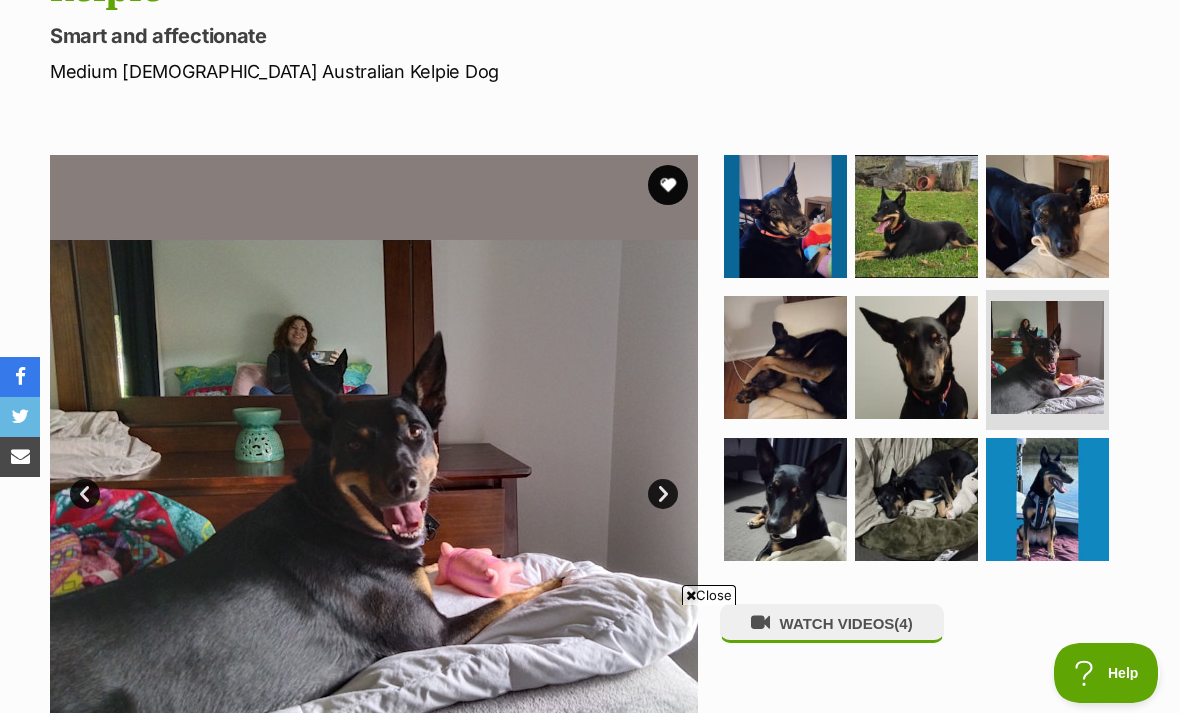 scroll, scrollTop: 0, scrollLeft: 0, axis: both 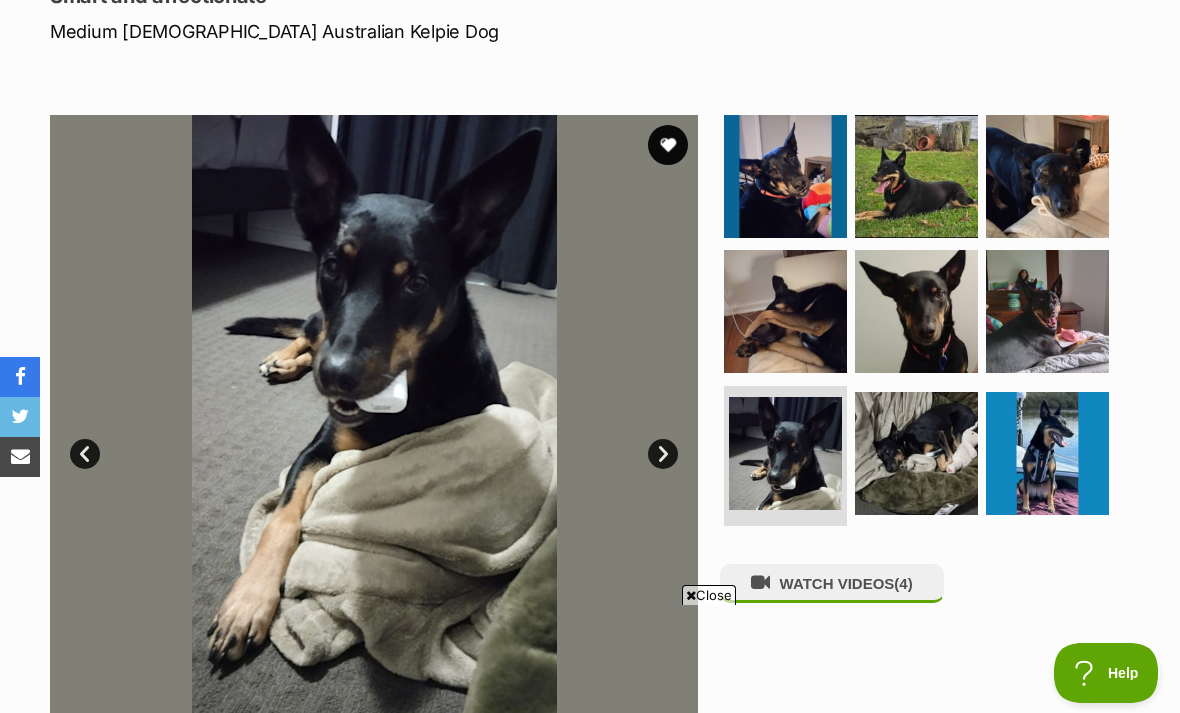 click at bounding box center (916, 453) 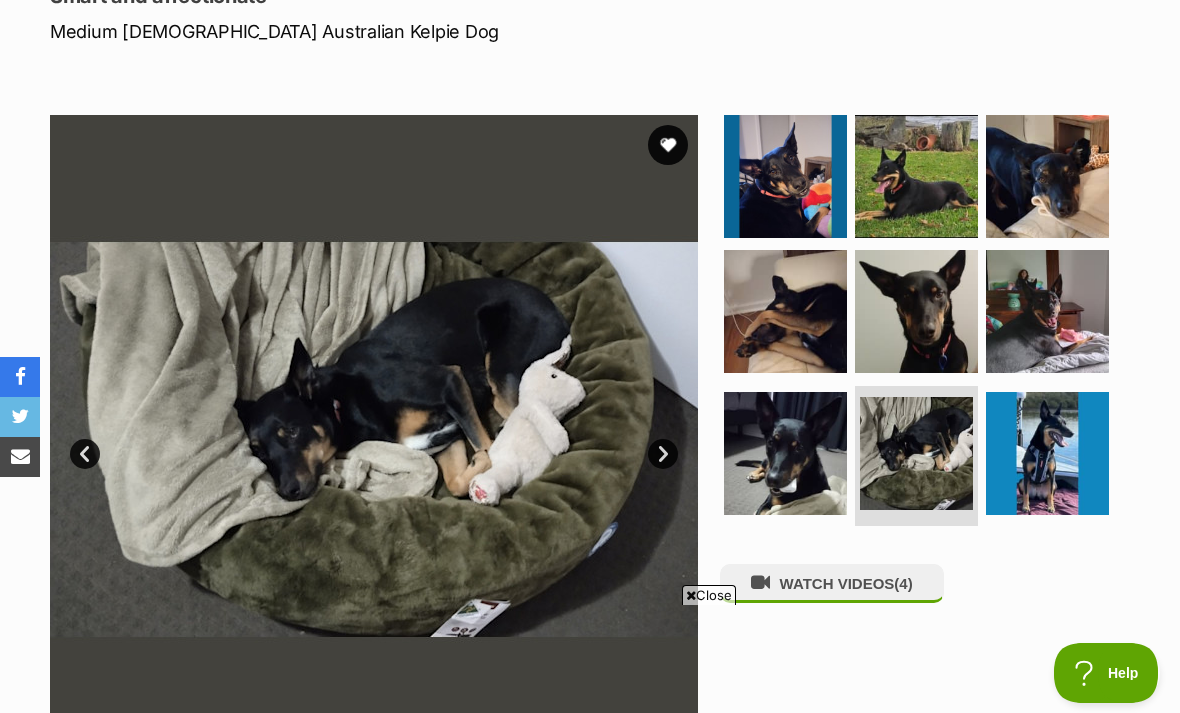 click at bounding box center [1047, 453] 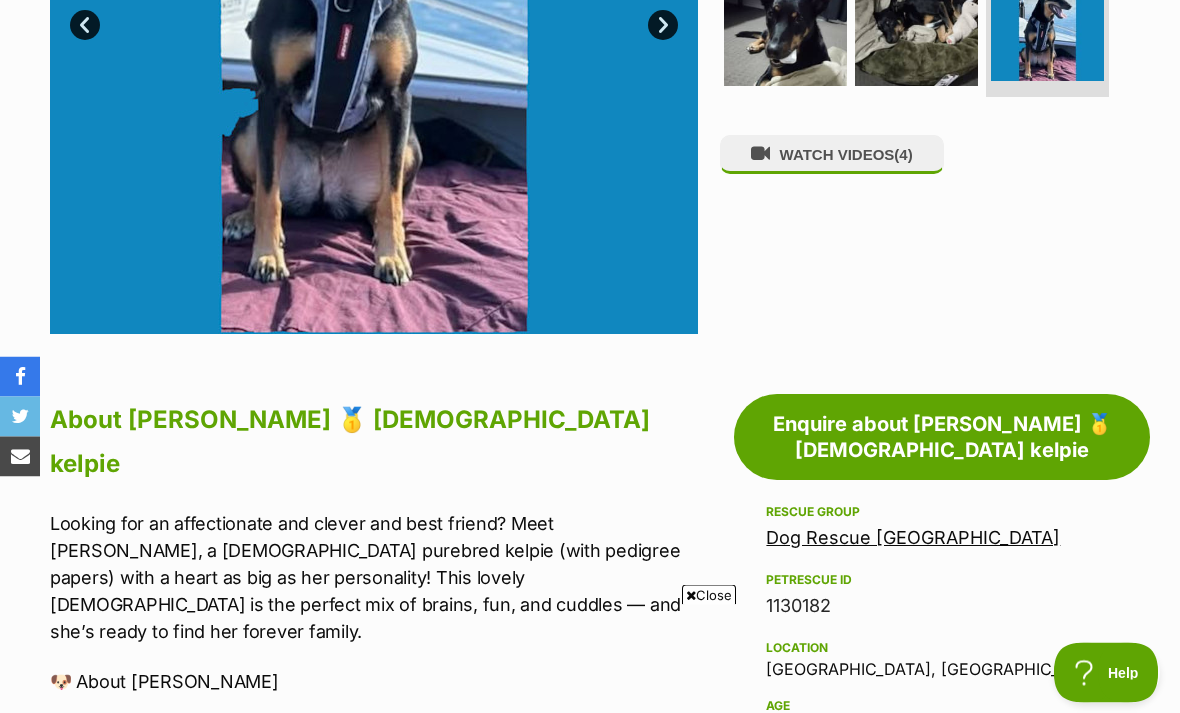 scroll, scrollTop: 822, scrollLeft: 0, axis: vertical 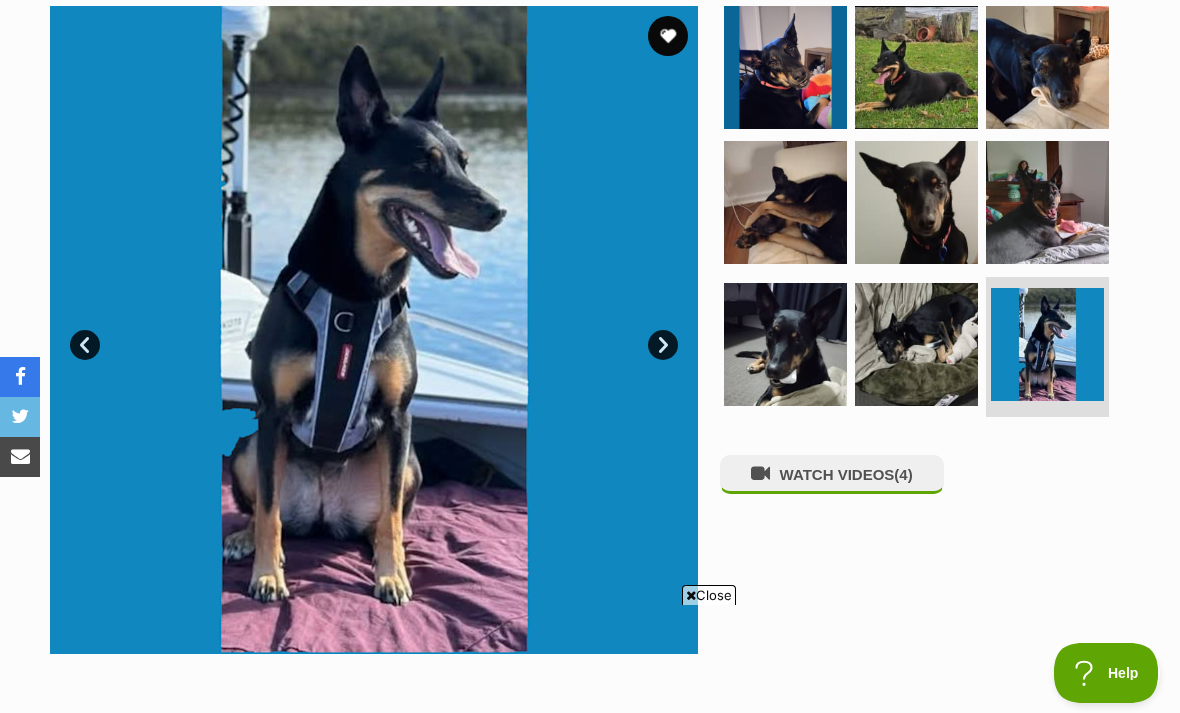 click at bounding box center [916, 344] 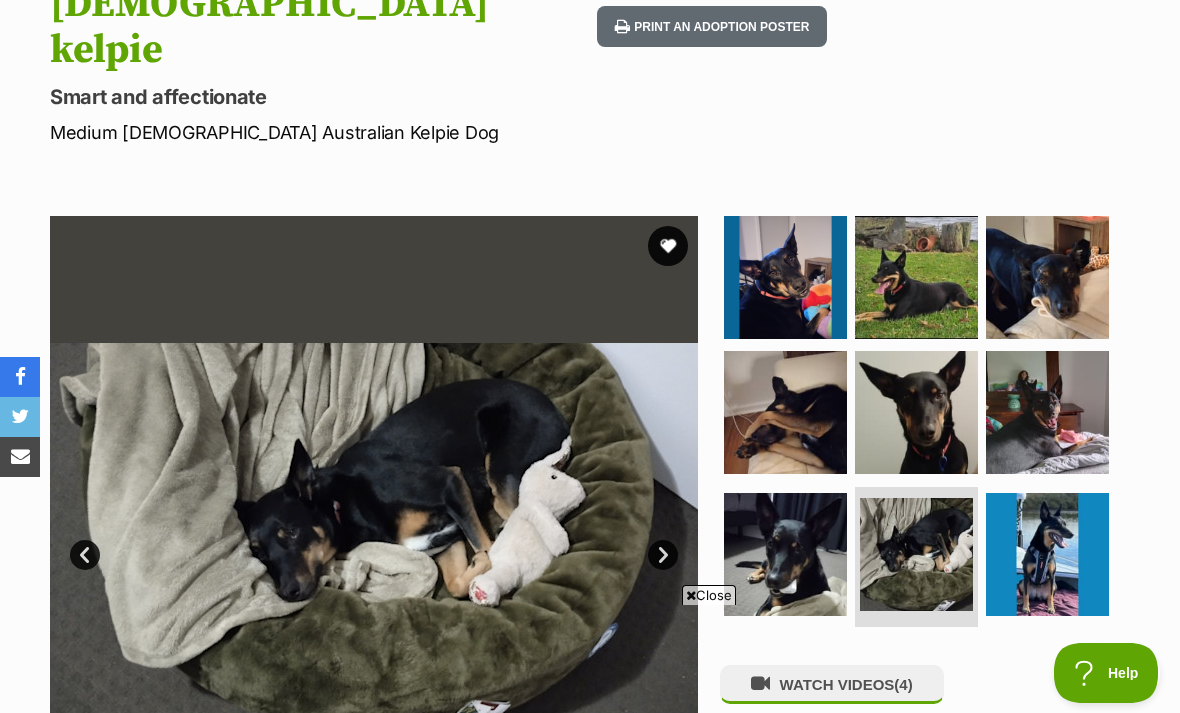 scroll, scrollTop: 283, scrollLeft: 0, axis: vertical 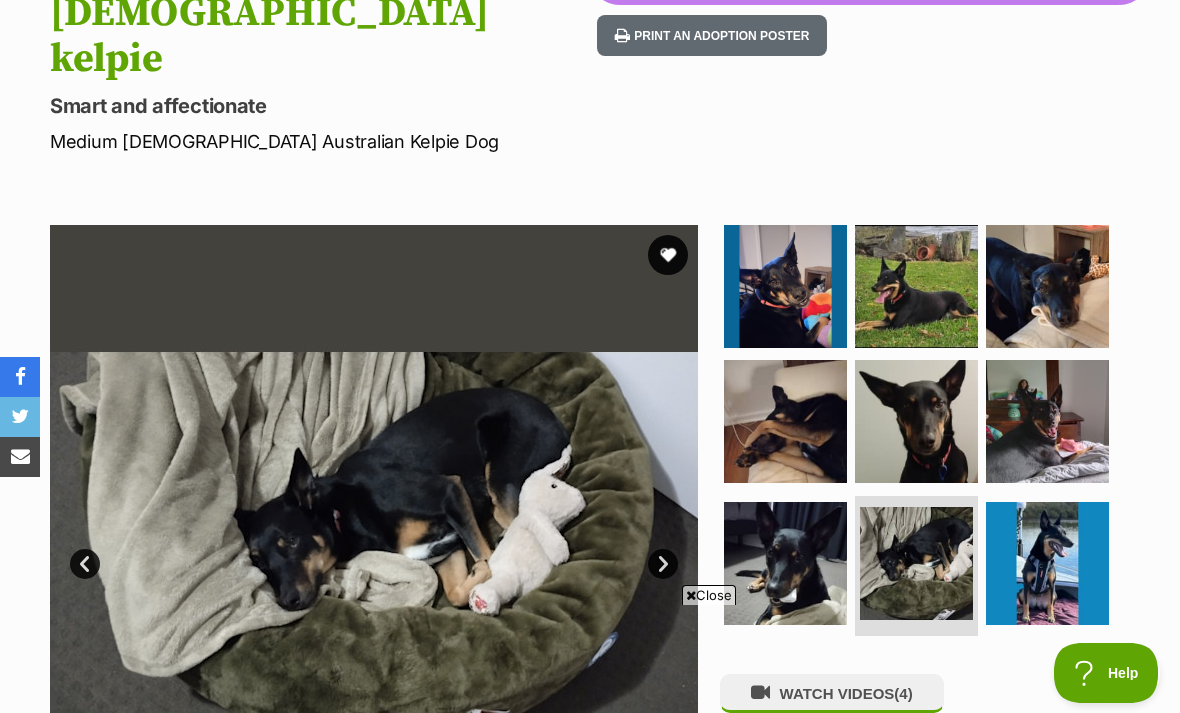 click at bounding box center (785, 286) 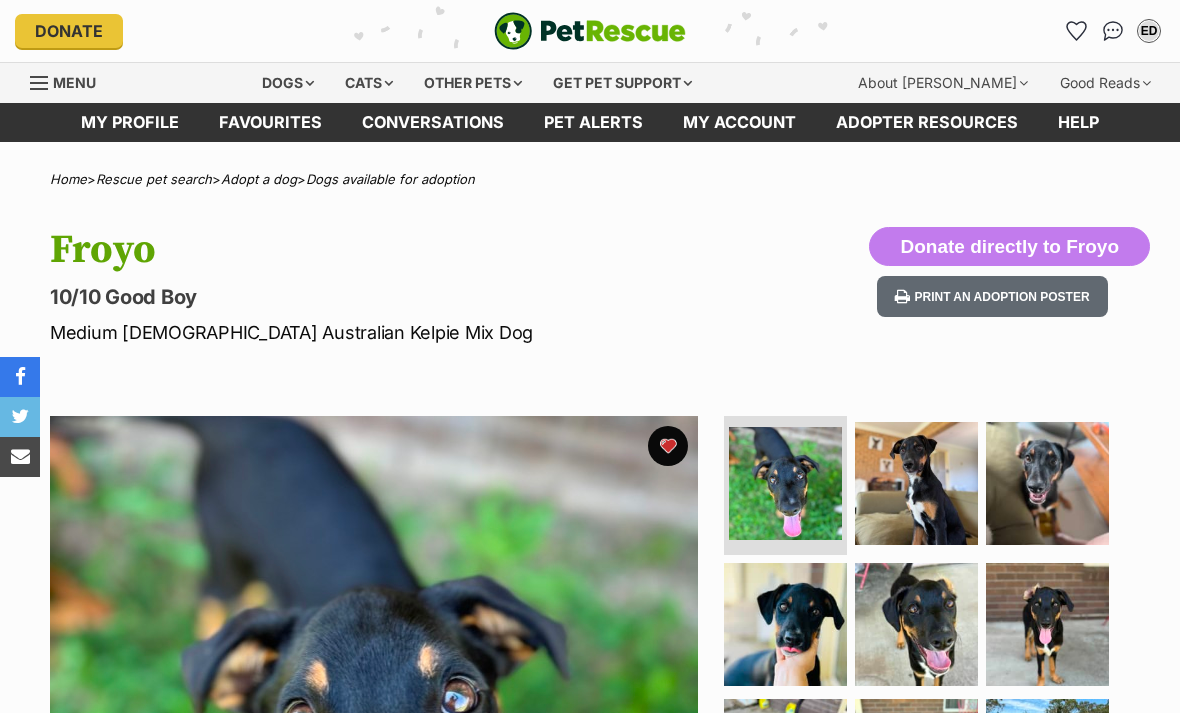 scroll, scrollTop: 53, scrollLeft: 0, axis: vertical 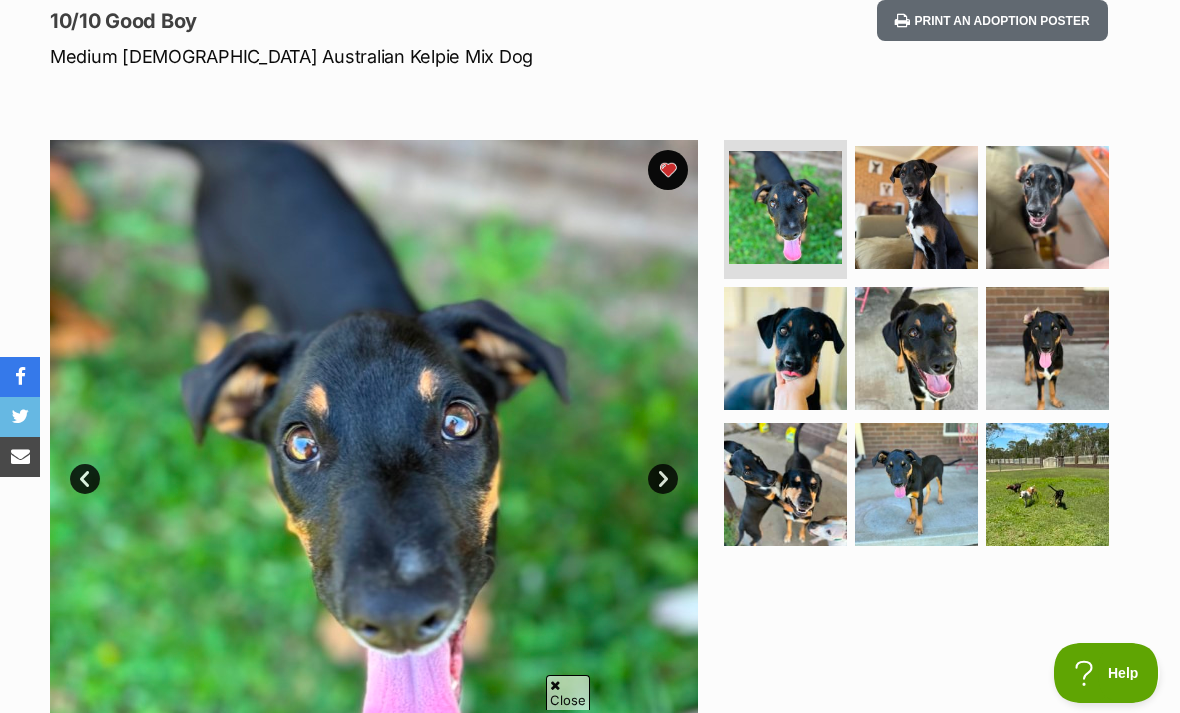 click at bounding box center [1047, 348] 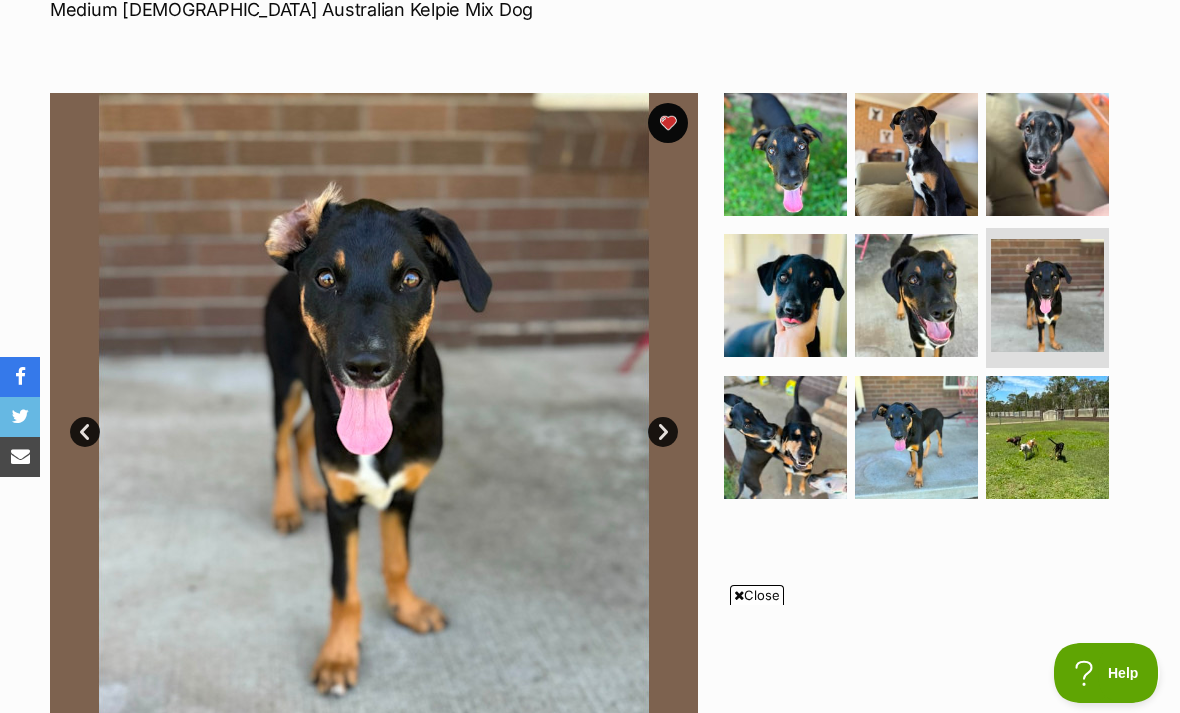 scroll, scrollTop: 351, scrollLeft: 0, axis: vertical 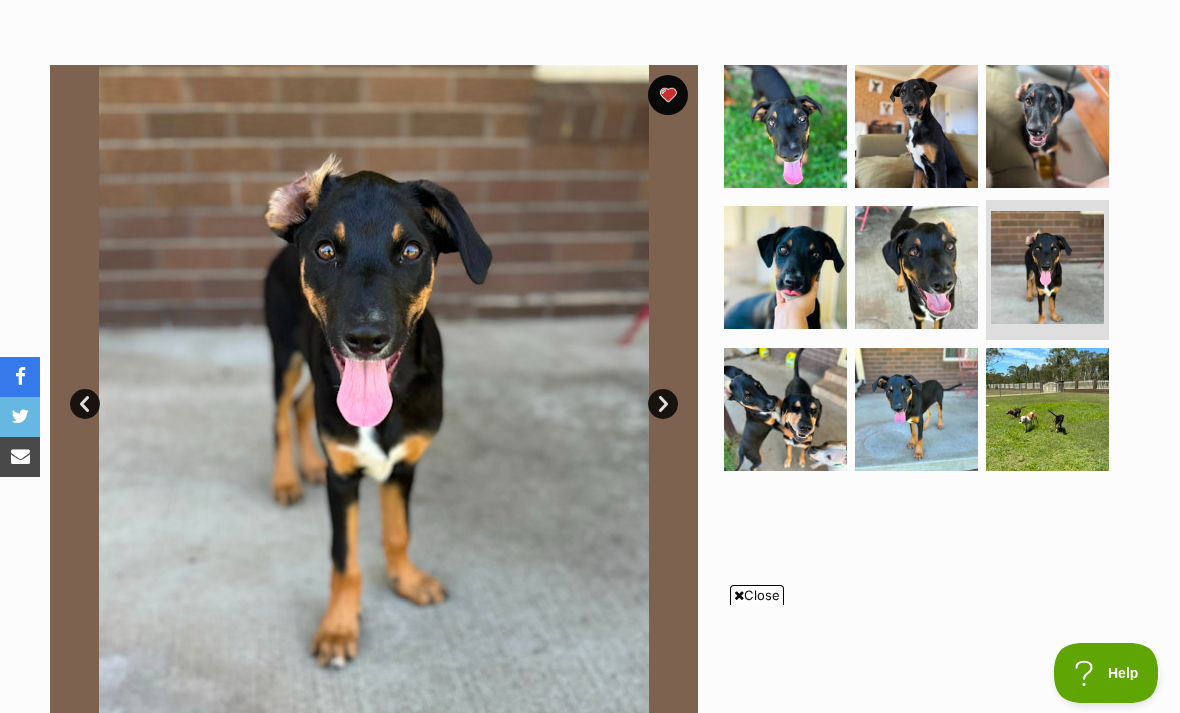 click at bounding box center [916, 267] 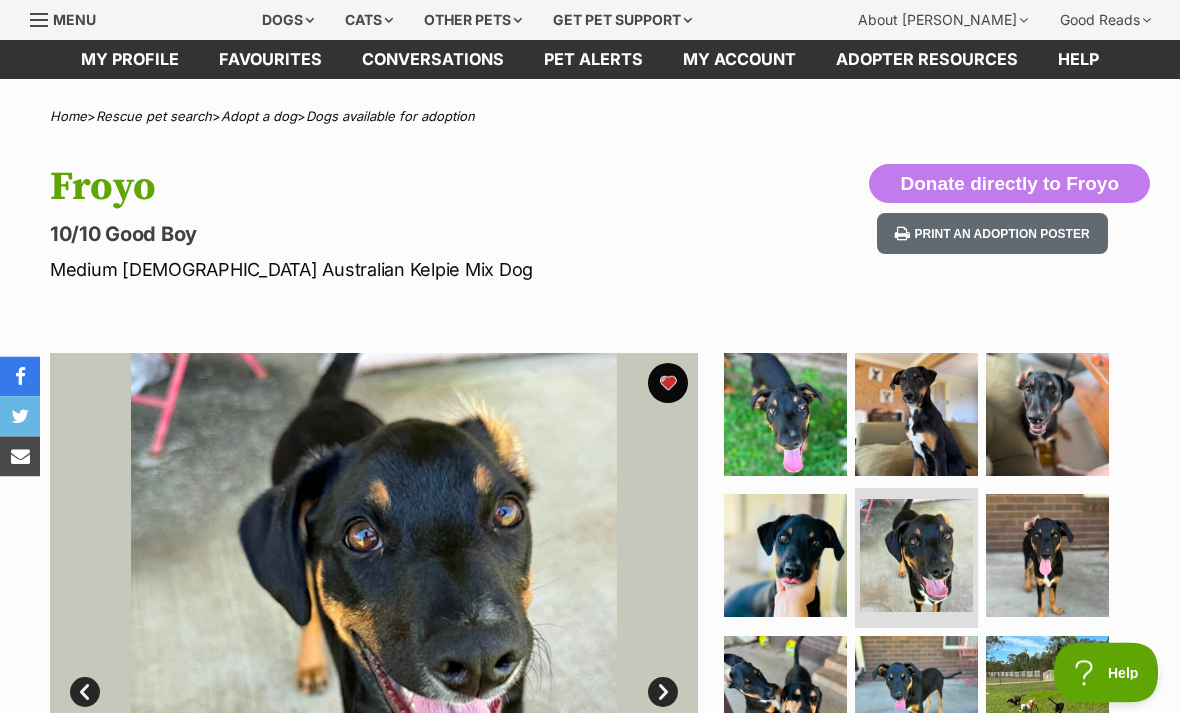 scroll, scrollTop: 0, scrollLeft: 0, axis: both 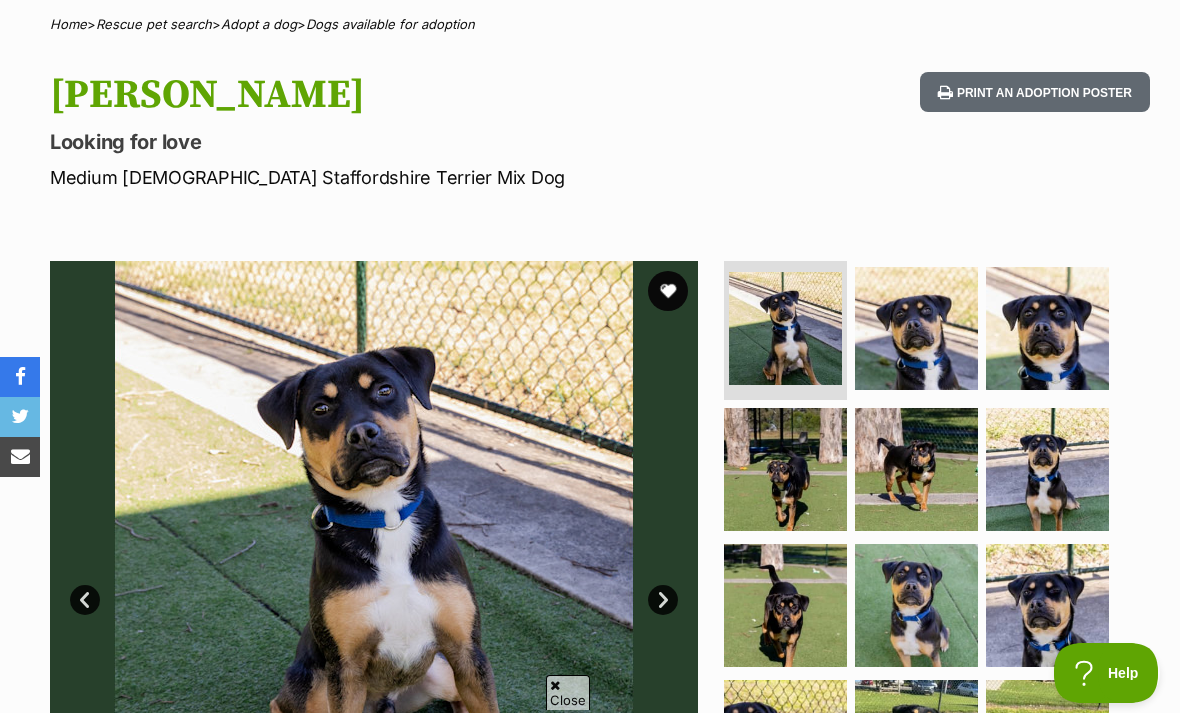 click at bounding box center (916, 328) 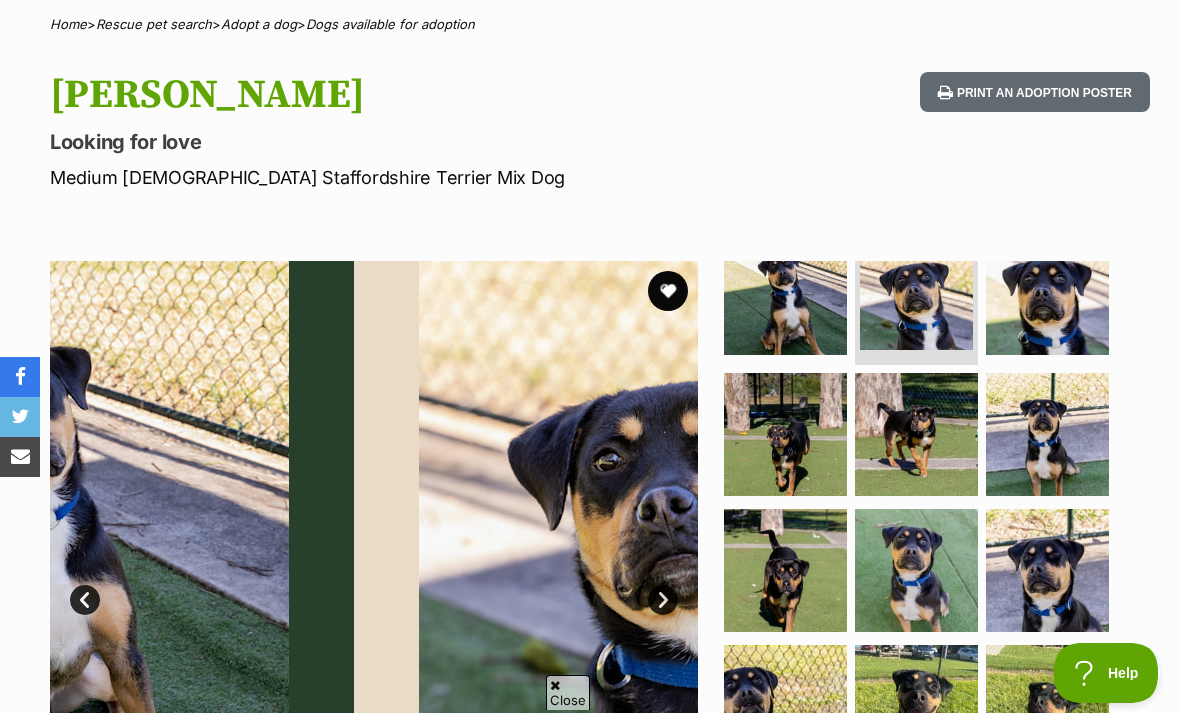 scroll, scrollTop: 0, scrollLeft: 0, axis: both 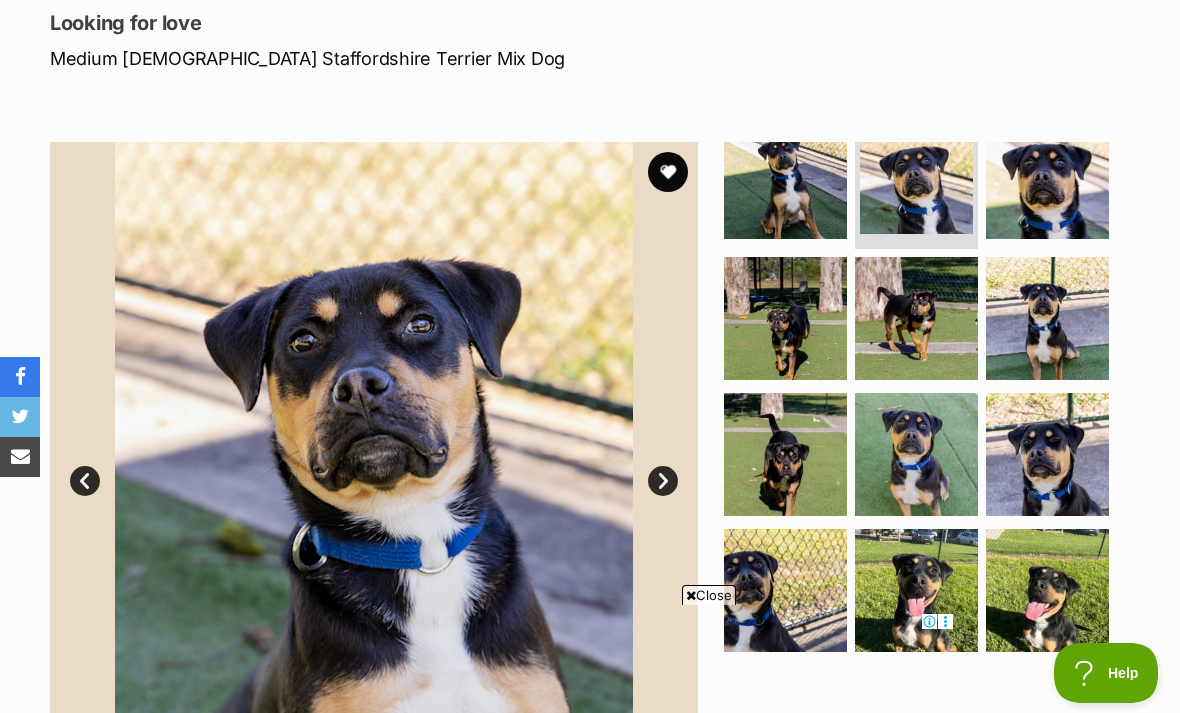 click at bounding box center [785, 454] 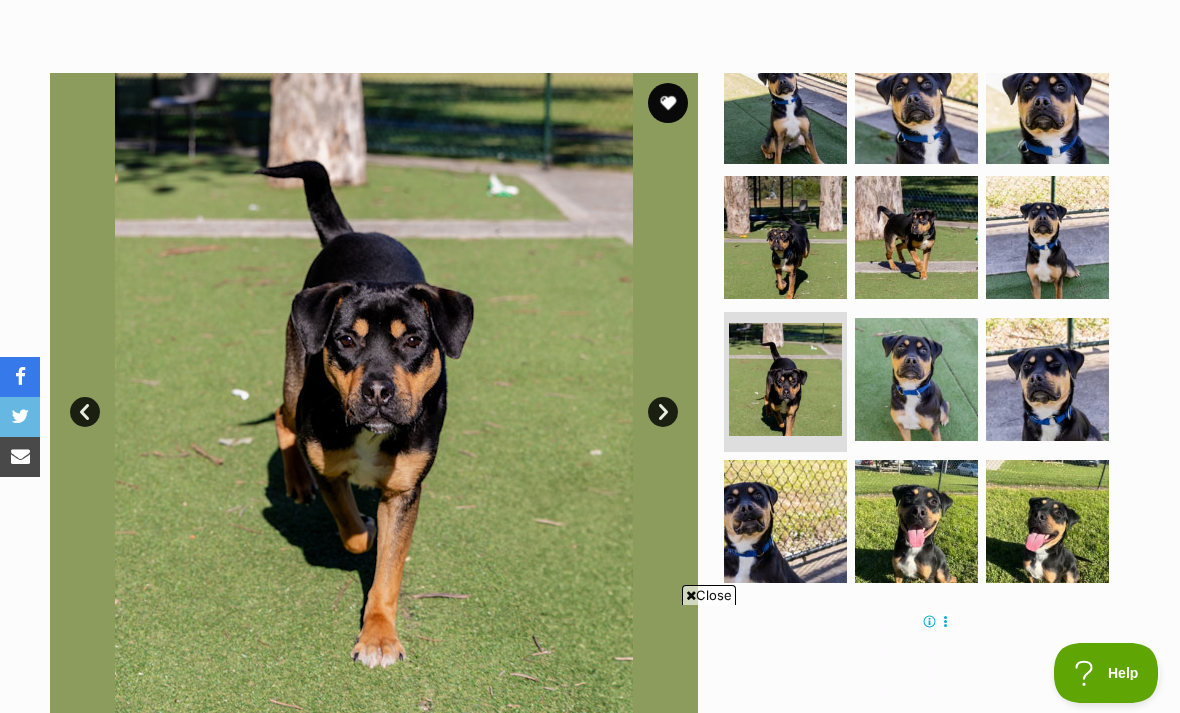 scroll, scrollTop: 324, scrollLeft: 0, axis: vertical 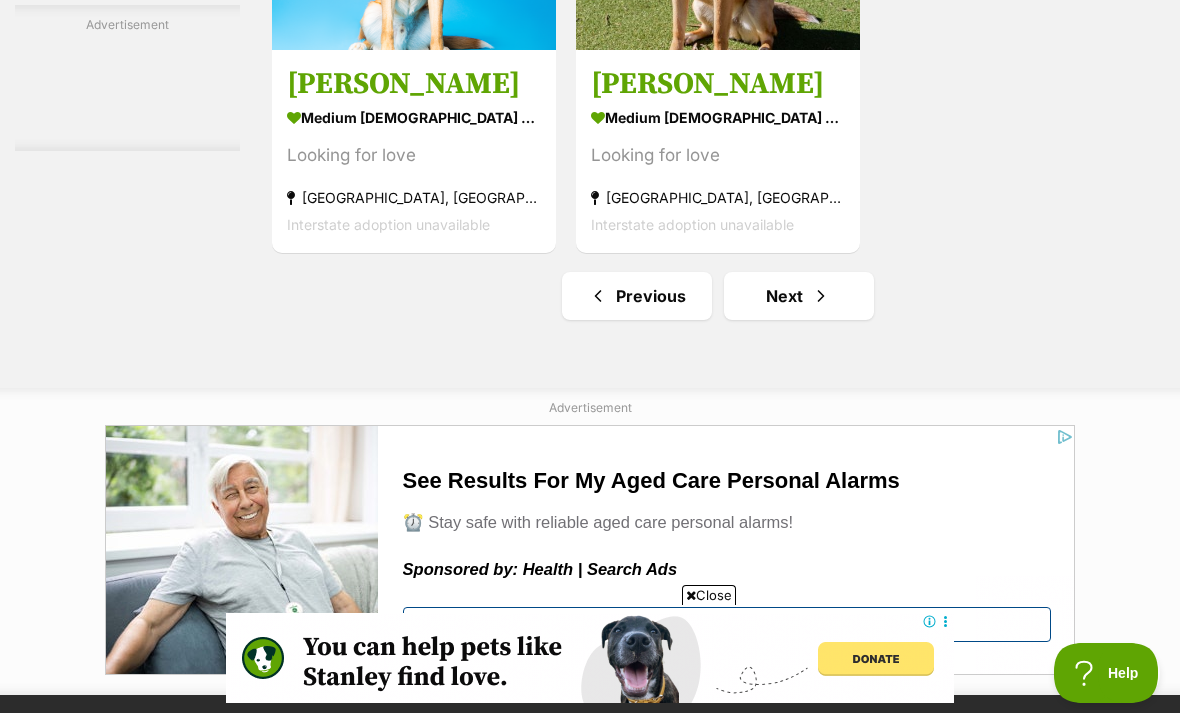 click on "Next" at bounding box center [799, 296] 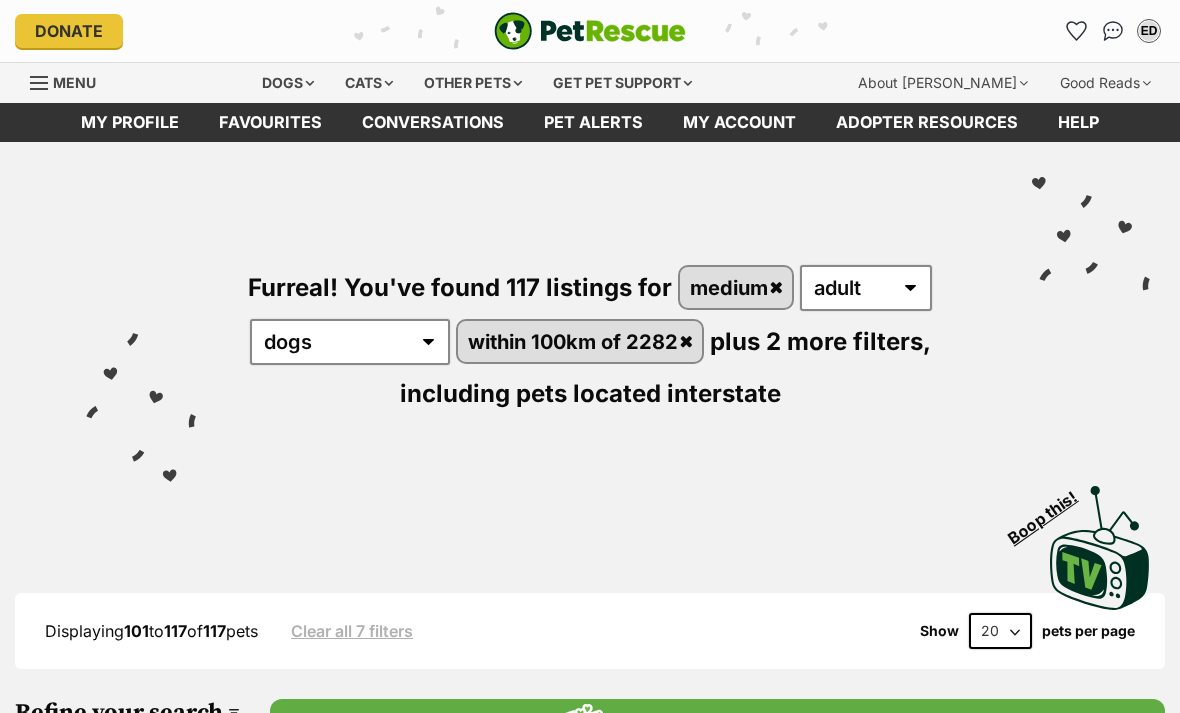 scroll, scrollTop: 0, scrollLeft: 0, axis: both 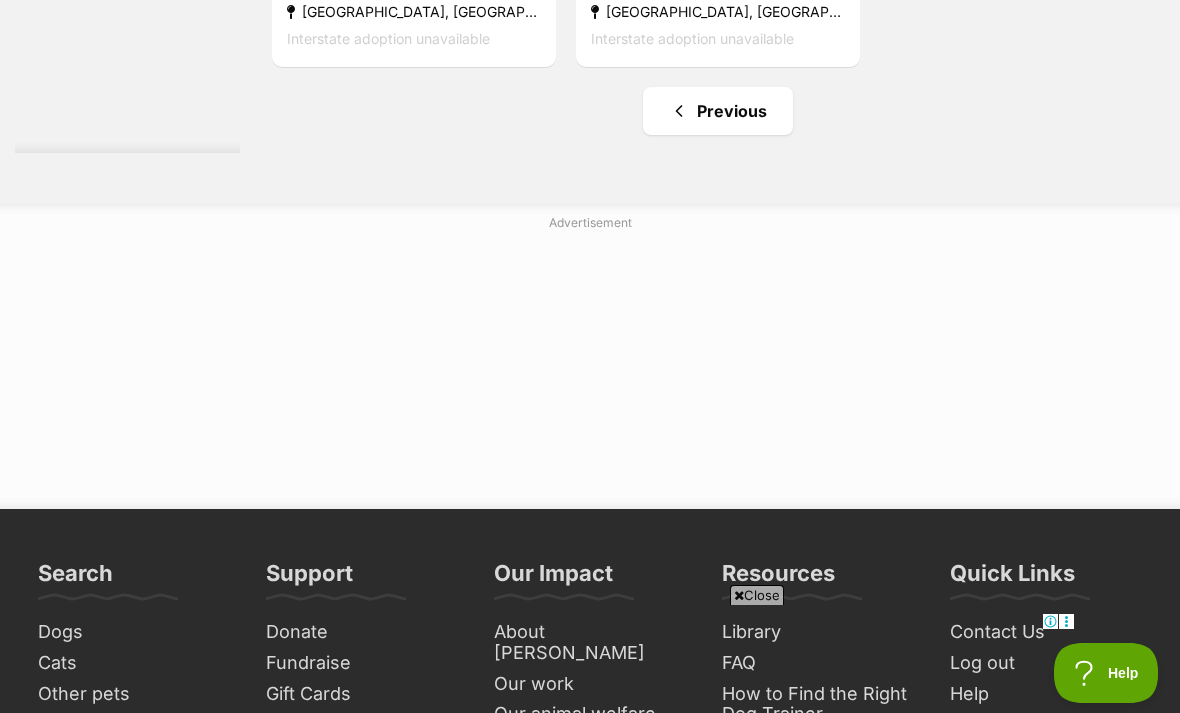 click on "Previous" at bounding box center (718, 111) 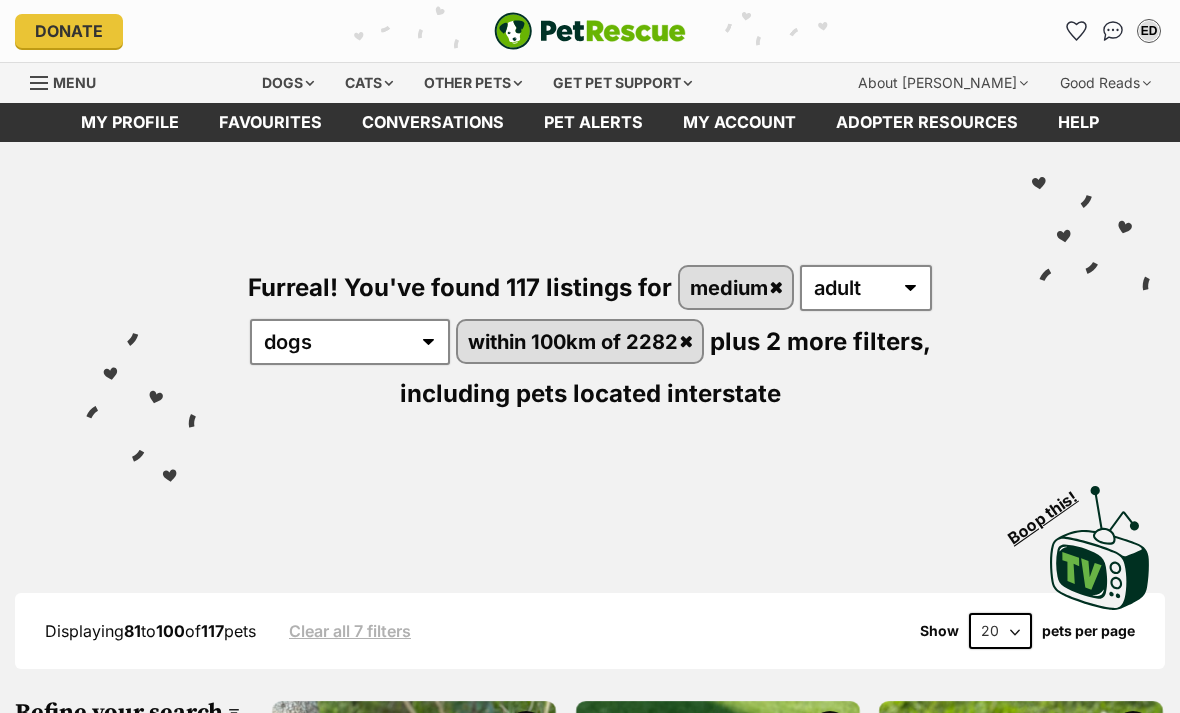 scroll, scrollTop: 0, scrollLeft: 0, axis: both 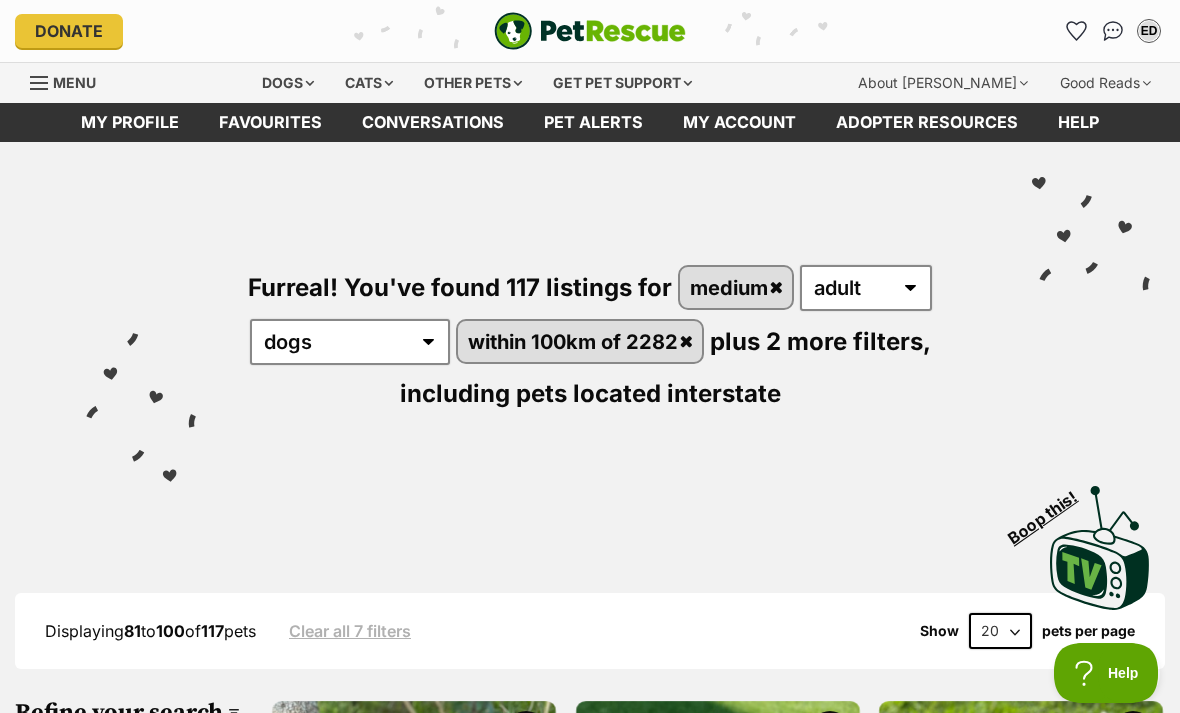 click on "Favourites" at bounding box center [270, 122] 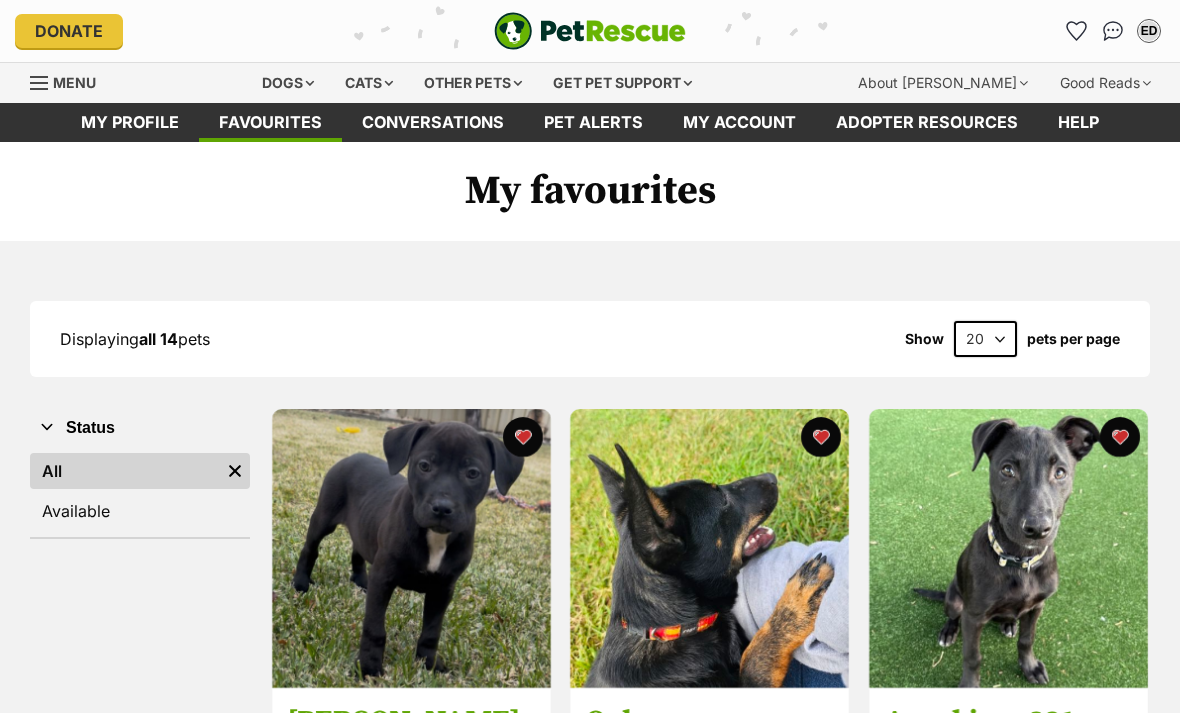 scroll, scrollTop: 0, scrollLeft: 0, axis: both 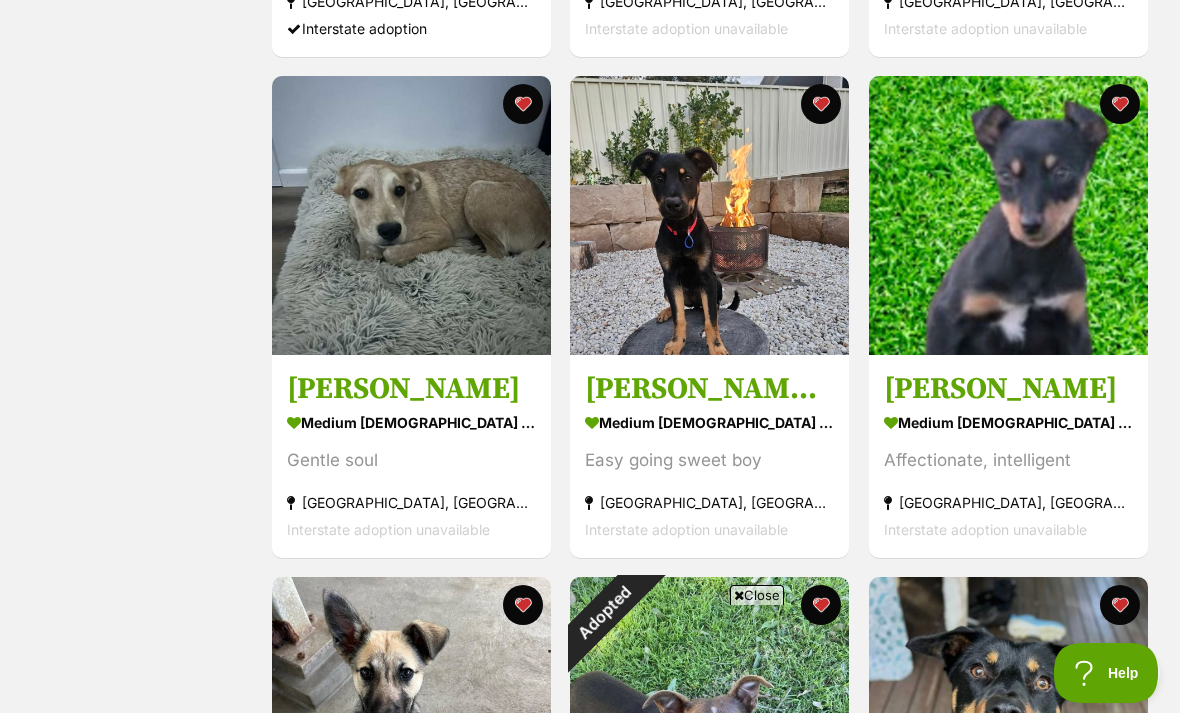 click at bounding box center (1008, 215) 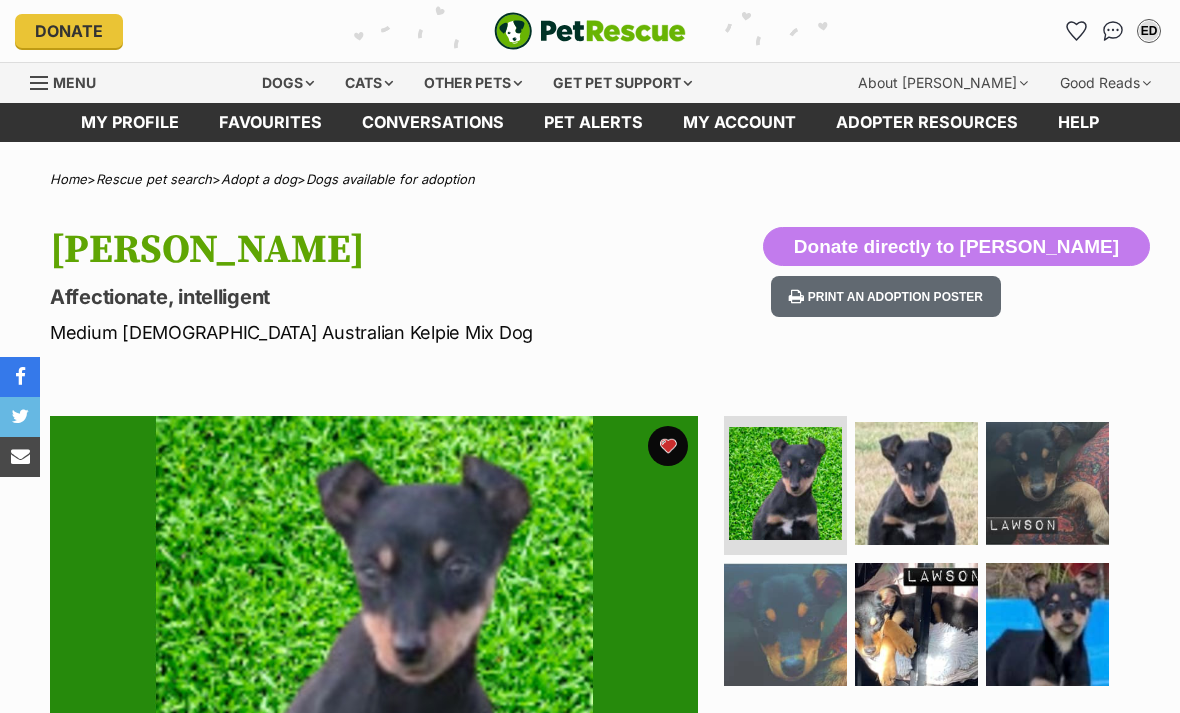 scroll, scrollTop: 0, scrollLeft: 0, axis: both 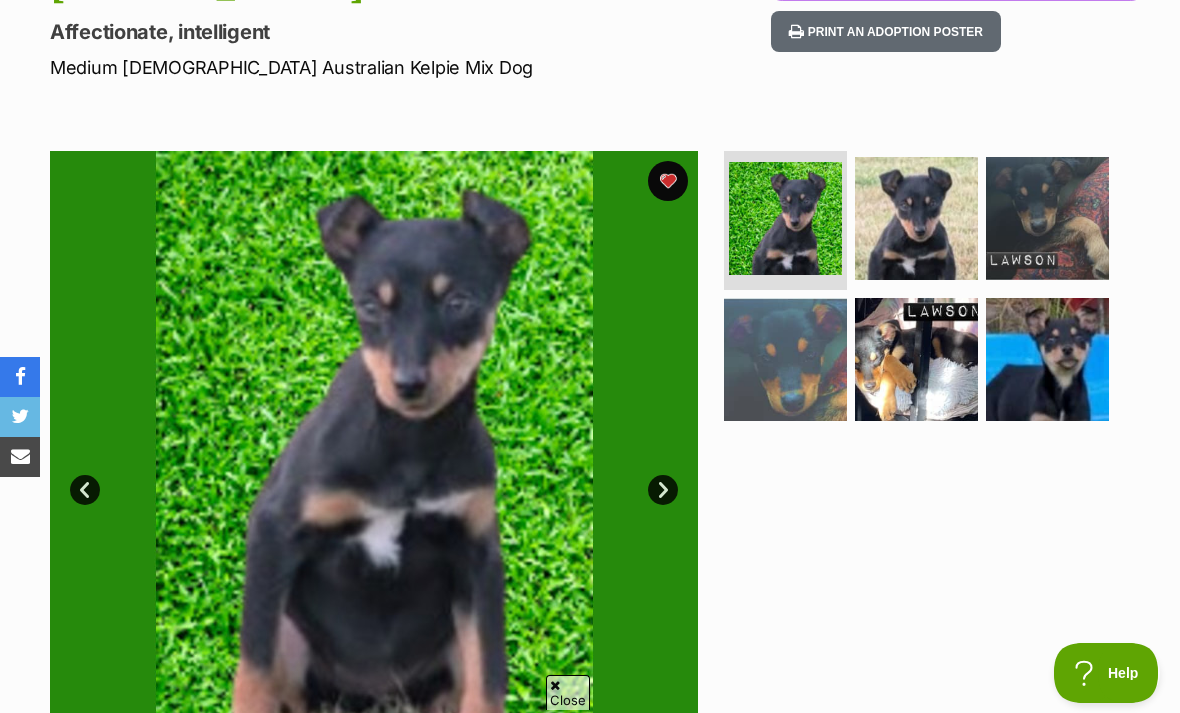 click at bounding box center [916, 218] 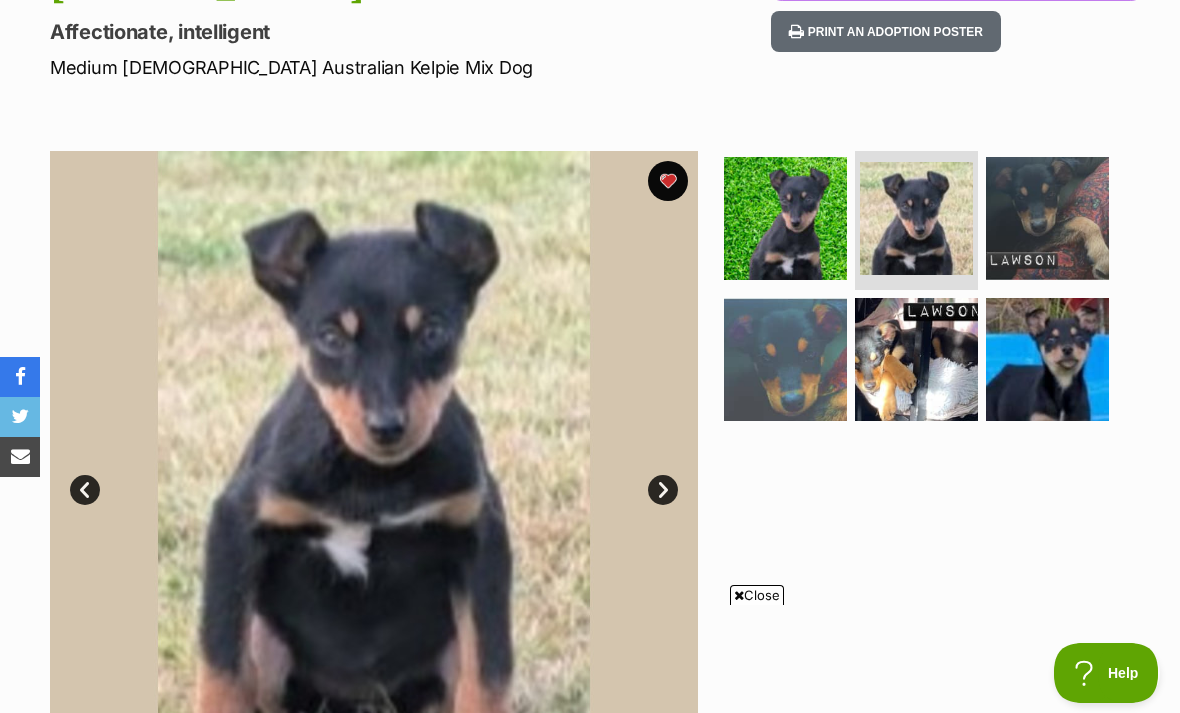 click at bounding box center (1047, 218) 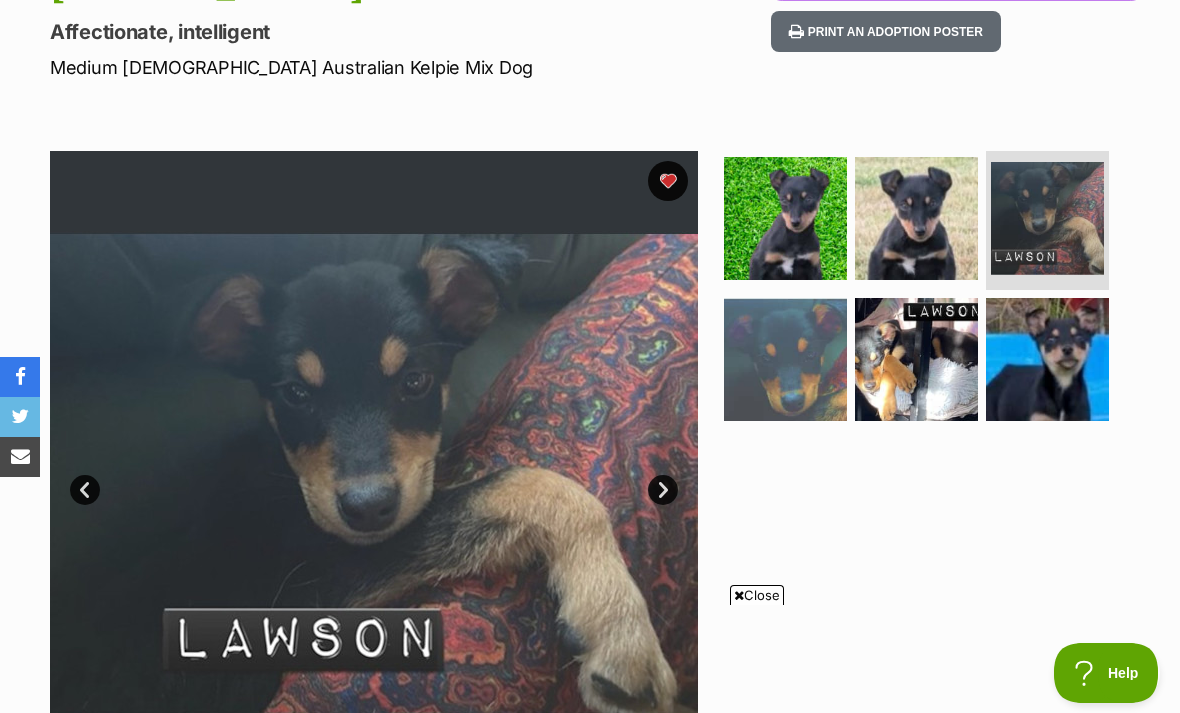 scroll, scrollTop: 0, scrollLeft: 0, axis: both 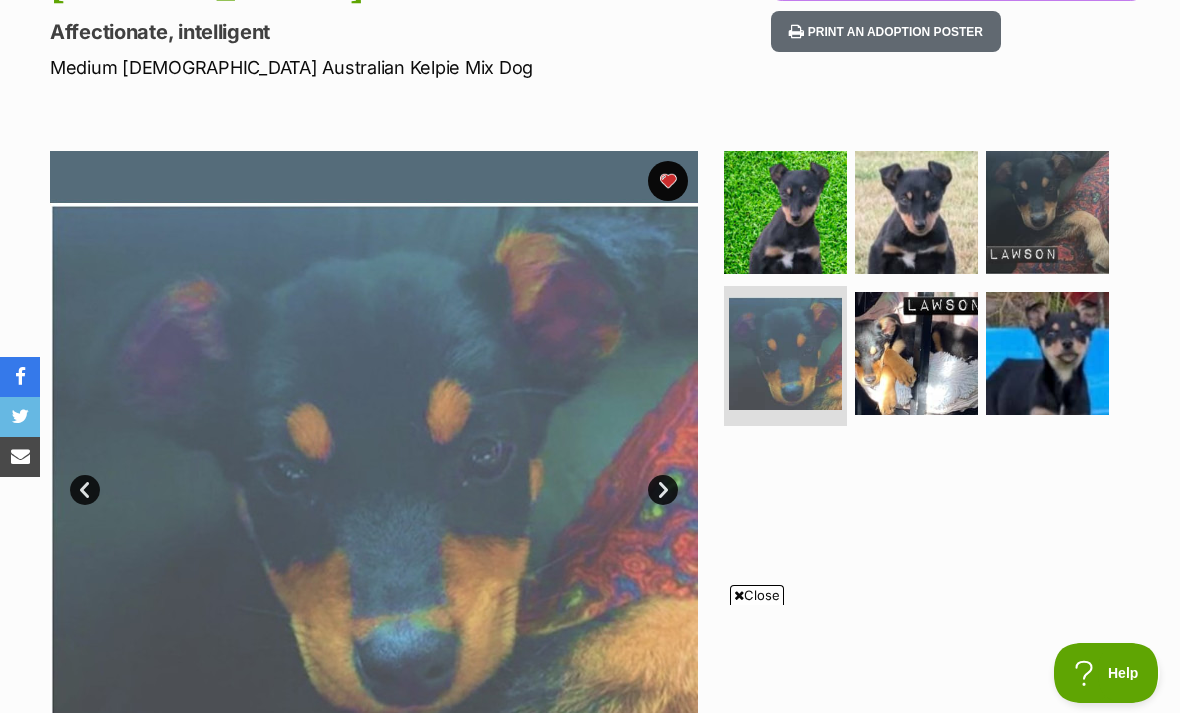 click at bounding box center (916, 353) 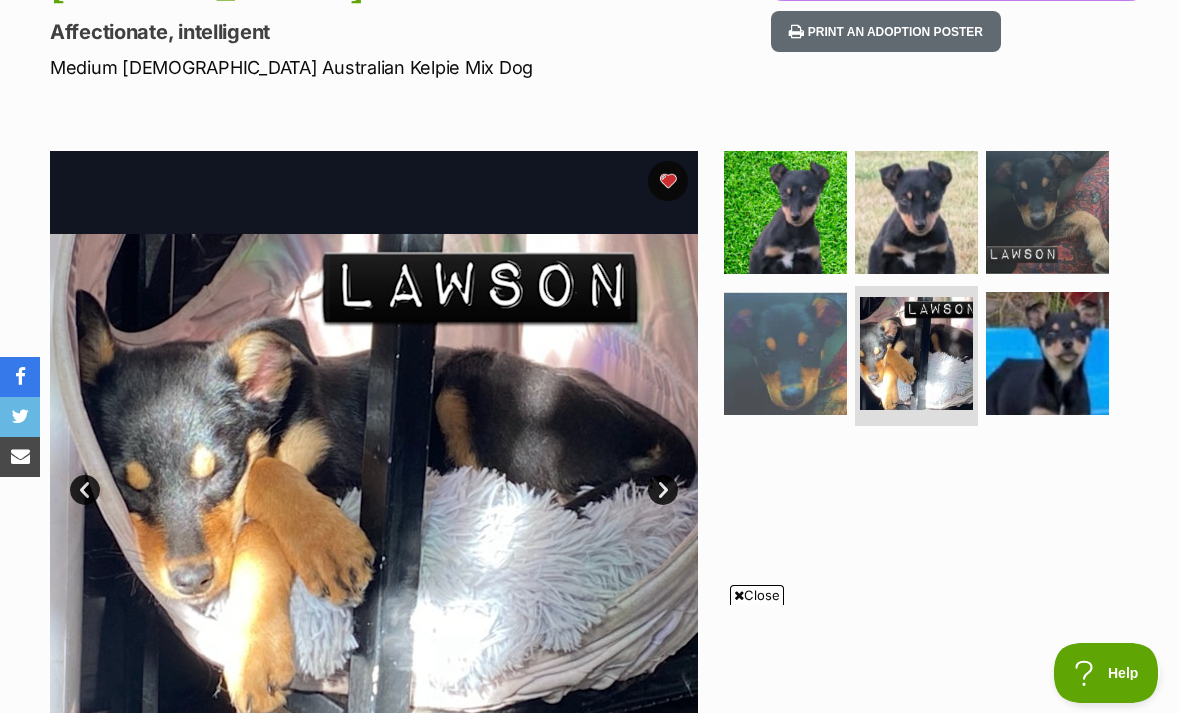 click at bounding box center (1047, 353) 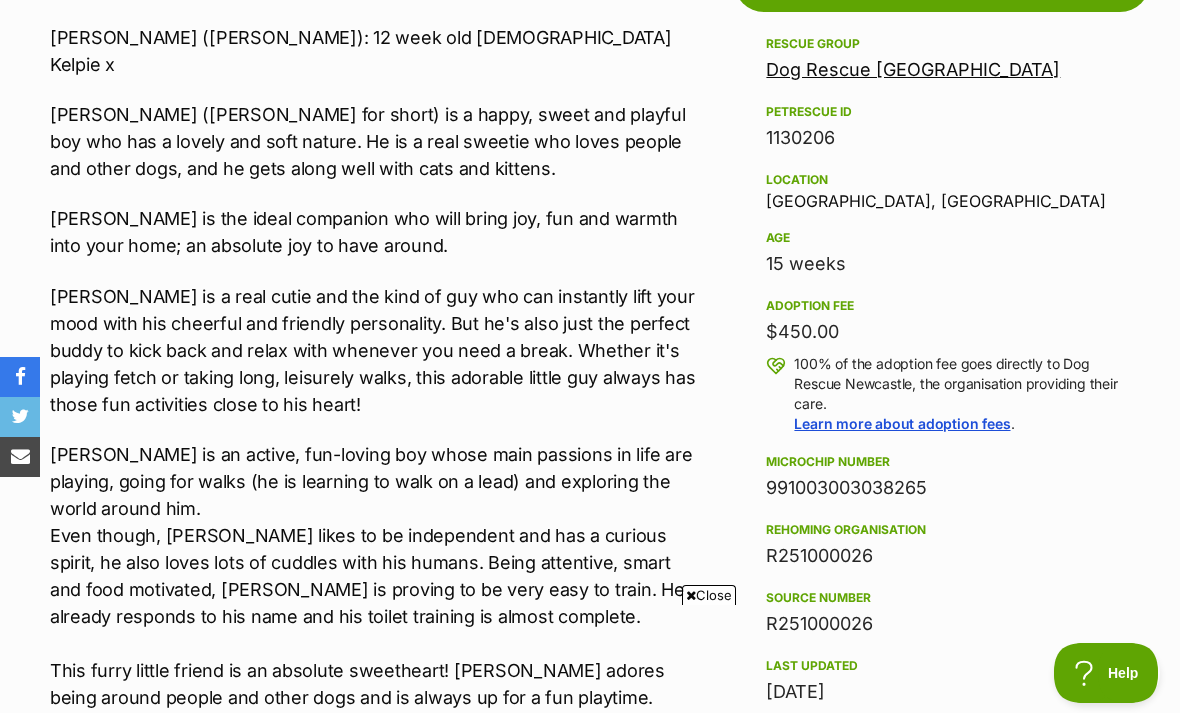 scroll, scrollTop: 0, scrollLeft: 0, axis: both 